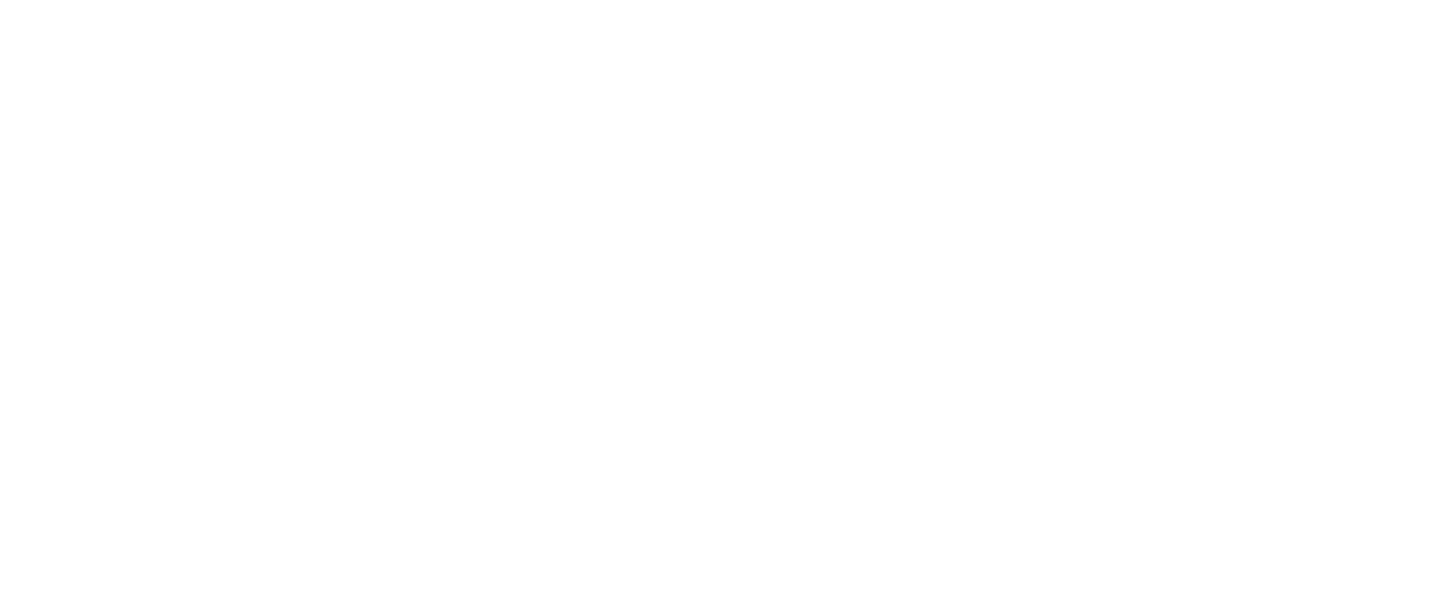 scroll, scrollTop: 0, scrollLeft: 0, axis: both 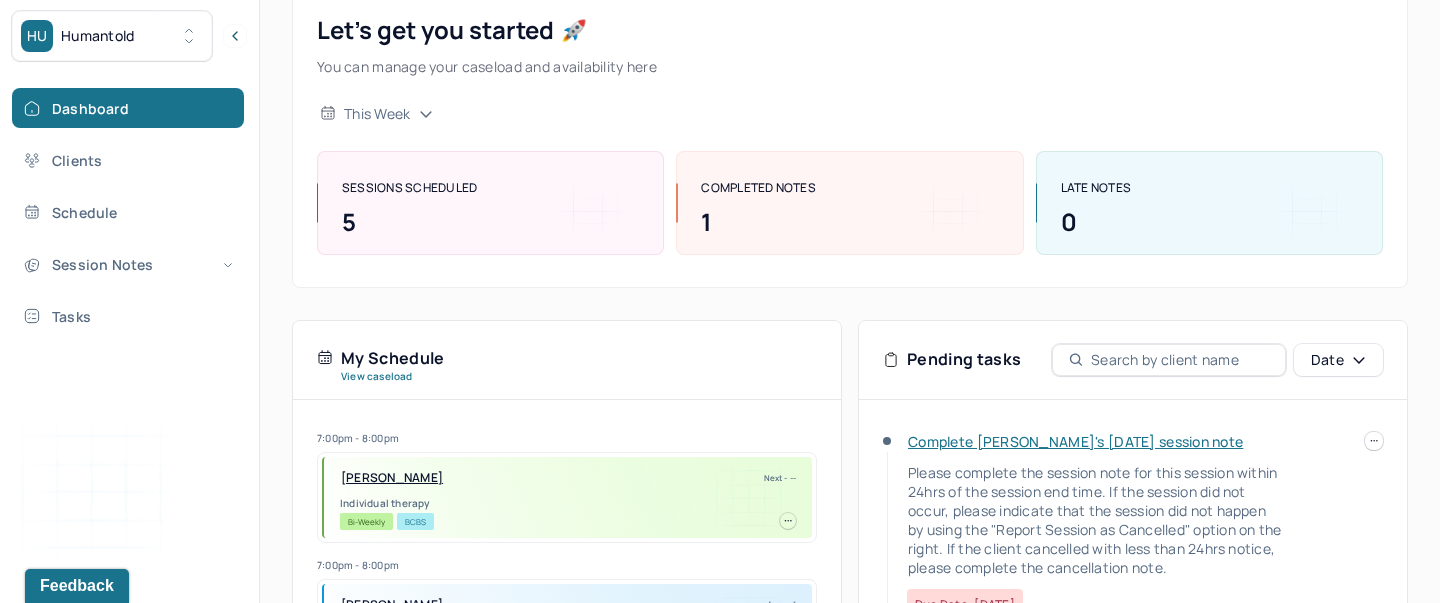 click on "Complete Krystell's Mon, 07/07 session note" at bounding box center [1075, 441] 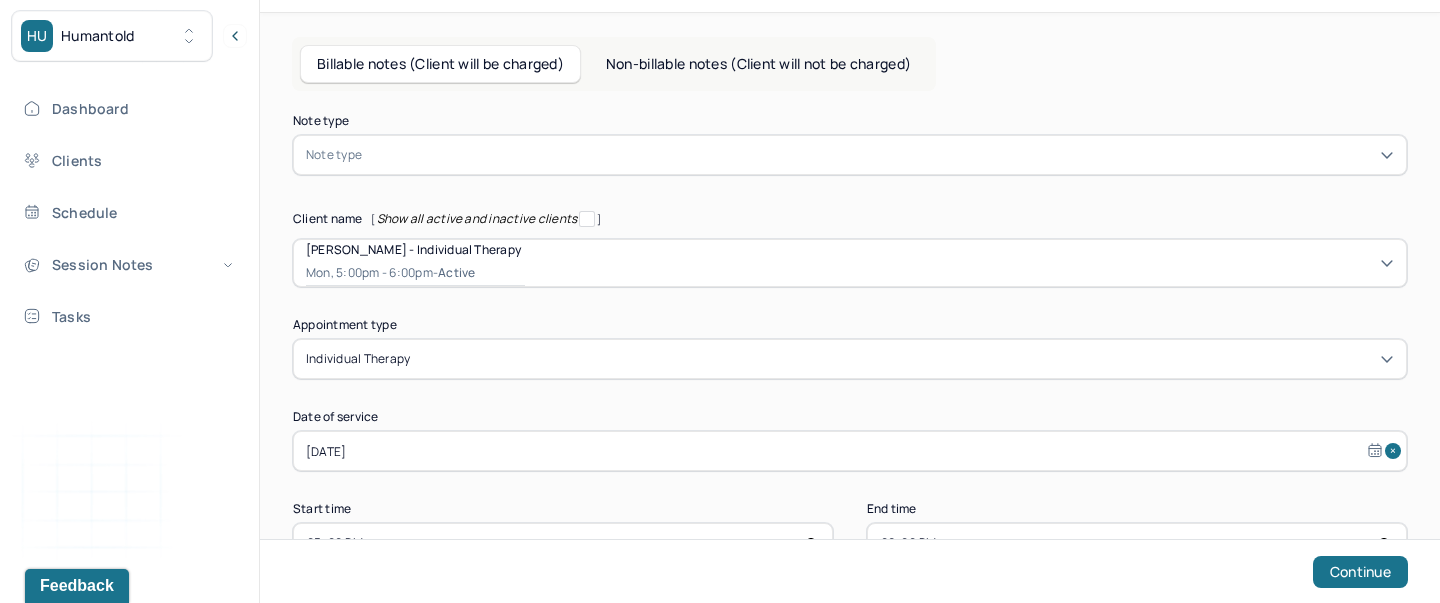 scroll, scrollTop: 62, scrollLeft: 0, axis: vertical 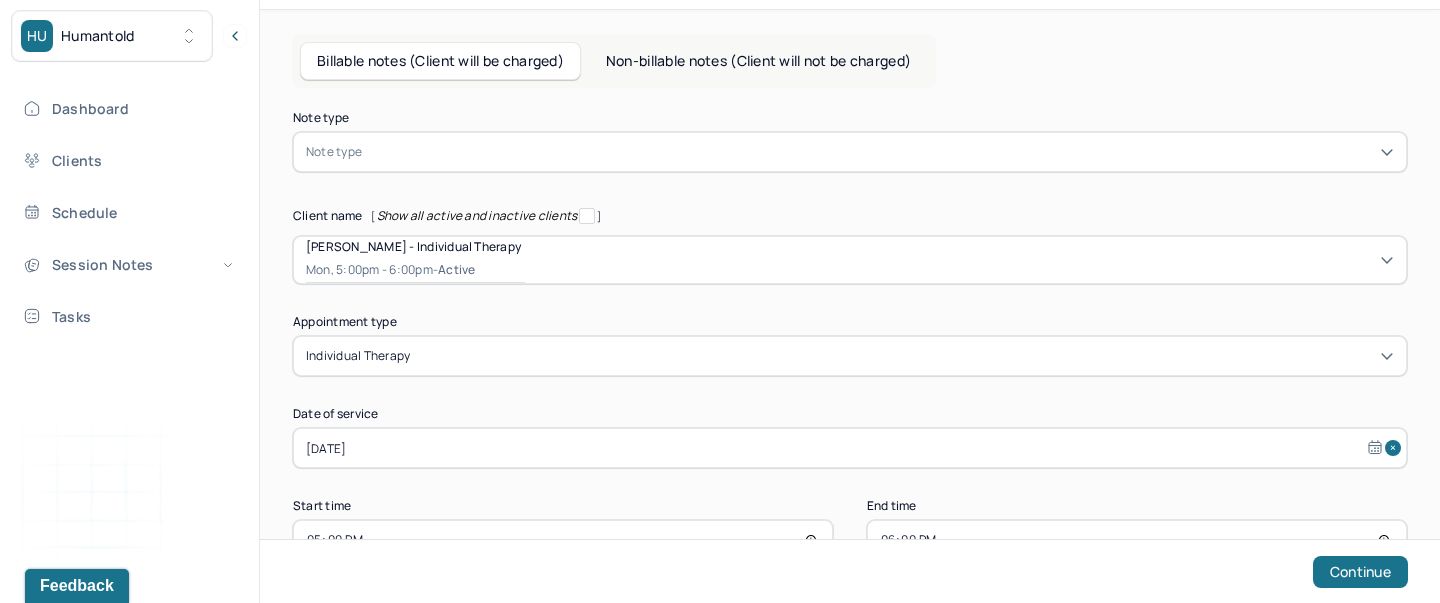 click at bounding box center (880, 152) 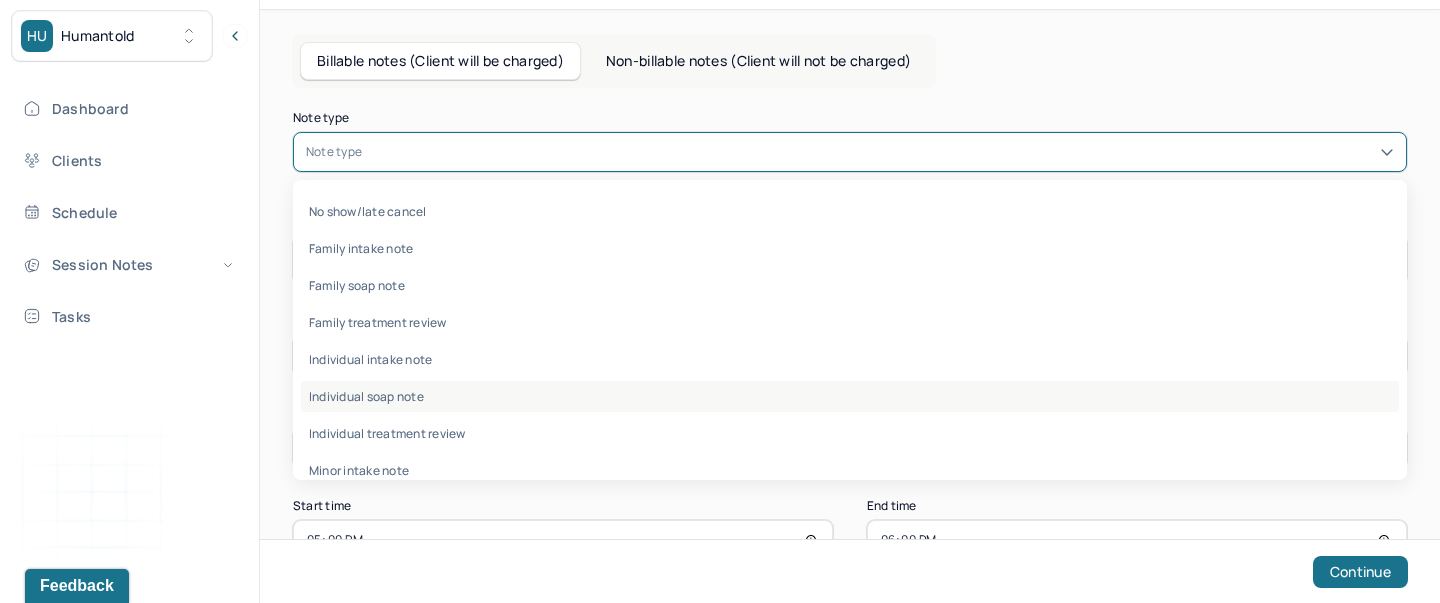 click on "Individual soap note" at bounding box center (850, 396) 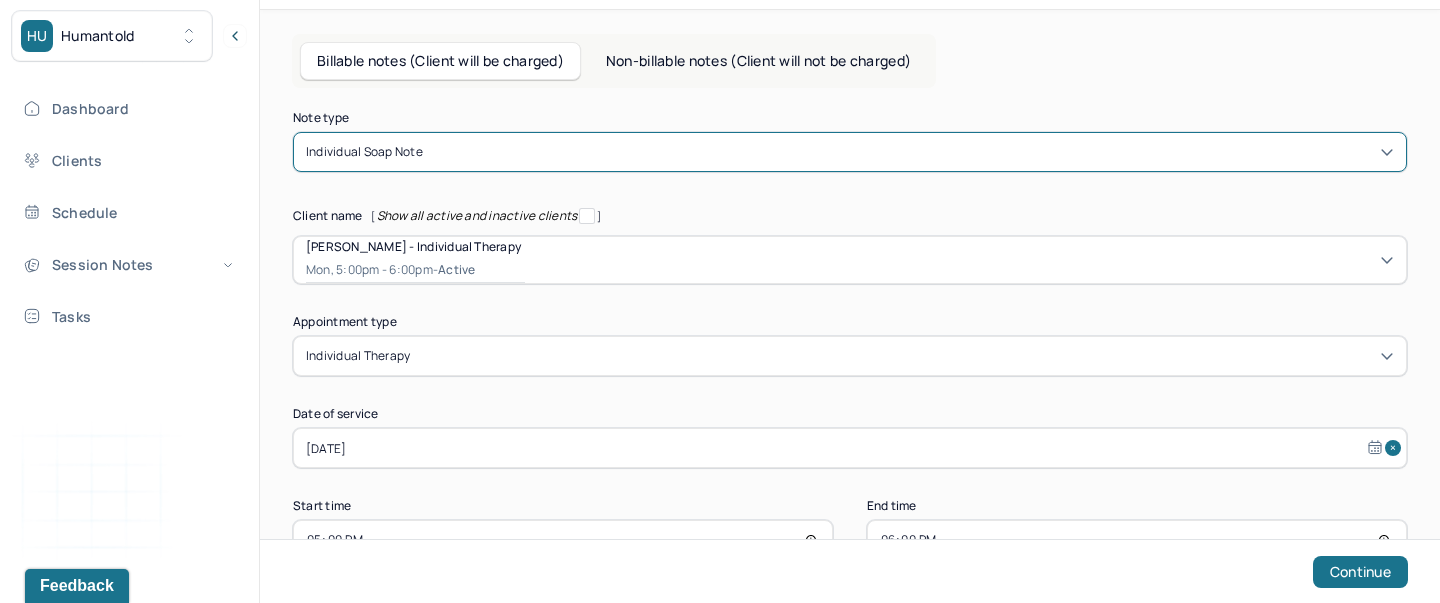 scroll, scrollTop: 124, scrollLeft: 0, axis: vertical 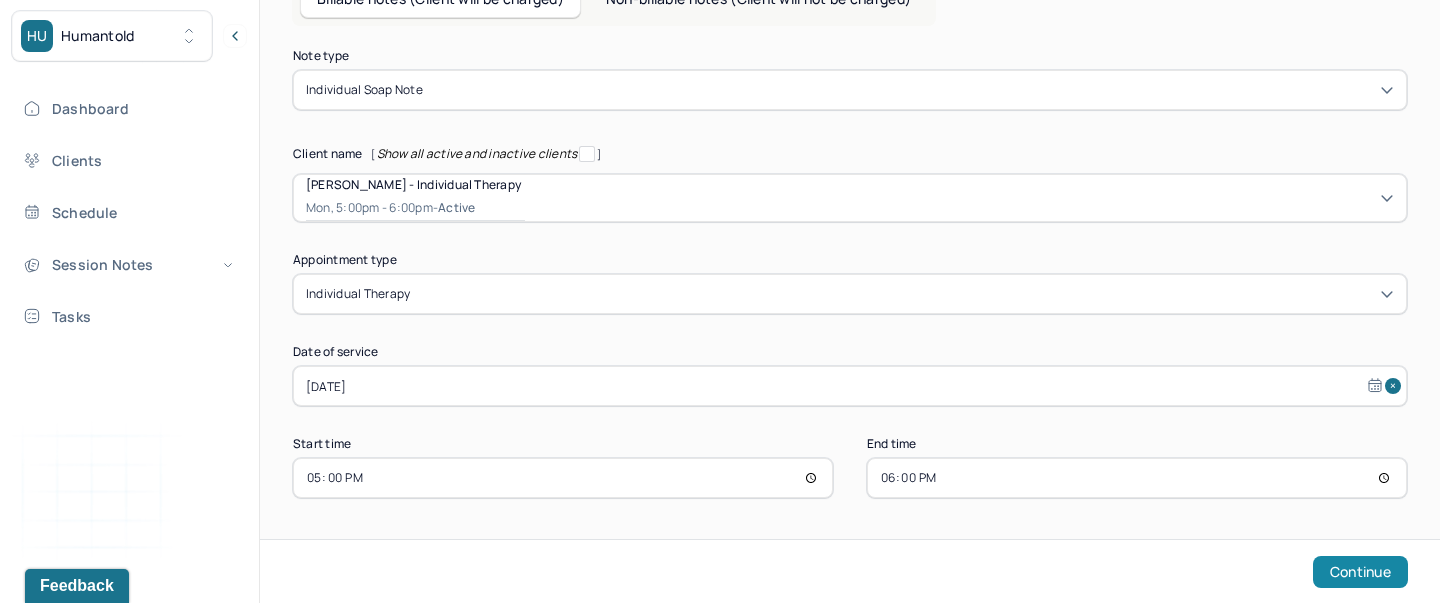 click on "Continue" at bounding box center (1360, 572) 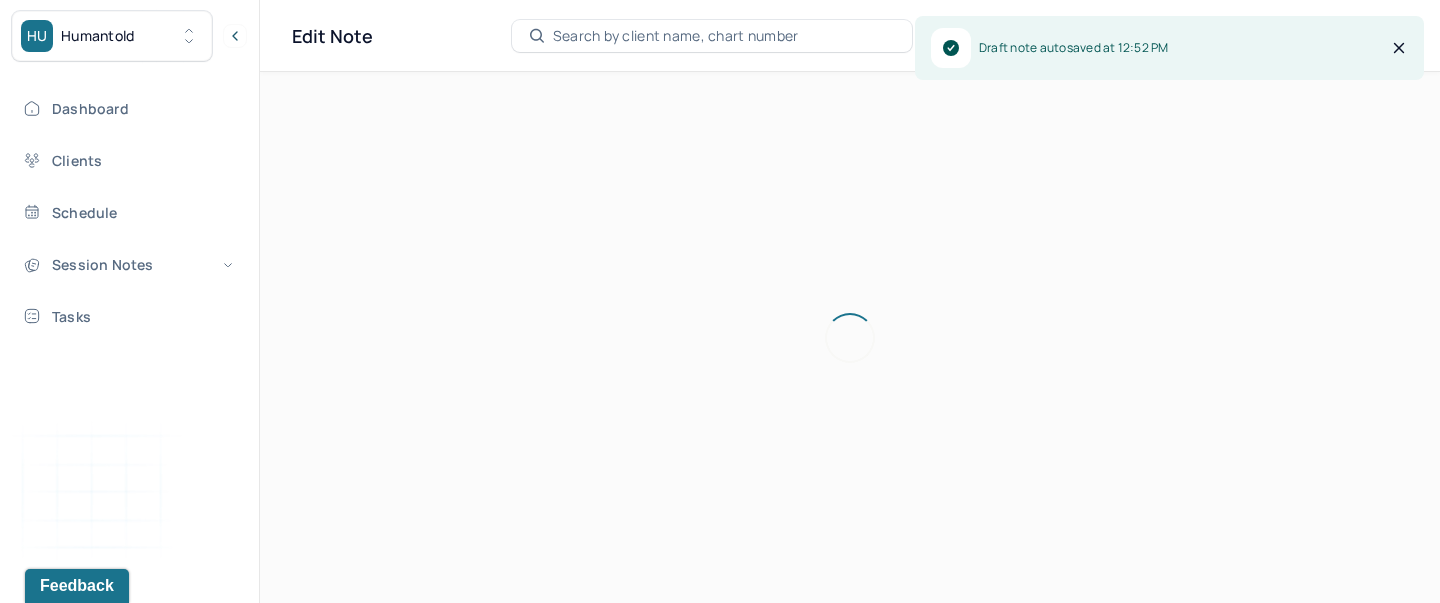 scroll, scrollTop: 0, scrollLeft: 0, axis: both 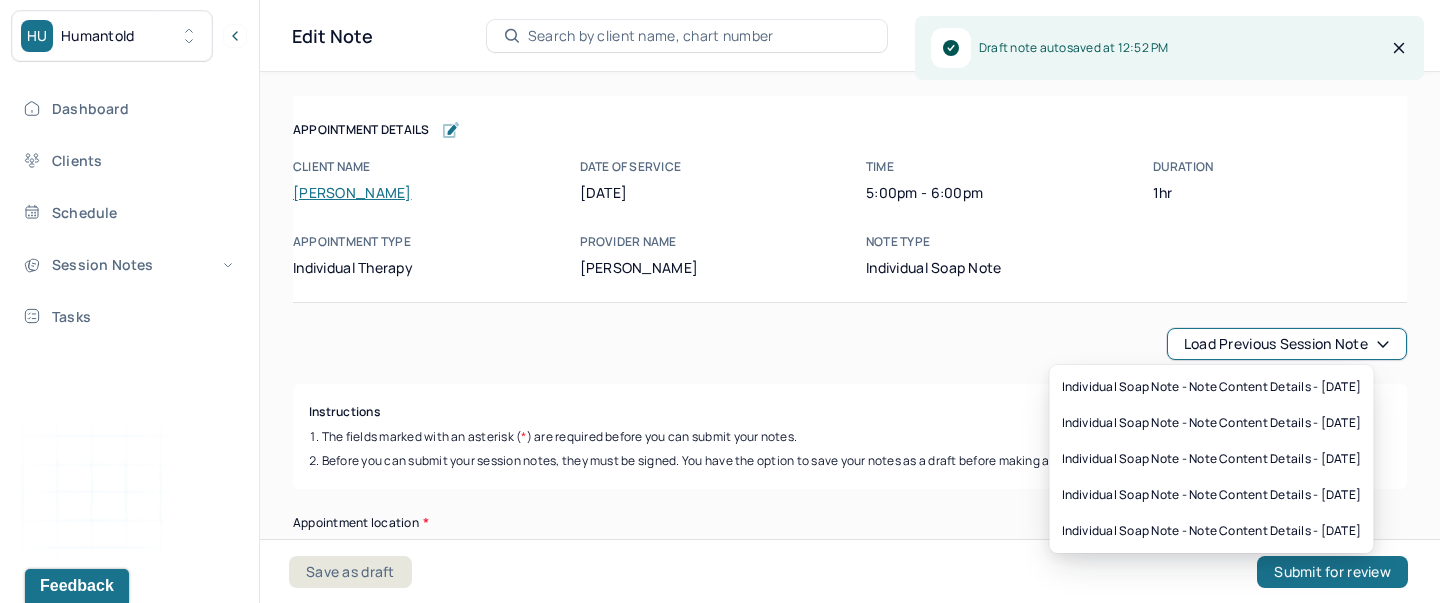 click on "Load previous session note" at bounding box center [1287, 344] 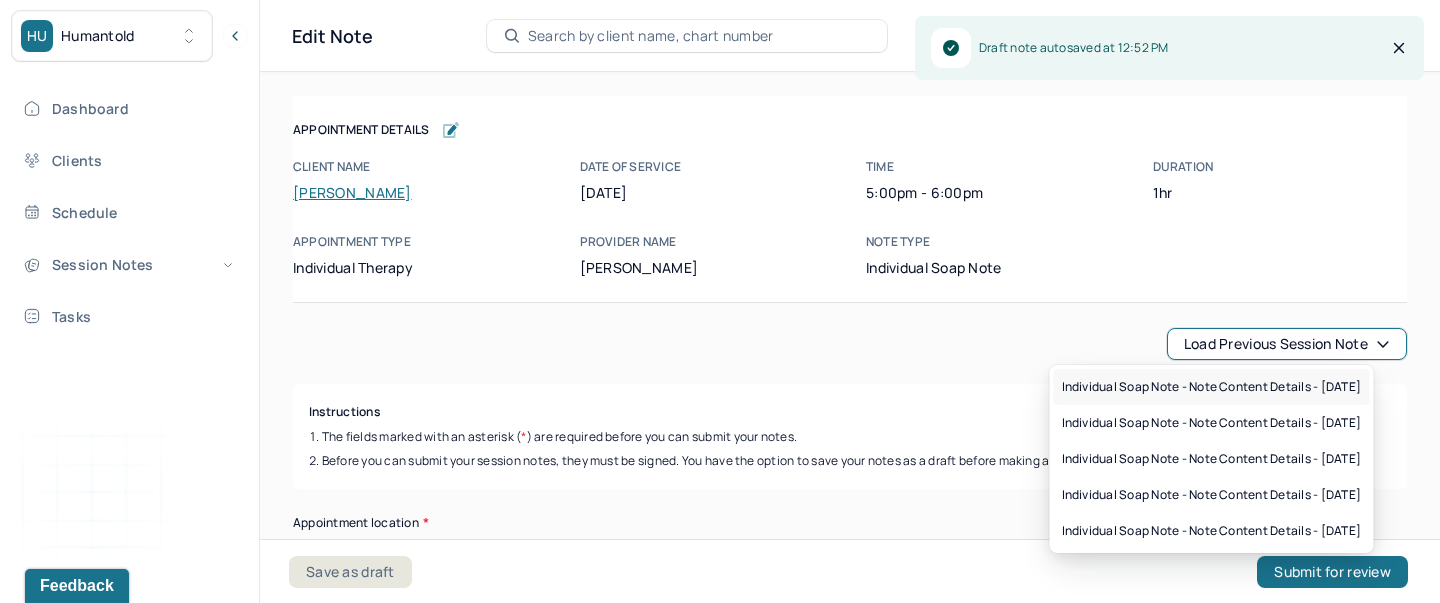 click on "Individual soap note   - Note content Details -   06/30/2025" at bounding box center (1212, 387) 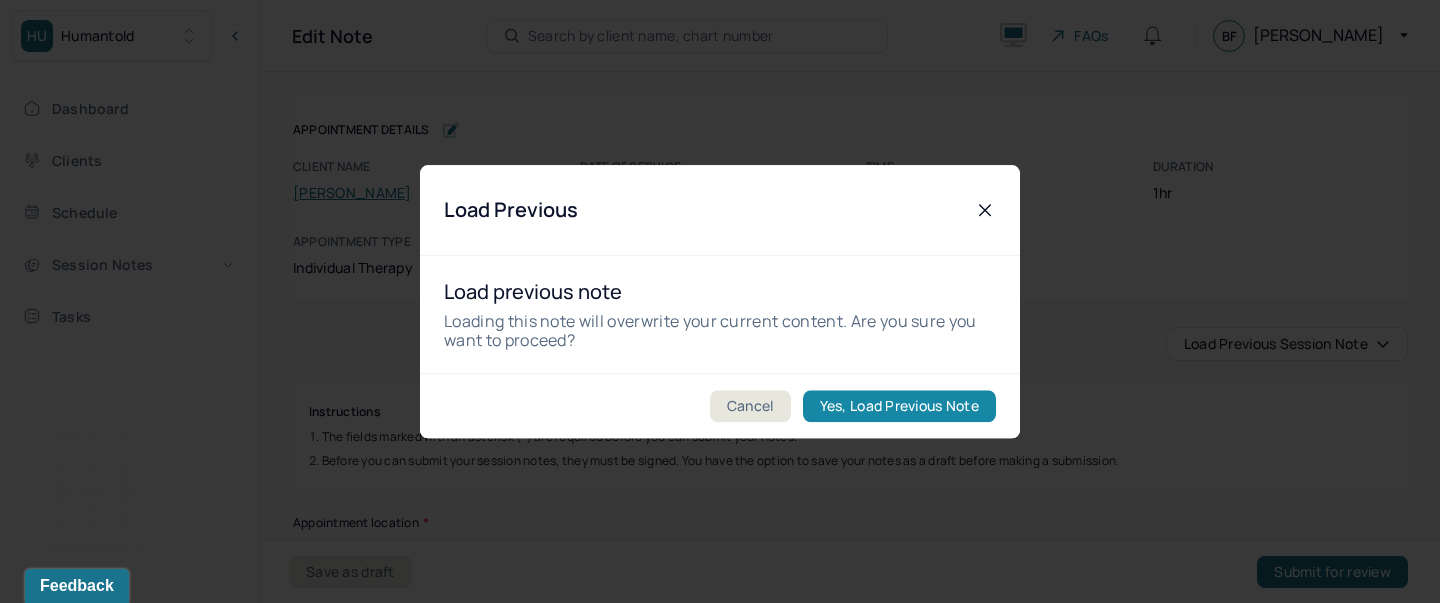 click on "Yes, Load Previous Note" at bounding box center [899, 406] 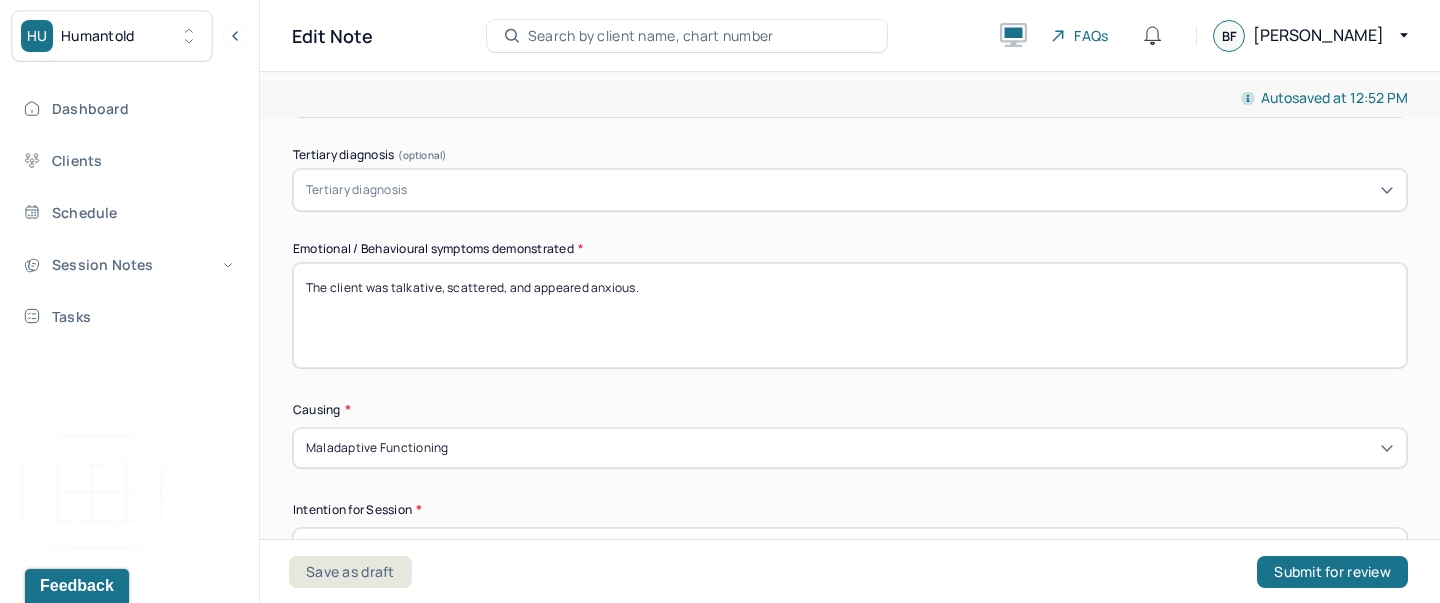 scroll, scrollTop: 919, scrollLeft: 0, axis: vertical 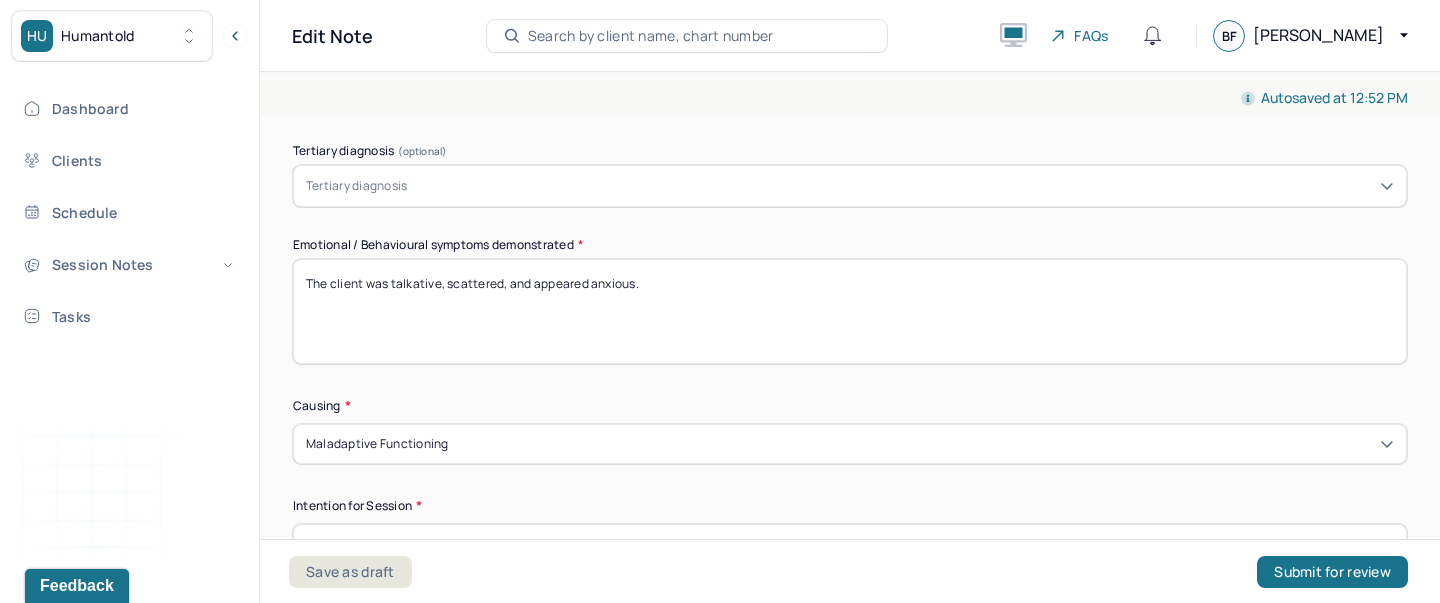 click on "The client was talkative, scattered, and appeared anxious." at bounding box center (850, 311) 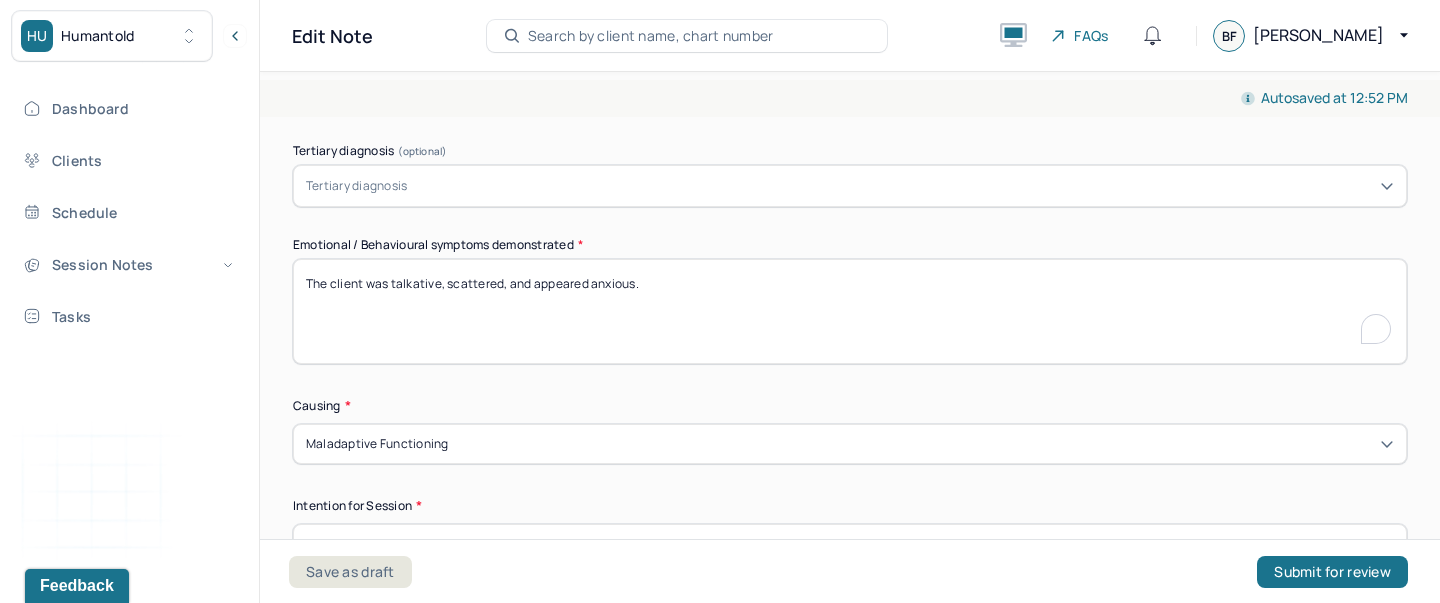 click on "The client was talkative, scattered, and appeared anxious." at bounding box center (850, 311) 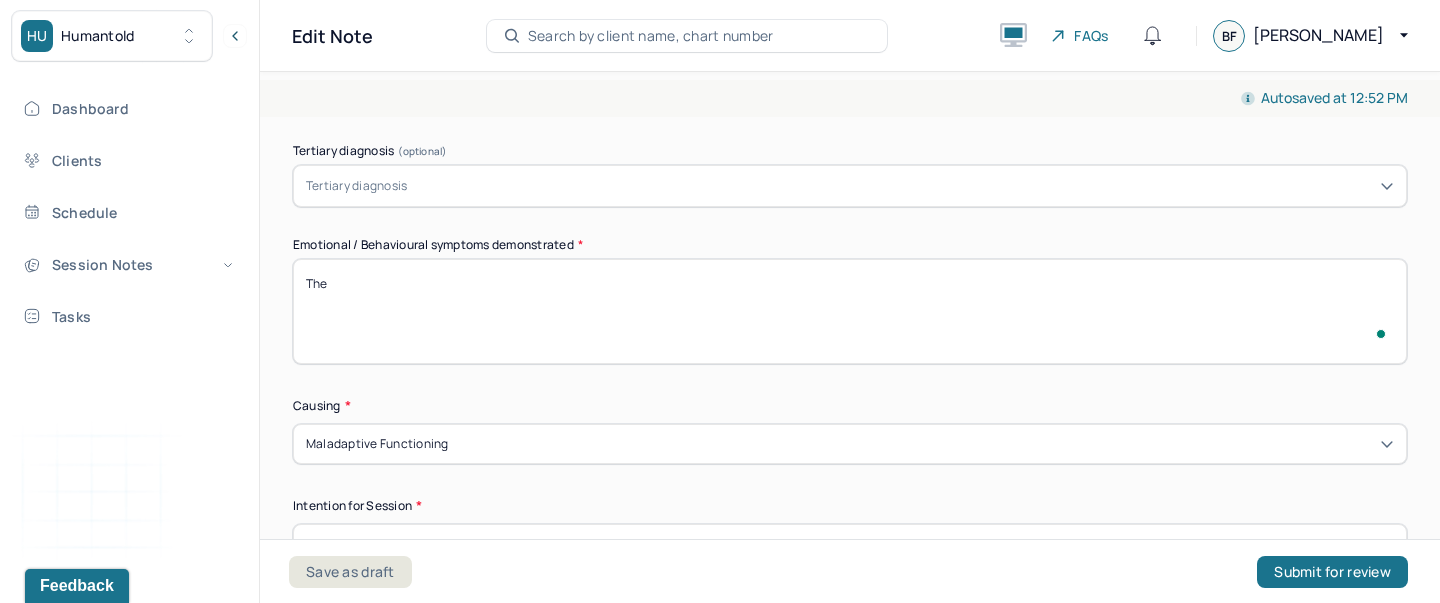 scroll, scrollTop: 919, scrollLeft: 0, axis: vertical 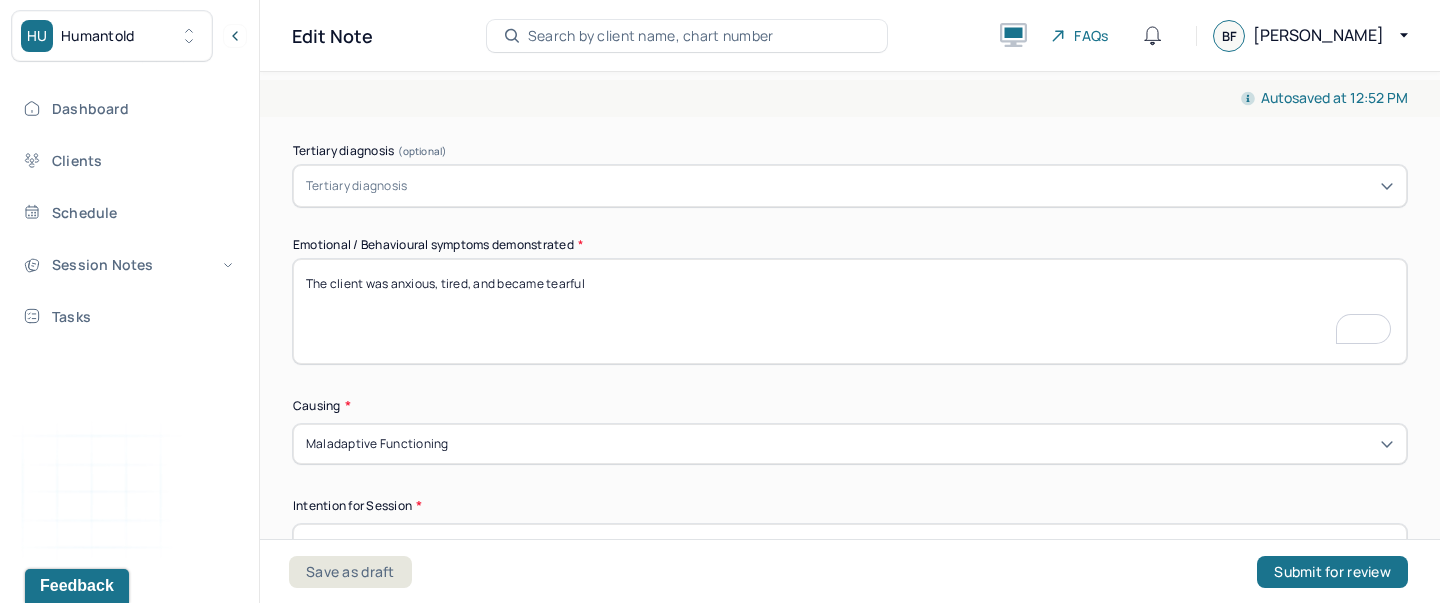 type on "The client was anxious, tired, and became tearful" 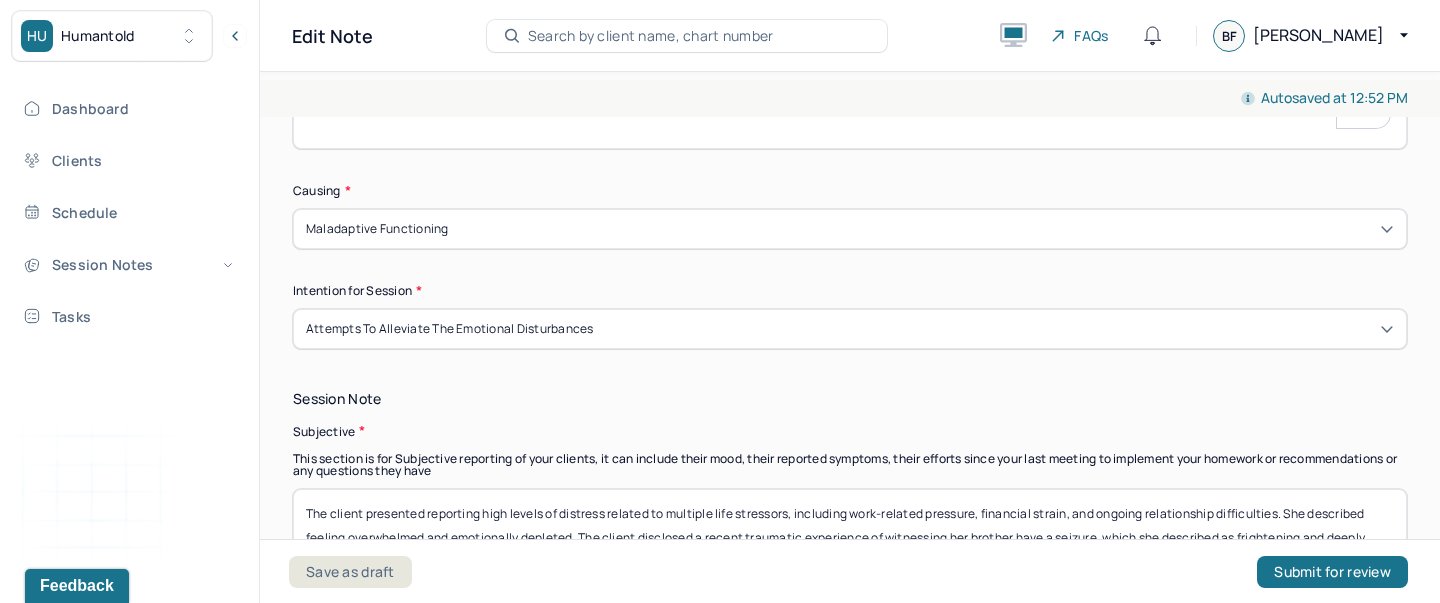 scroll, scrollTop: 1200, scrollLeft: 0, axis: vertical 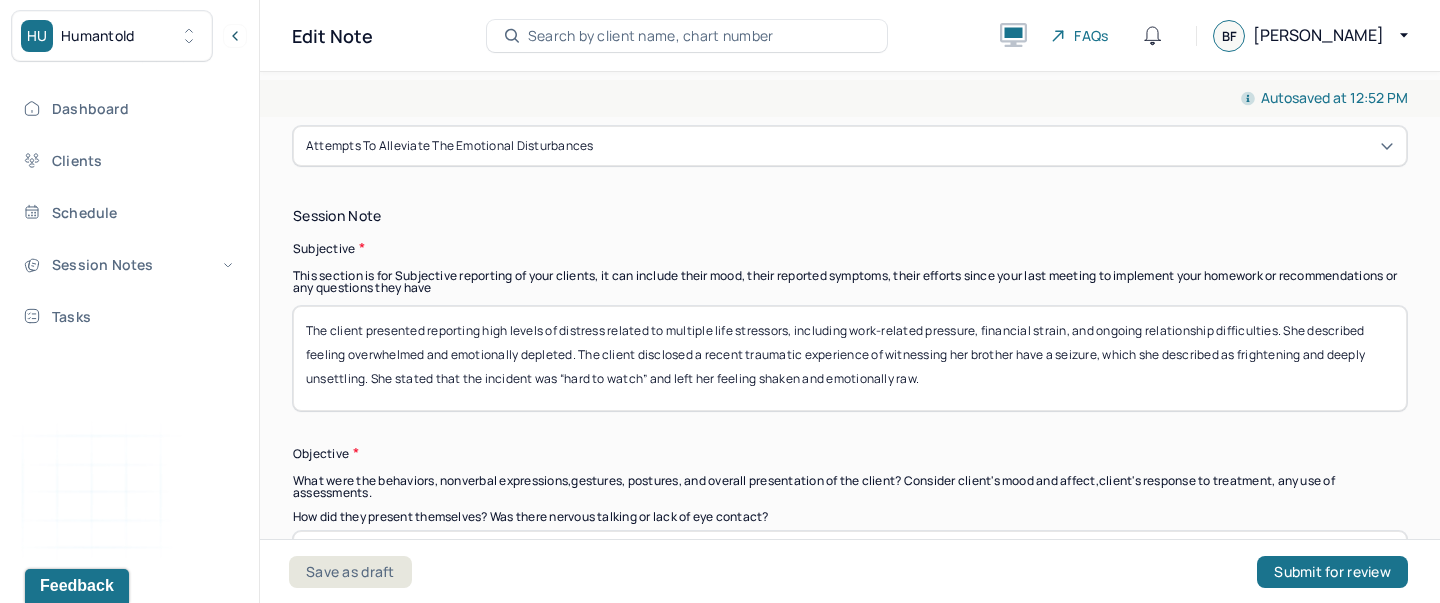 click on "The client presented reporting high levels of distress related to multiple life stressors, including work-related pressure, financial strain, and ongoing relationship difficulties. She described feeling overwhelmed and emotionally depleted. The client disclosed a recent traumatic experience of witnessing her brother have a seizure, which she described as frightening and deeply unsettling. She stated that the incident was “hard to watch” and left her feeling shaken and emotionally raw." at bounding box center [850, 358] 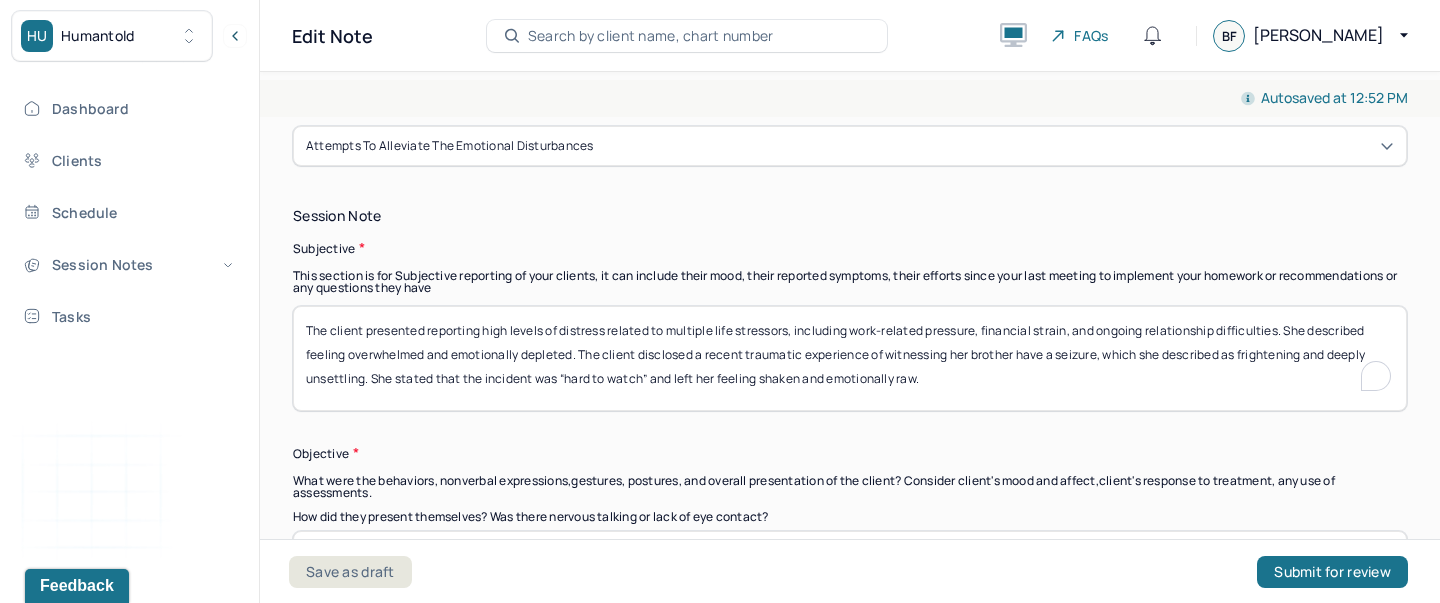 click on "The client presented reporting high levels of distress related to multiple life stressors, including work-related pressure, financial strain, and ongoing relationship difficulties. She described feeling overwhelmed and emotionally depleted. The client disclosed a recent traumatic experience of witnessing her brother have a seizure, which she described as frightening and deeply unsettling. She stated that the incident was “hard to watch” and left her feeling shaken and emotionally raw." at bounding box center (850, 358) 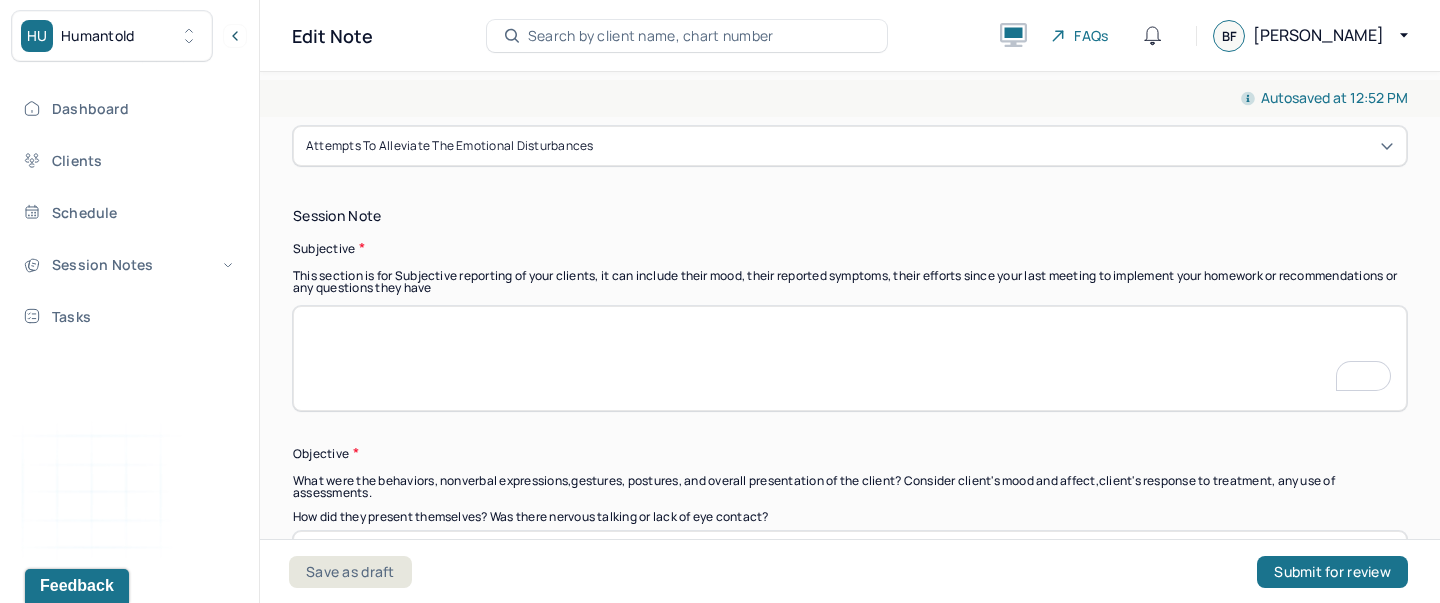 scroll, scrollTop: 1317, scrollLeft: 0, axis: vertical 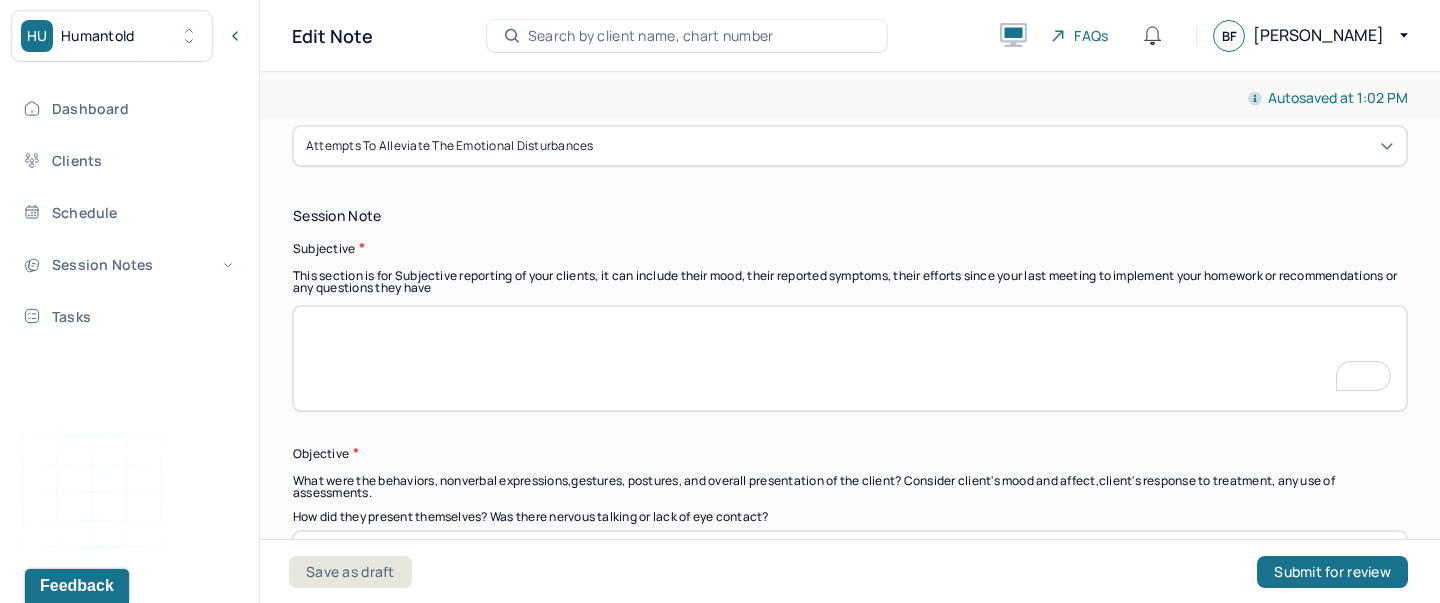 paste on "She shared that she has not been paid her paycheck and is struggling financially, which has intensified her stress and worry" 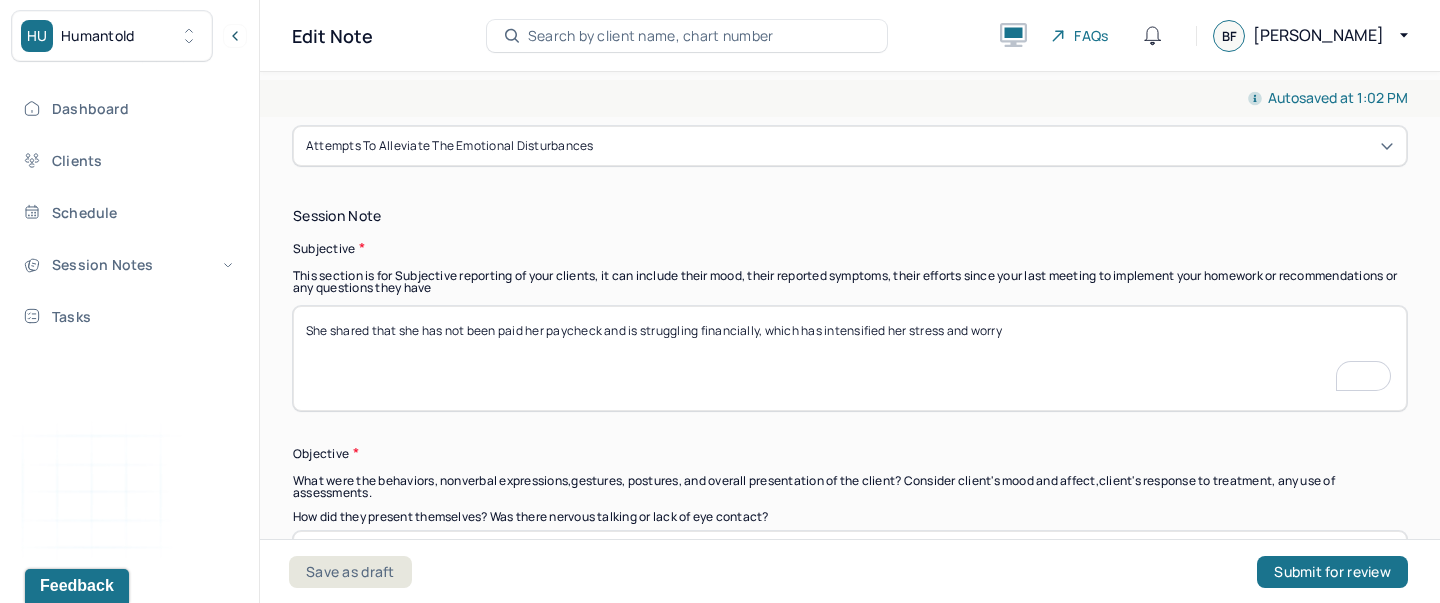 drag, startPoint x: 325, startPoint y: 326, endPoint x: 295, endPoint y: 325, distance: 30.016663 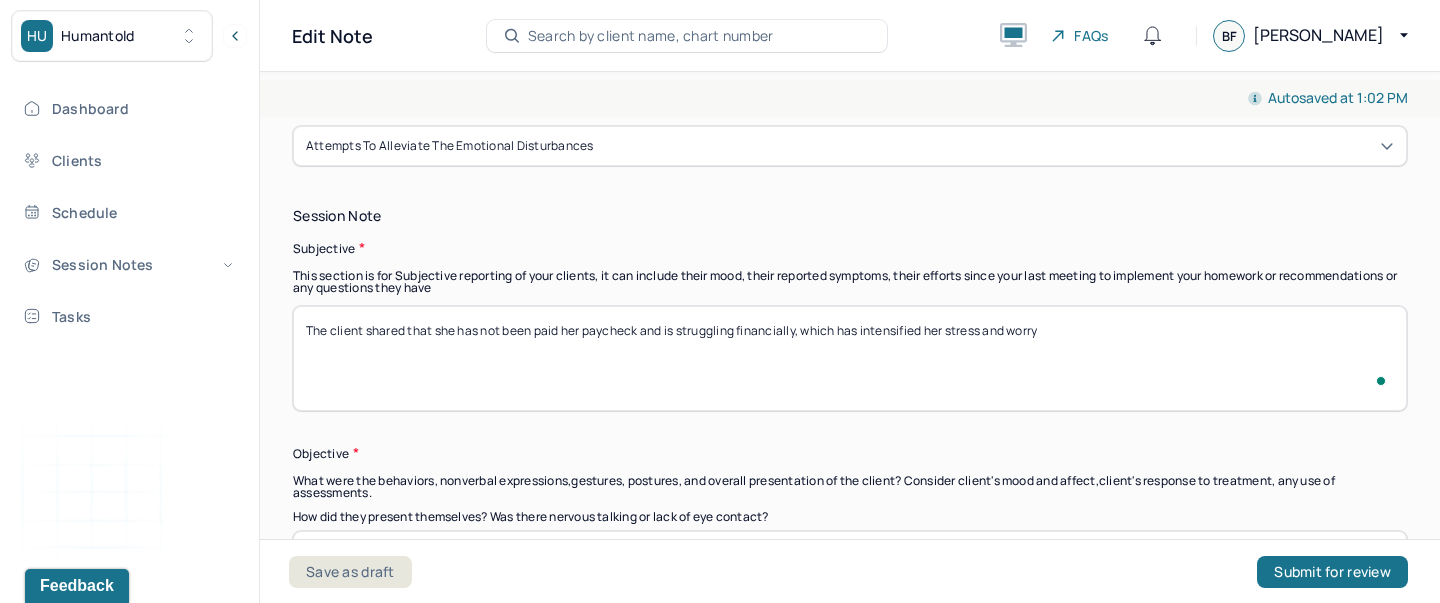 click on "She shared that she has not been paid her paycheck and is struggling financially, which has intensified her stress and worry" at bounding box center (850, 358) 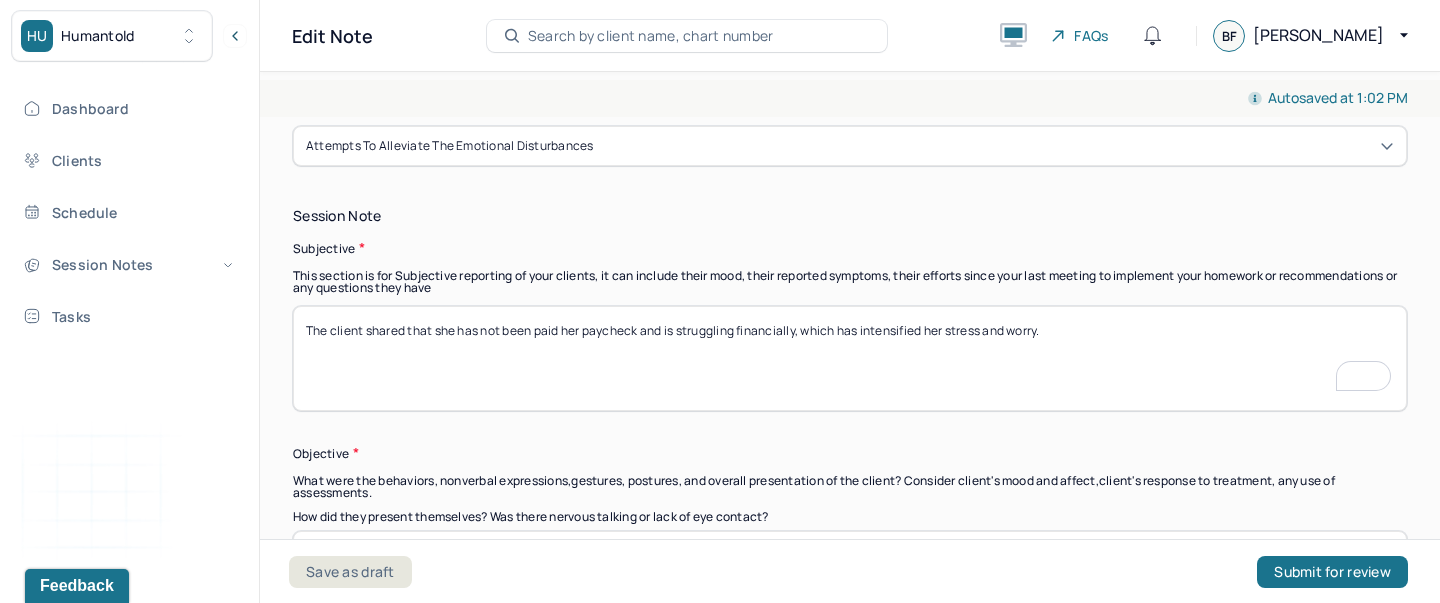 paste on "The client expressed a desire to take a break from responsibilities but feels unable to because “everything costs money.”" 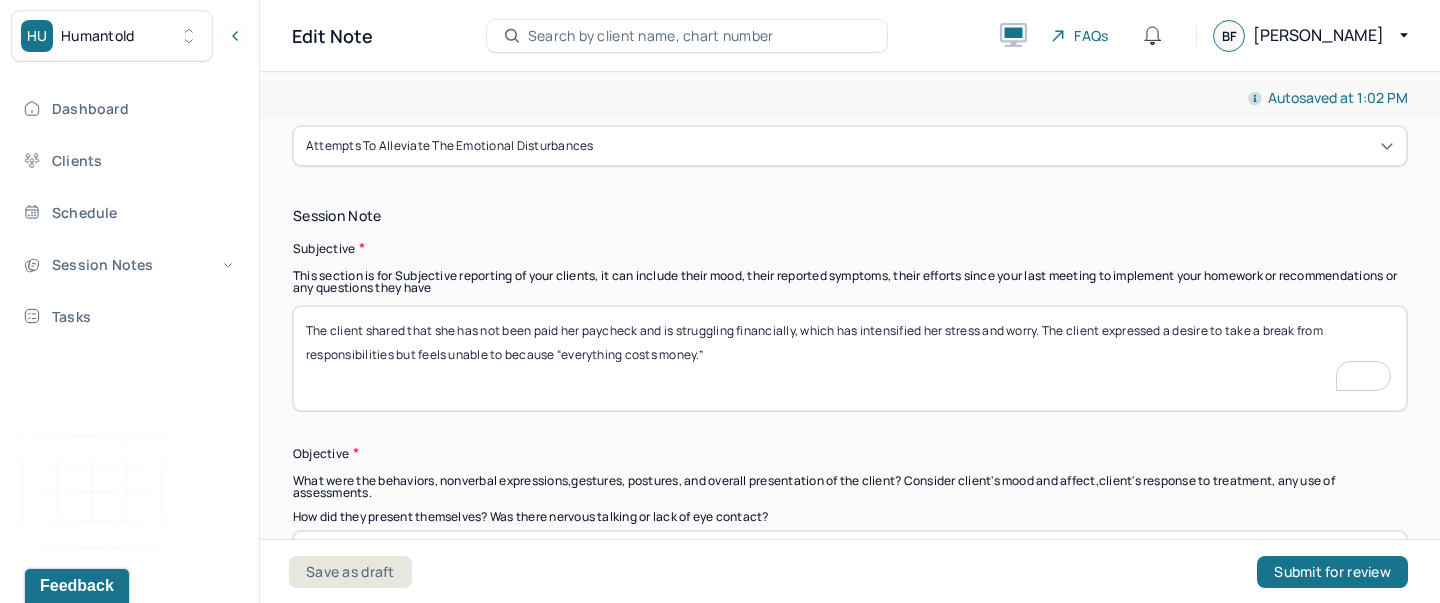 click on "The client shared that she has not been paid her paycheck and is struggling financially, which has intensified her stress and worry." at bounding box center (850, 358) 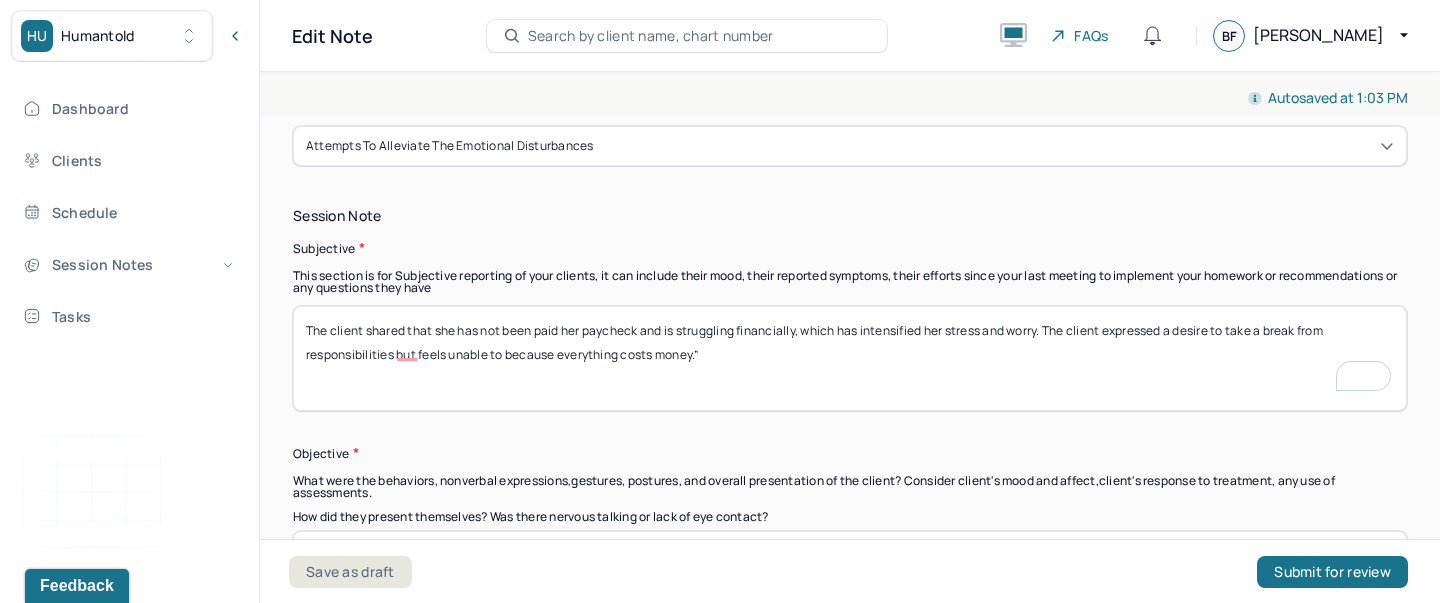 click on "The client shared that she has not been paid her paycheck and is struggling financially, which has intensified her stress and worry. The client expressed a desire to take a break from responsibilities but feels unable to because “everything costs money.”" at bounding box center (850, 358) 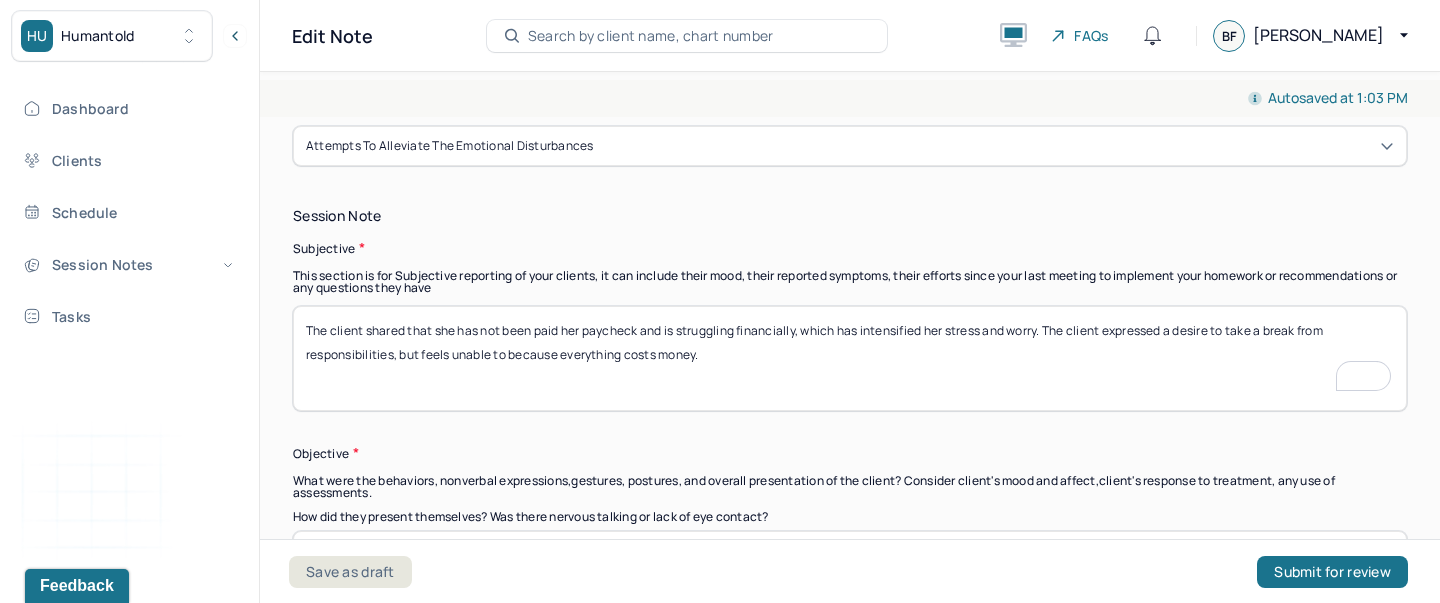 click on "The client shared that she has not been paid her paycheck and is struggling financially, which has intensified her stress and worry. The client expressed a desire to take a break from responsibilities, but feels unable to because everything costs money." at bounding box center (850, 358) 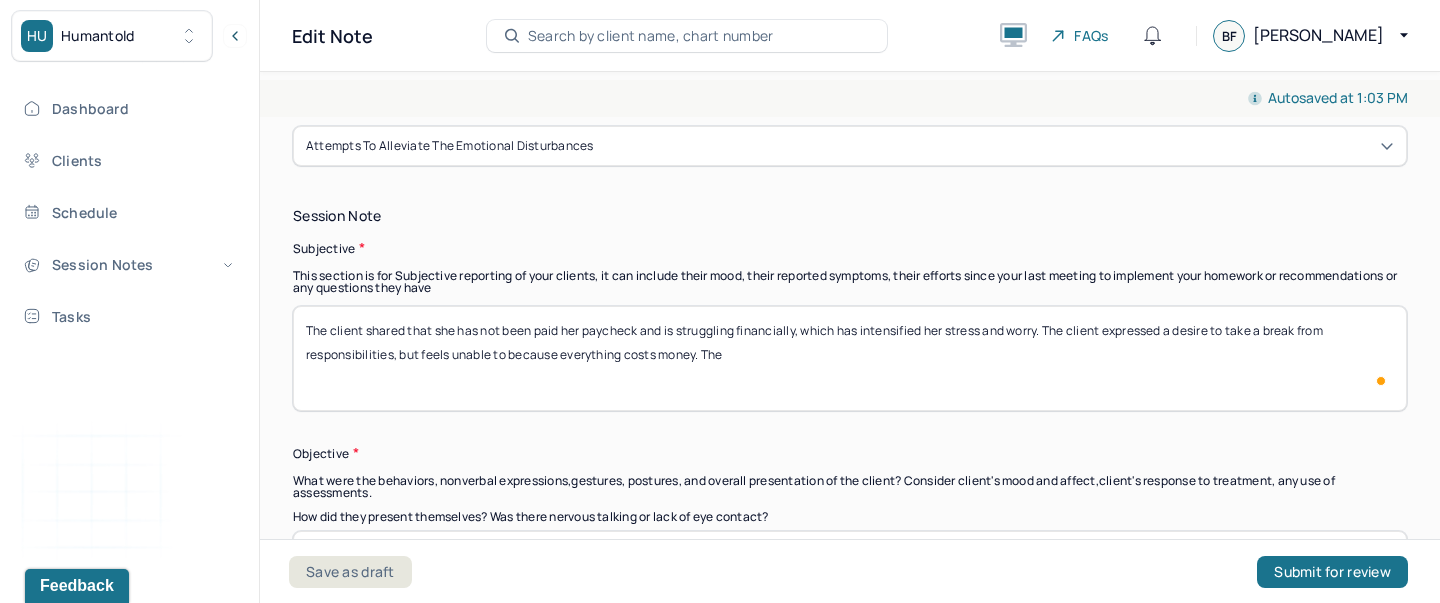 paste on "Client also reported feeling overwhelmed and anxious most of the time. She expressed a preference to isolate but mentioned that family members have been encouraging her to go for walks and socialize. Client became tearful during the session and disclosed that although she tries to appear okay, multiple people have recently asked her if she is alright, indicating that her emotional distress is becoming visible." 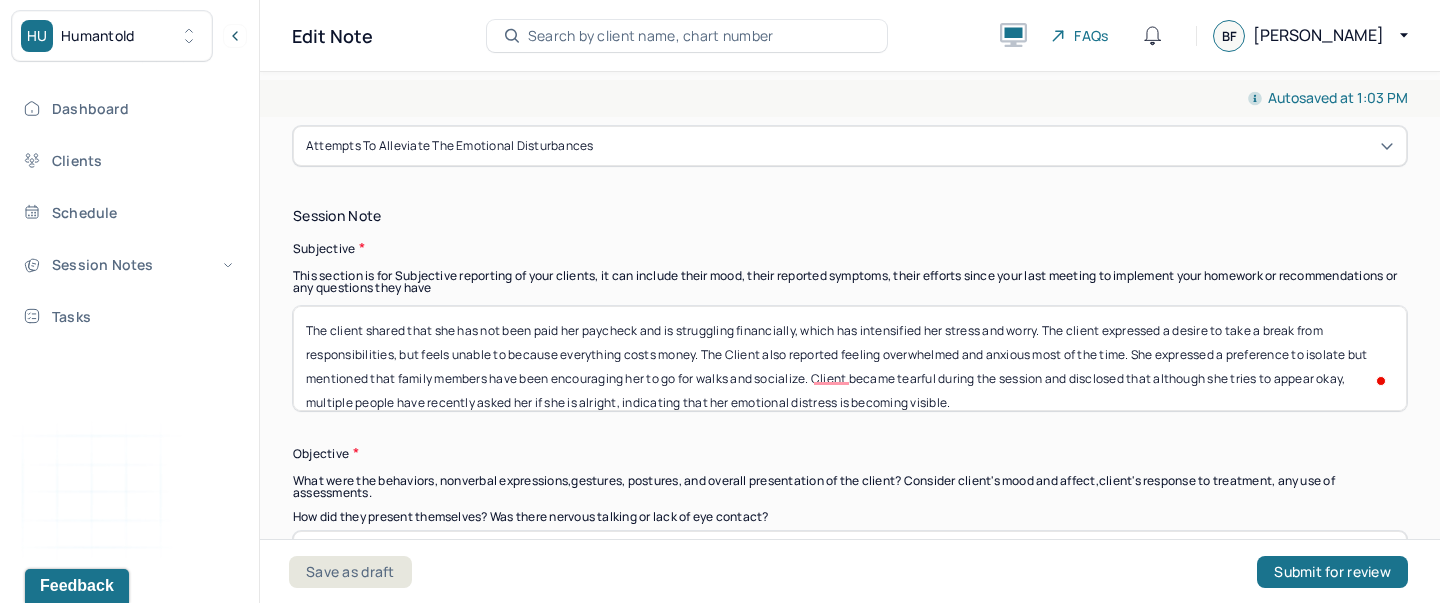click on "The client shared that she has not been paid her paycheck and is struggling financially, which has intensified her stress and worry. The client expressed a desire to take a break from responsibilities, but feels unable to because everything costs money." at bounding box center (850, 358) 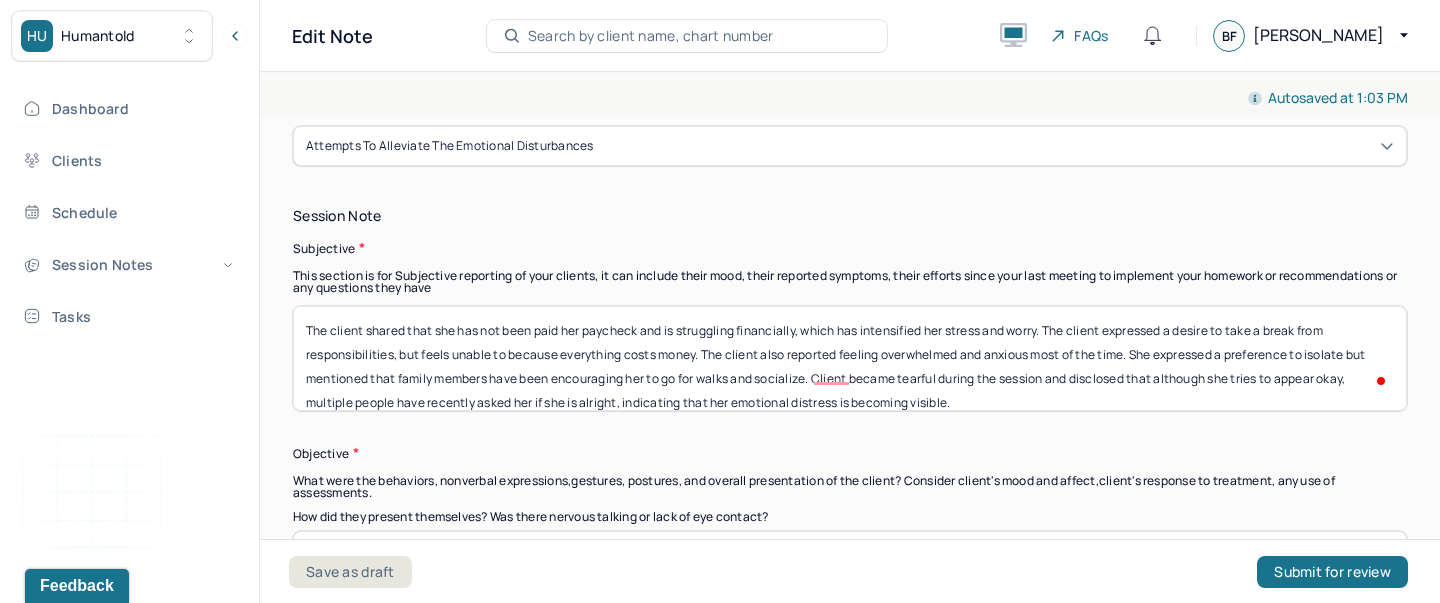 click on "The client shared that she has not been paid her paycheck and is struggling financially, which has intensified her stress and worry. The client expressed a desire to take a break from responsibilities, but feels unable to because everything costs money. The Client also reported feeling overwhelmed and anxious most of the time. She expressed a preference to isolate but mentioned that family members have been encouraging her to go for walks and socialize. Client became tearful during the session and disclosed that although she tries to appear okay, multiple people have recently asked her if she is alright, indicating that her emotional distress is becoming visible." at bounding box center [850, 358] 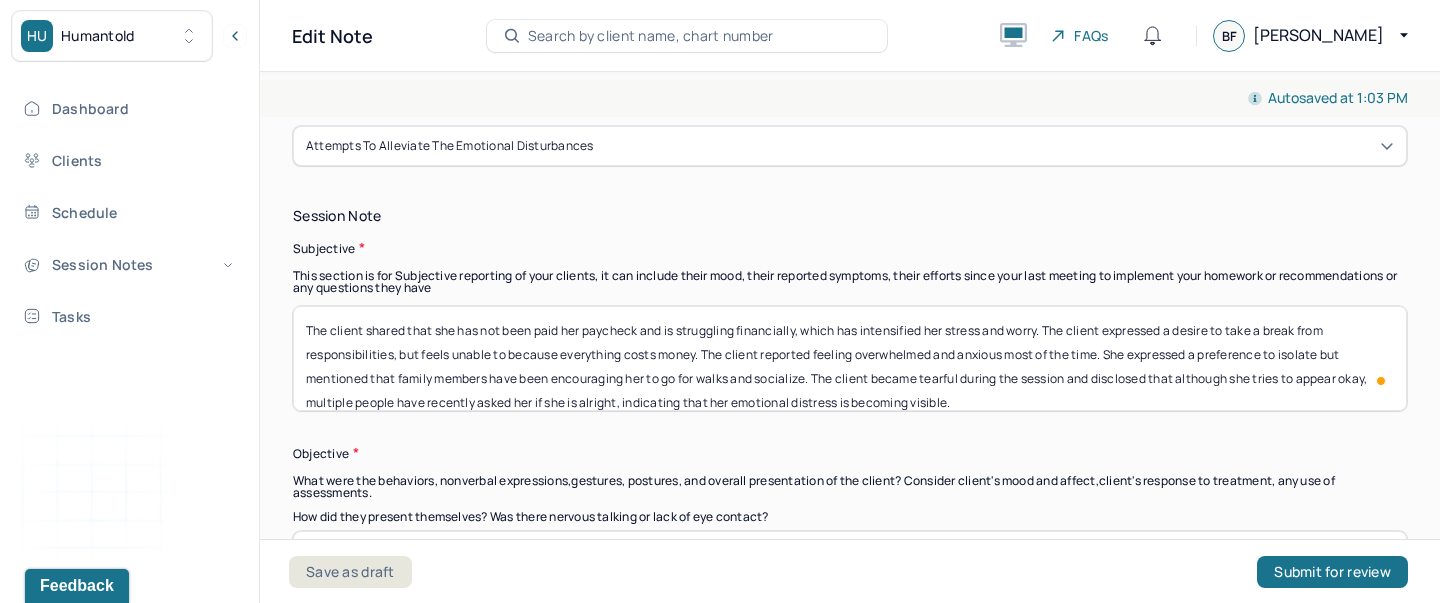 scroll, scrollTop: 9, scrollLeft: 0, axis: vertical 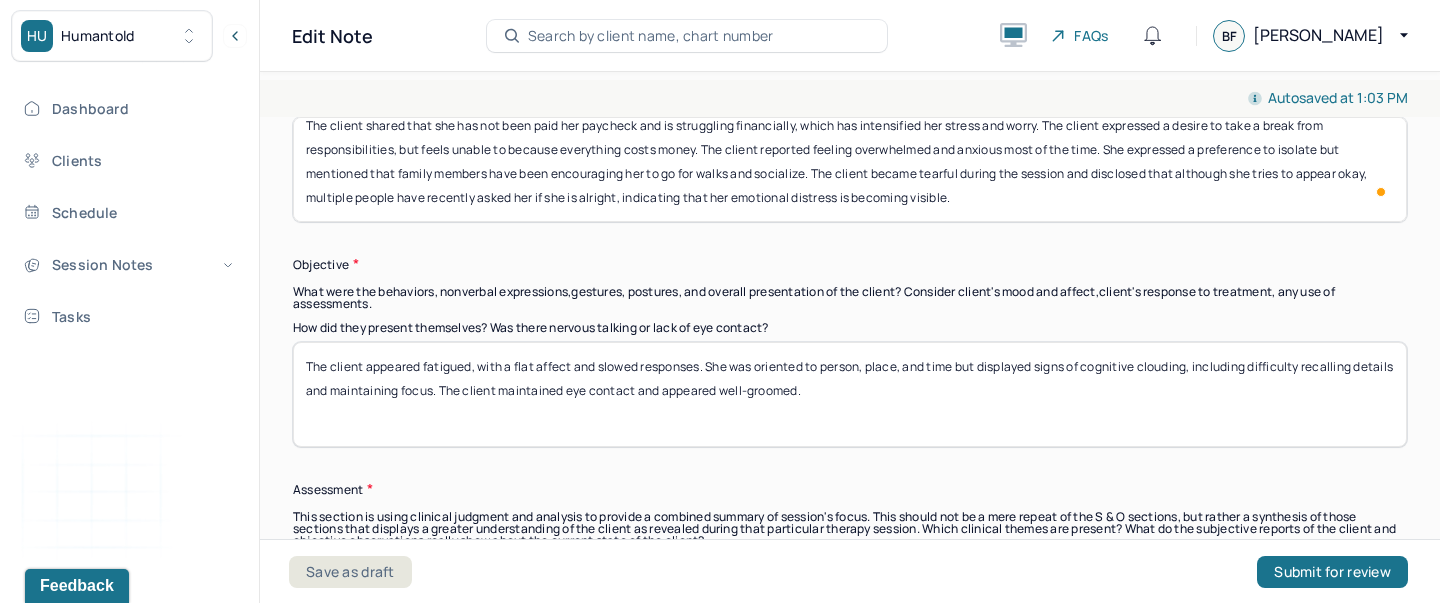 type on "The client shared that she has not been paid her paycheck and is struggling financially, which has intensified her stress and worry. The client expressed a desire to take a break from responsibilities, but feels unable to because everything costs money. The client reported feeling overwhelmed and anxious most of the time. She expressed a preference to isolate but mentioned that family members have been encouraging her to go for walks and socialize. The client became tearful during the session and disclosed that although she tries to appear okay, multiple people have recently asked her if she is alright, indicating that her emotional distress is becoming visible." 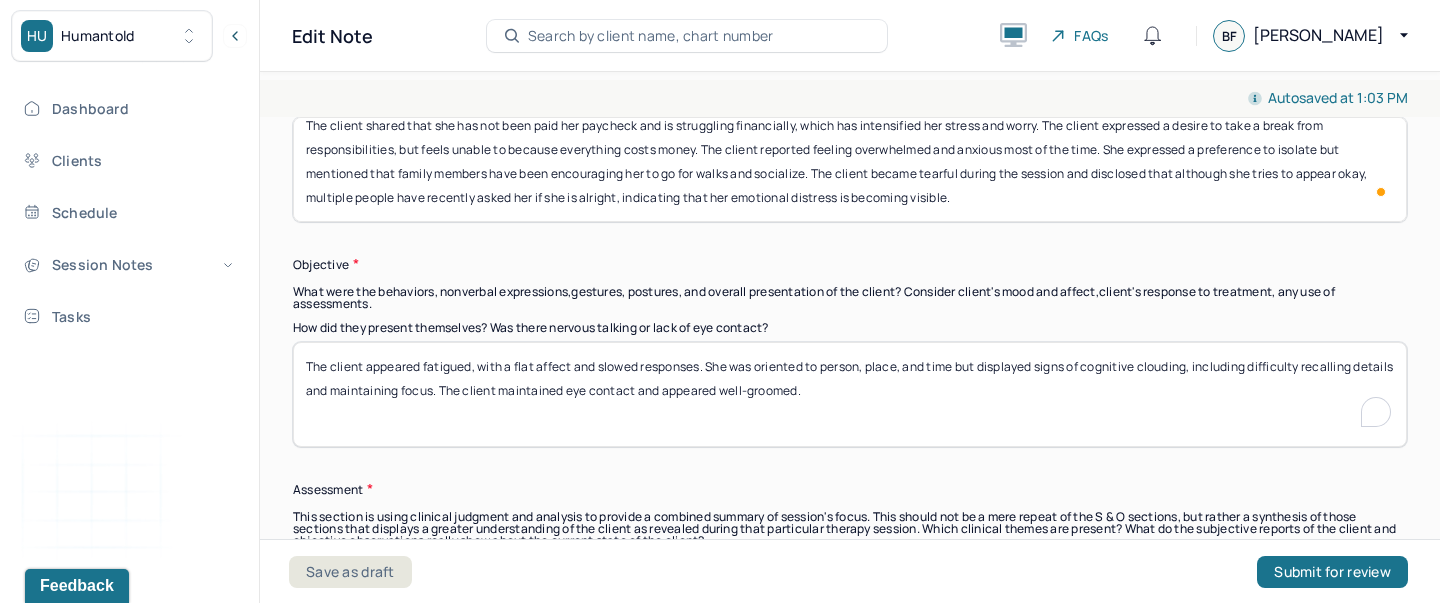 click on "The client appeared fatigued, with a flat affect and slowed responses. She was oriented to person, place, and time but displayed signs of cognitive clouding, including difficulty recalling details and maintaining focus. The client maintained eye contact and appeared well-groomed." at bounding box center (850, 394) 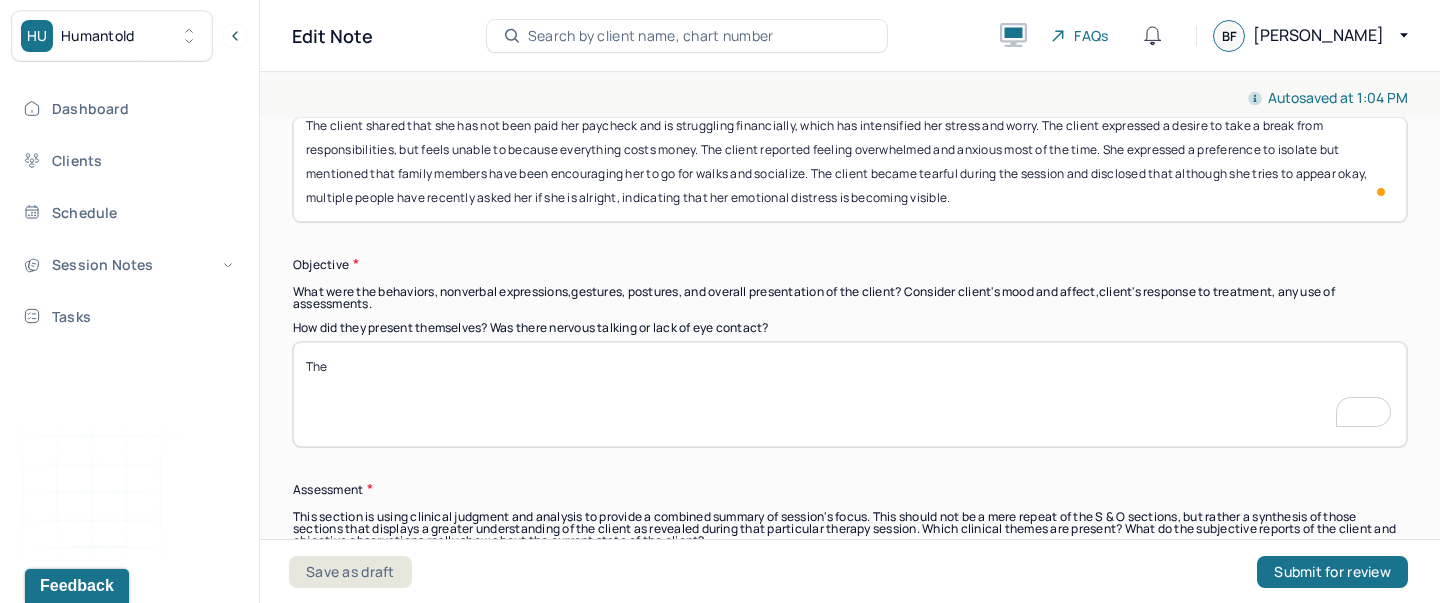 paste on "Client appeared tearful and emotionally distressed during session. She initially struggled to contain her emotions but composed herself by the end of the session, indicating a pattern of emotional suppression. Client’s affect was flat and mood was low. She presented with signs of fatigue and psychological strain. Client’s speech was coherent but slowed at times. Insight and judgment appear intact but clouded by emotional overwhelm." 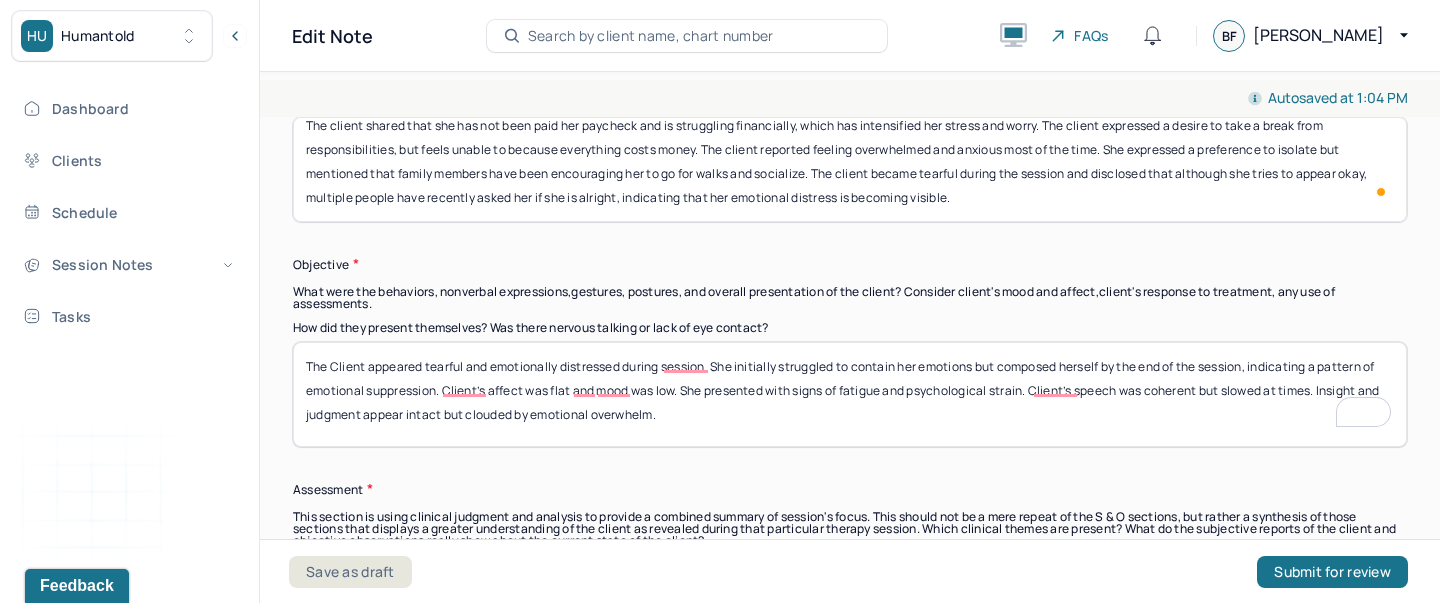 click on "The Client appeared tearful and emotionally distressed during session. She initially struggled to contain her emotions but composed herself by the end of the session, indicating a pattern of emotional suppression. Client’s affect was flat and mood was low. She presented with signs of fatigue and psychological strain. Client’s speech was coherent but slowed at times. Insight and judgment appear intact but clouded by emotional overwhelm." at bounding box center (850, 394) 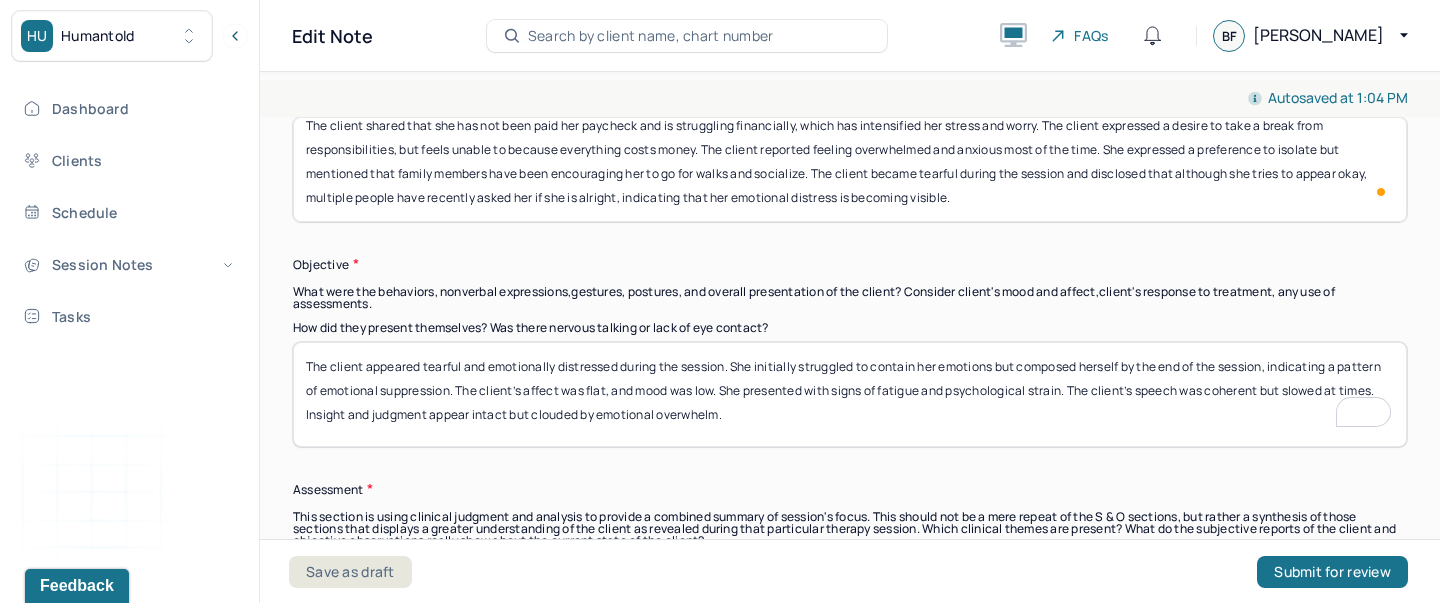 click on "The client appeared tearful and emotionally distressed during session. She initially struggled to contain her emotions but composed herself by the end of the session, indicating a pattern of emotional suppression. Client’s affect was flat and mood was low. She presented with signs of fatigue and psychological strain. Client’s speech was coherent but slowed at times. Insight and judgment appear intact but clouded by emotional overwhelm." at bounding box center [850, 394] 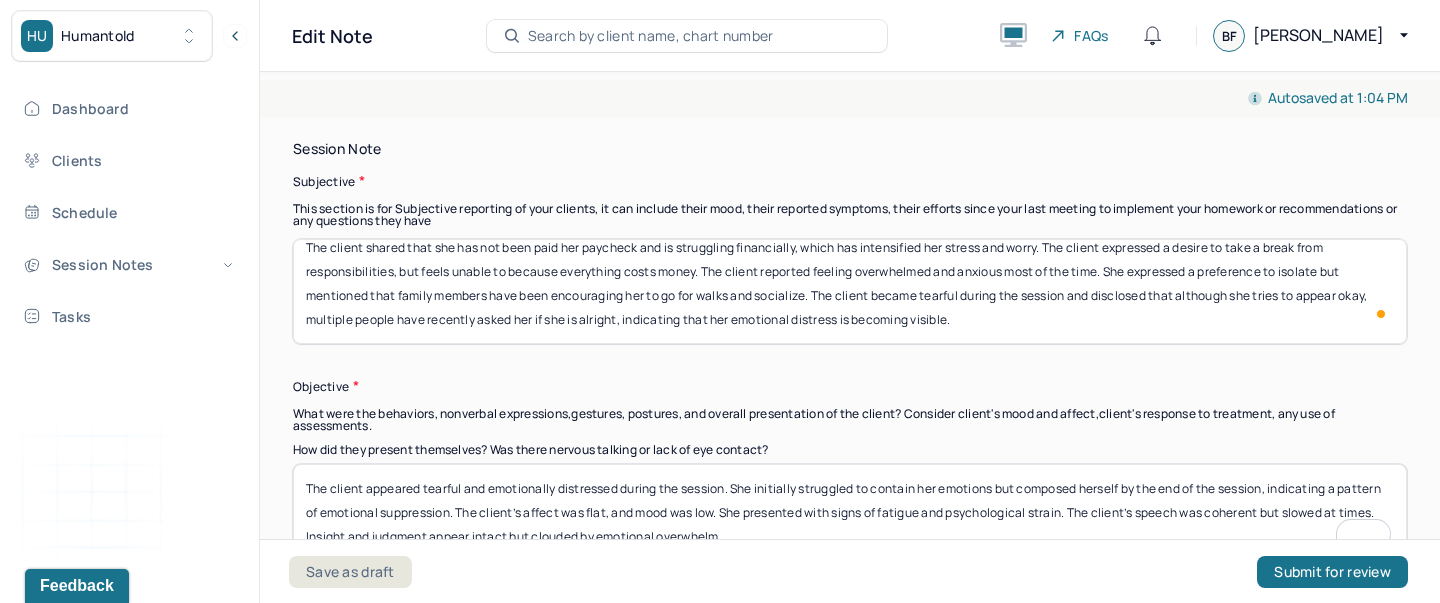 type on "The client appeared tearful and emotionally distressed during the session. She initially struggled to contain her emotions but composed herself by the end of the session, indicating a pattern of emotional suppression. The client’s affect was flat, and mood was low. She presented with signs of fatigue and psychological strain. The client’s speech was coherent but slowed at times. Insight and judgment appear intact but clouded by emotional overwhelm." 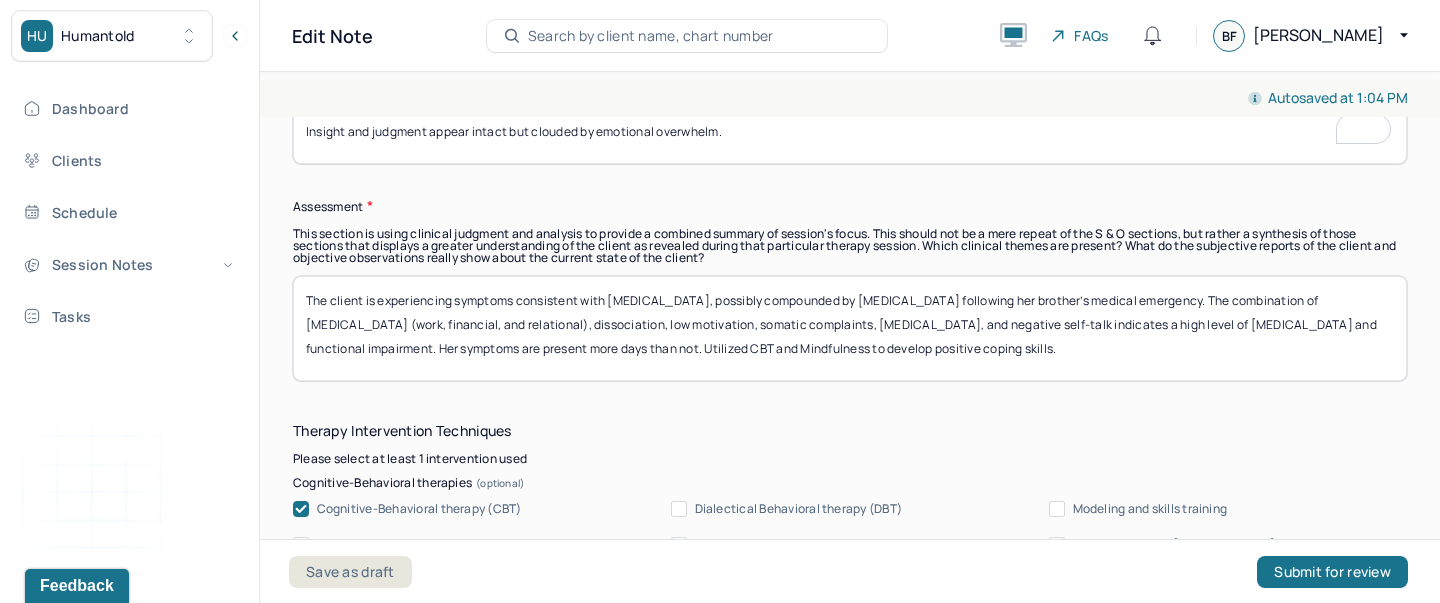 click on "The client is experiencing symptoms consistent with adjustment disorder with mixed anxiety and depressed mood, possibly compounded by acute stress reaction following her brother’s medical emergency. The combination of chronic stress (work, financial, and relational), dissociation, low motivation, somatic complaints, sleep disturbances, and negative self-talk indicates a high level of emotional dysregulation and functional impairment. Her symptoms are present more days than not. Utilized CBT and Mindfulness to develop positive coping skills." at bounding box center [850, 328] 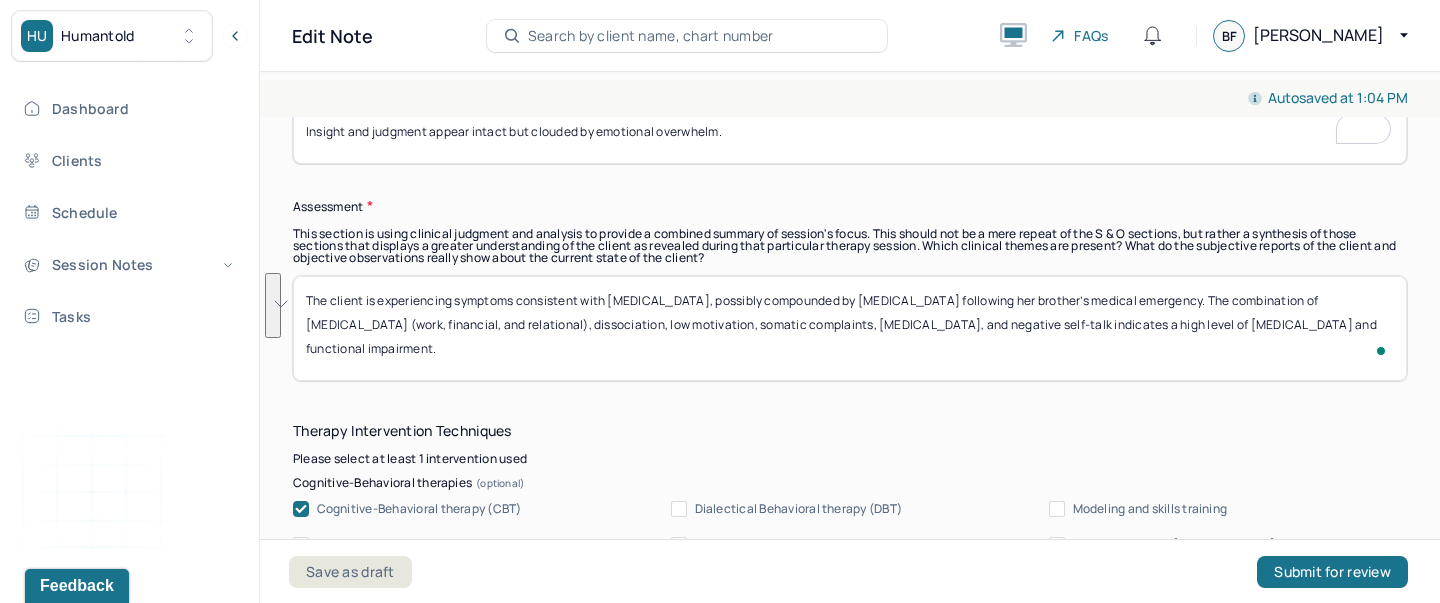 drag, startPoint x: 701, startPoint y: 326, endPoint x: 347, endPoint y: 243, distance: 363.60007 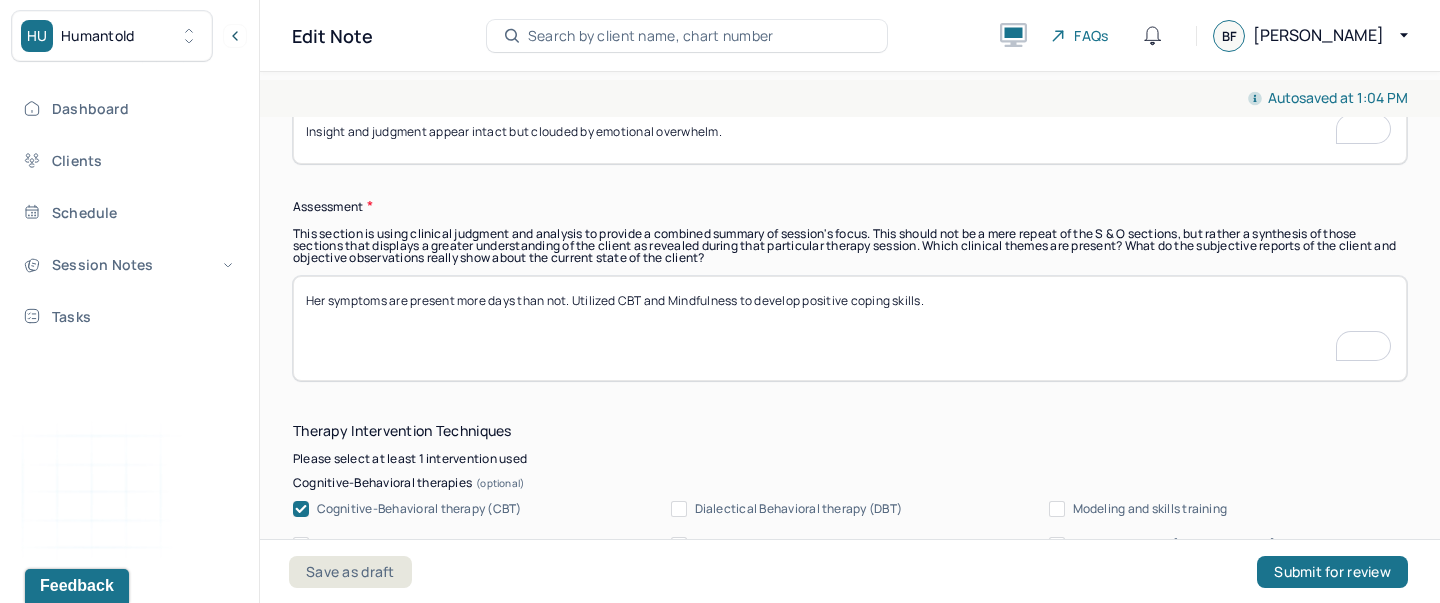 type on "Her symptoms are present more days than not. Utilized CBT and Mindfulness to develop positive coping skills." 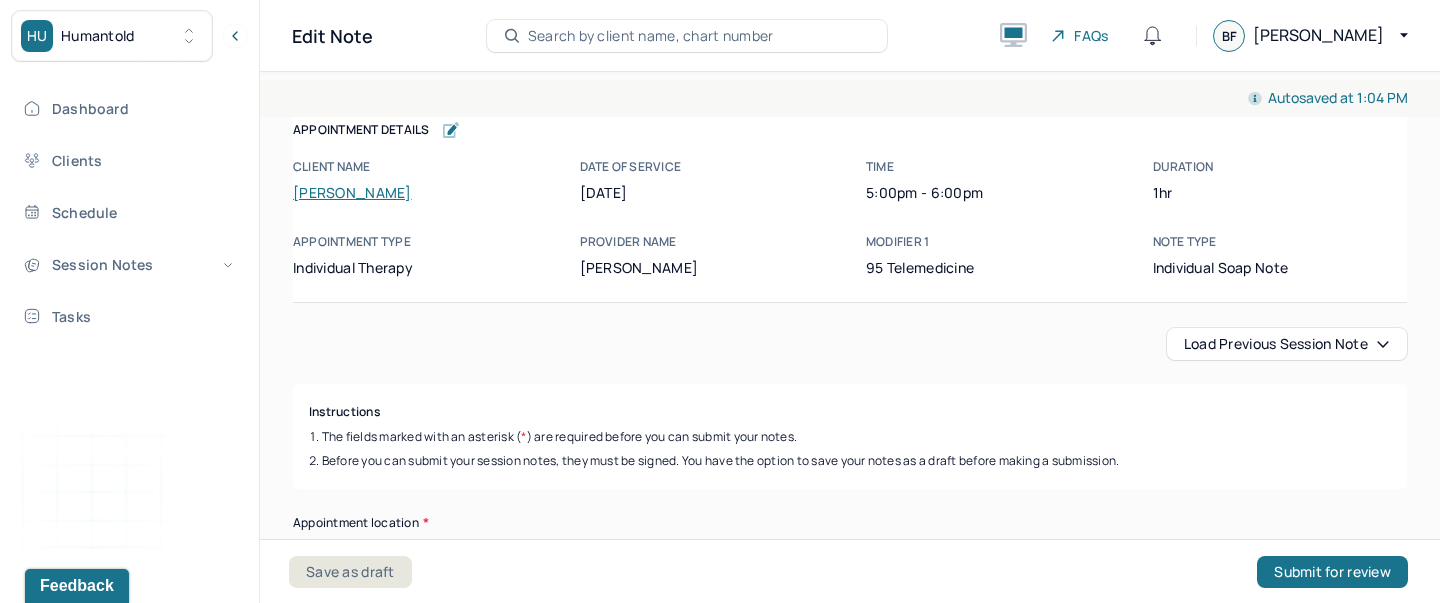 scroll, scrollTop: 0, scrollLeft: 0, axis: both 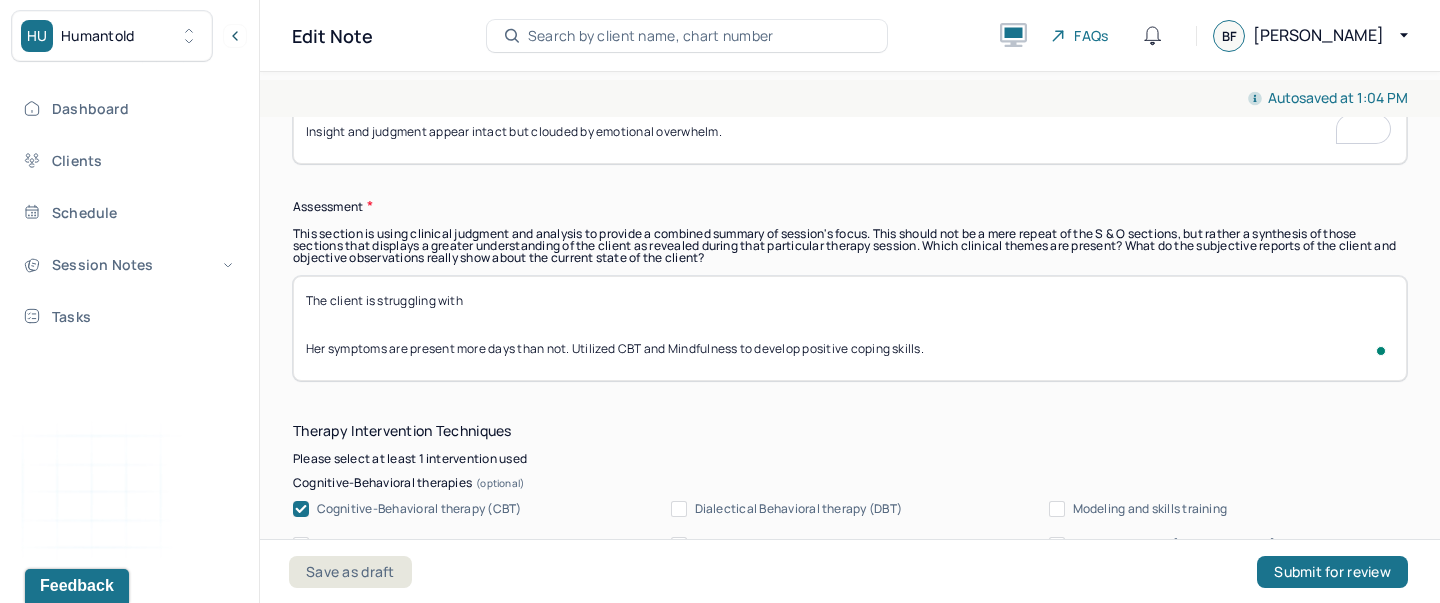 paste on "persistent low mood, feelings of hopelessness, emotional numbness, low energy, social withdrawal, and difficulty identifying any positive aspects of her life." 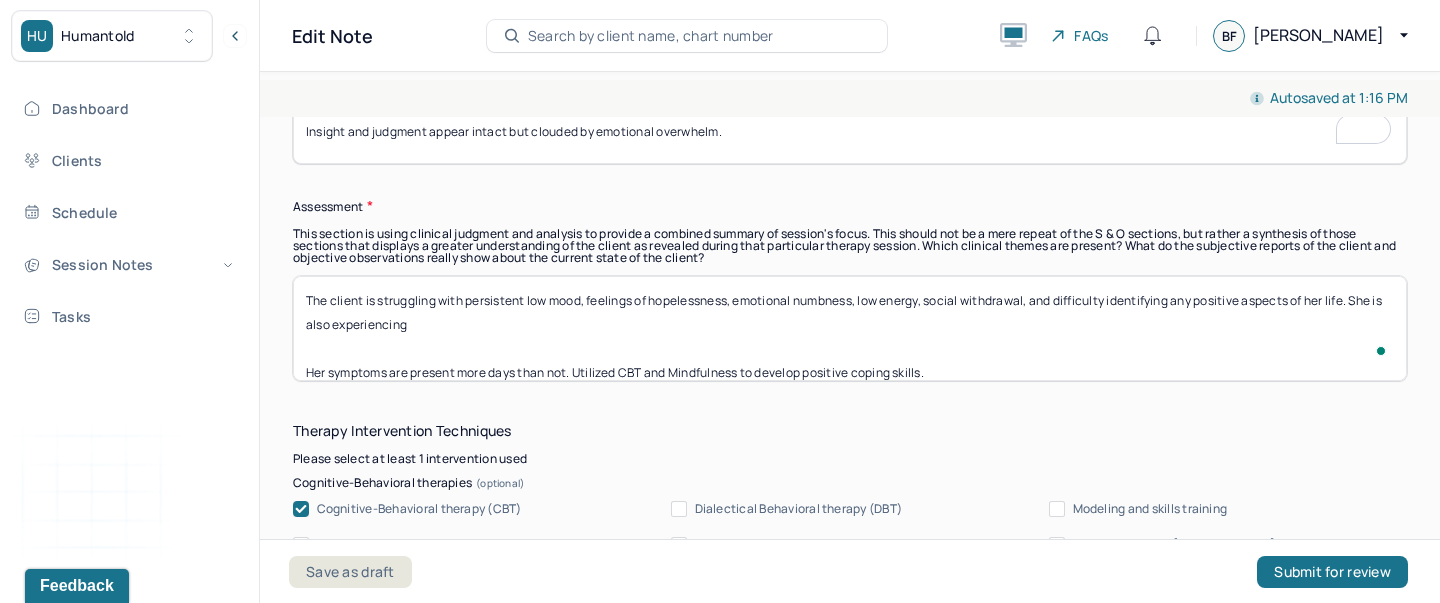 paste on "pervasive worry, heightened sense of overwhelm, and physical tension. The client reports feeling anxious "most of the time" and appears to be caught in a cycle of rumination and avoidance." 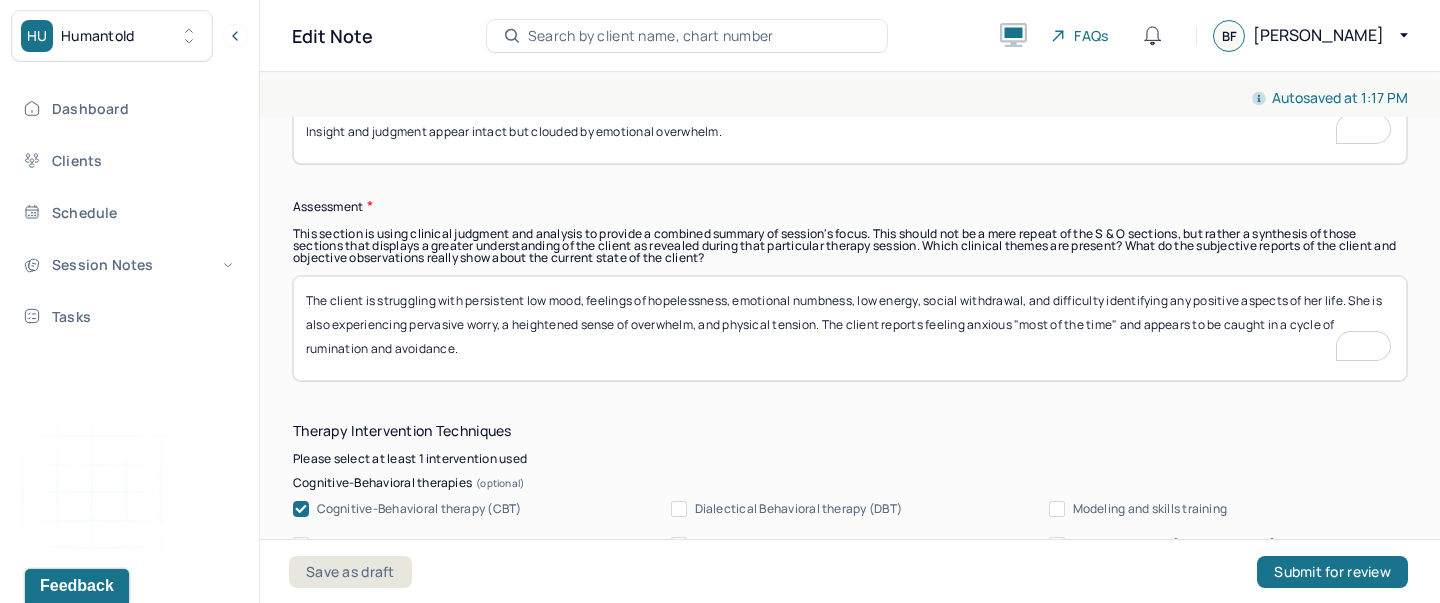 click on "The client is struggling with persistent low mood, feelings of hopelessness, emotional numbness, low energy, social withdrawal, and difficulty identifying any positive aspects of her life. She is also experiencing pervasive worry, heightened sense of overwhelm, and physical tension. The client reports feeling anxious "most of the time" and appears to be caught in a cycle of rumination and avoidance.
Her symptoms are present more days than not. Utilized CBT and Mindfulness to develop positive coping skills." at bounding box center (850, 328) 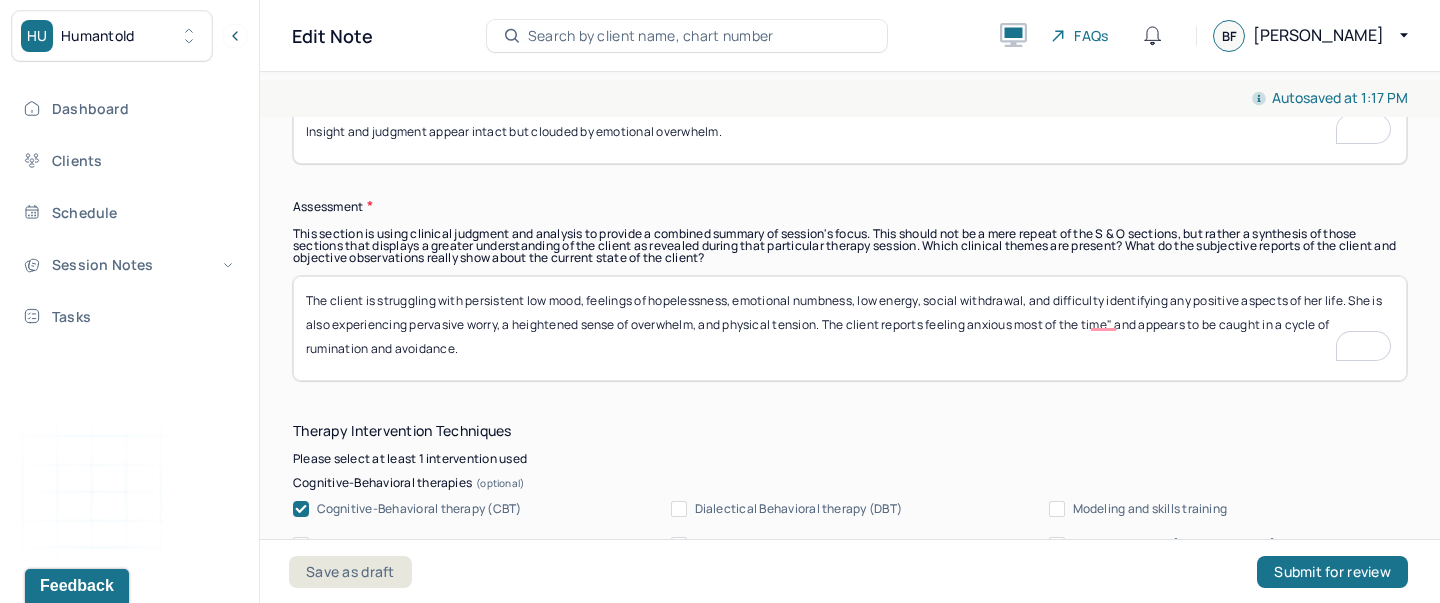 click on "The client is struggling with persistent low mood, feelings of hopelessness, emotional numbness, low energy, social withdrawal, and difficulty identifying any positive aspects of her life. She is also experiencing pervasive worry, a heightened sense of overwhelm, and physical tension. The client reports feeling anxious "most of the time" and appears to be caught in a cycle of rumination and avoidance.
Her symptoms are present more days than not. Utilized CBT and Mindfulness to develop positive coping skills." at bounding box center (850, 328) 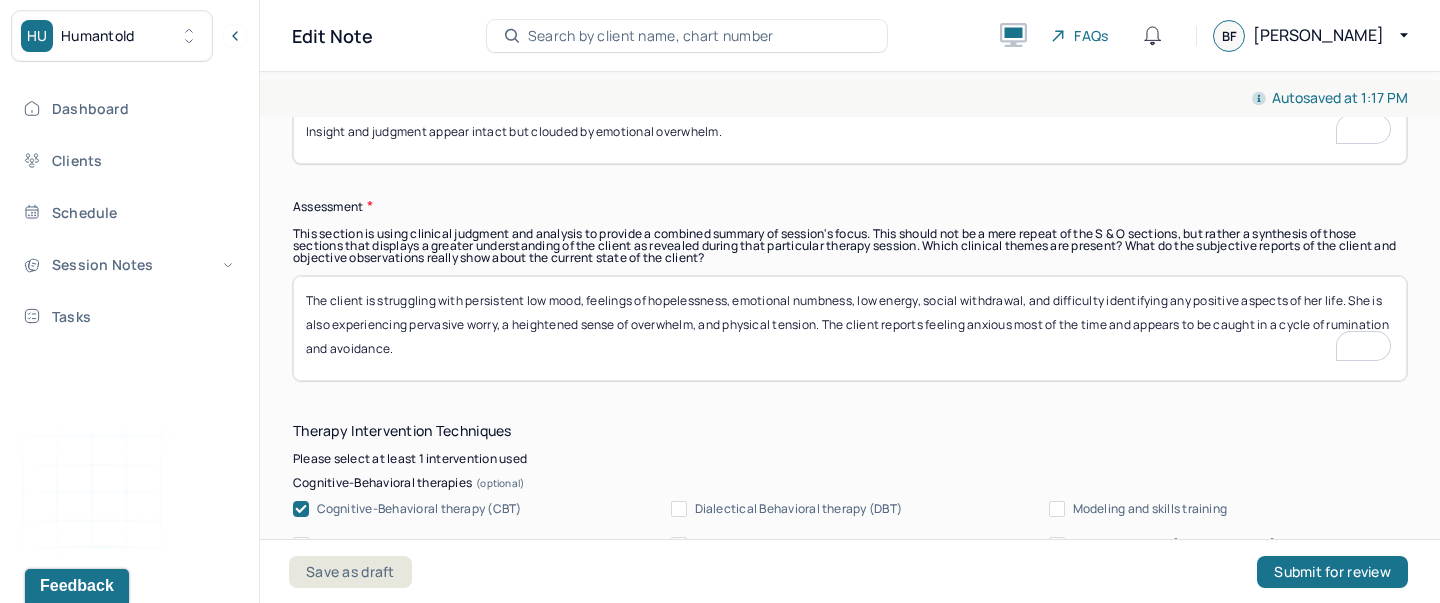 click on "The client is struggling with persistent low mood, feelings of hopelessness, emotional numbness, low energy, social withdrawal, and difficulty identifying any positive aspects of her life. She is also experiencing pervasive worry, a heightened sense of overwhelm, and physical tension. The client reports feeling anxious "most of the time" and appears to be caught in a cycle of rumination and avoidance.
Her symptoms are present more days than not. Utilized CBT and Mindfulness to develop positive coping skills." at bounding box center [850, 328] 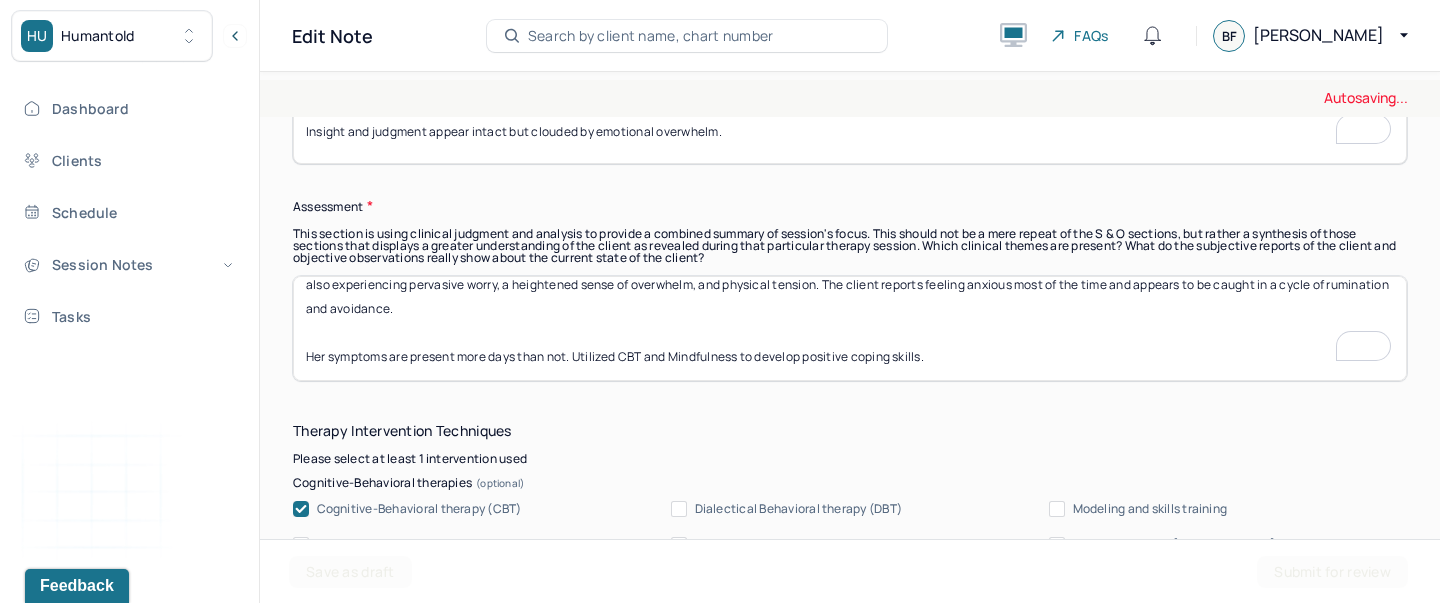 click on "The client is struggling with persistent low mood, feelings of hopelessness, emotional numbness, low energy, social withdrawal, and difficulty identifying any positive aspects of her life. She is also experiencing pervasive worry, a heightened sense of overwhelm, and physical tension. The client reports feeling anxious "most of the time" and appears to be caught in a cycle of rumination and avoidance.
Her symptoms are present more days than not. Utilized CBT and Mindfulness to develop positive coping skills." at bounding box center (850, 328) 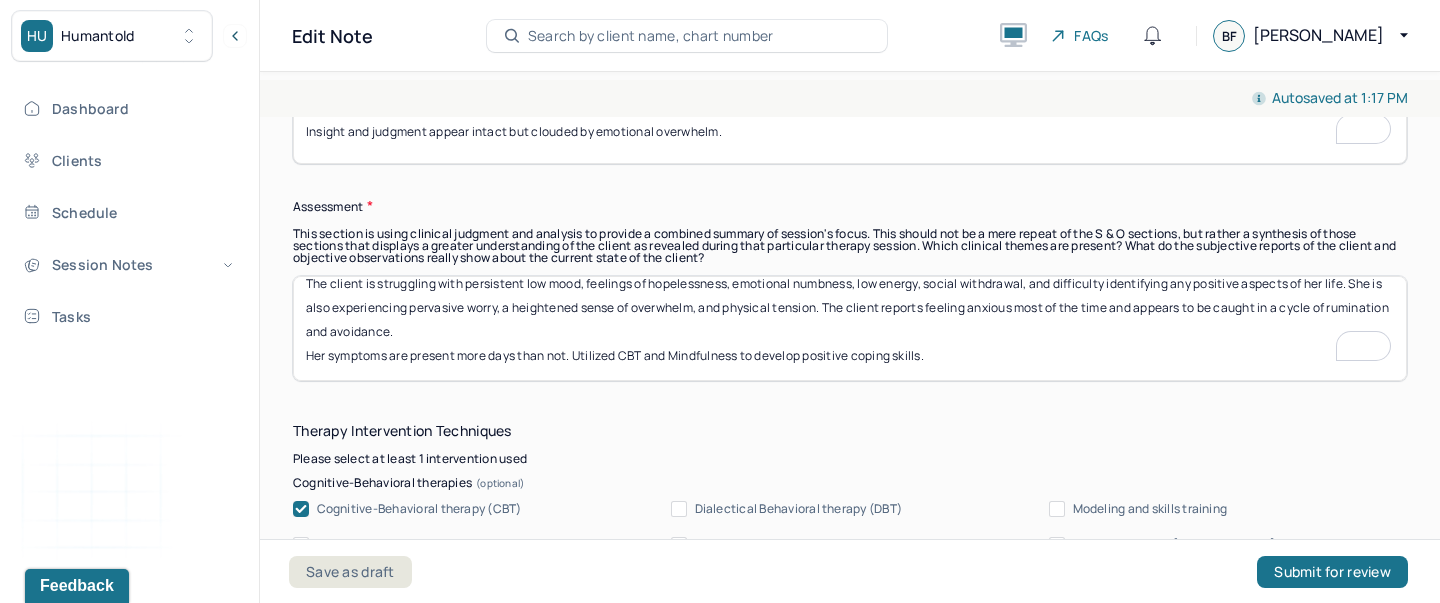 scroll, scrollTop: 16, scrollLeft: 0, axis: vertical 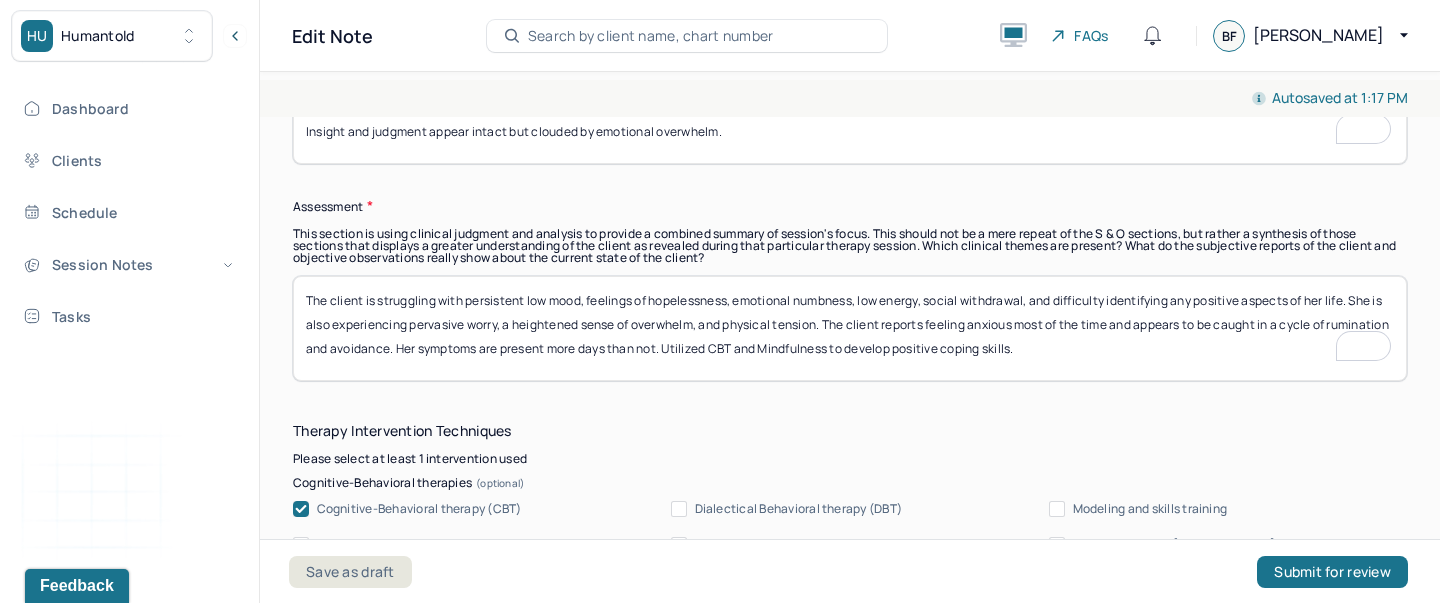 type on "The client is struggling with persistent low mood, feelings of hopelessness, emotional numbness, low energy, social withdrawal, and difficulty identifying any positive aspects of her life. She is also experiencing pervasive worry, a heightened sense of overwhelm, and physical tension. The client reports feeling anxious most of the time and appears to be caught in a cycle of rumination and avoidance. Her symptoms are present more days than not. Utilized CBT and Mindfulness to develop positive coping skills." 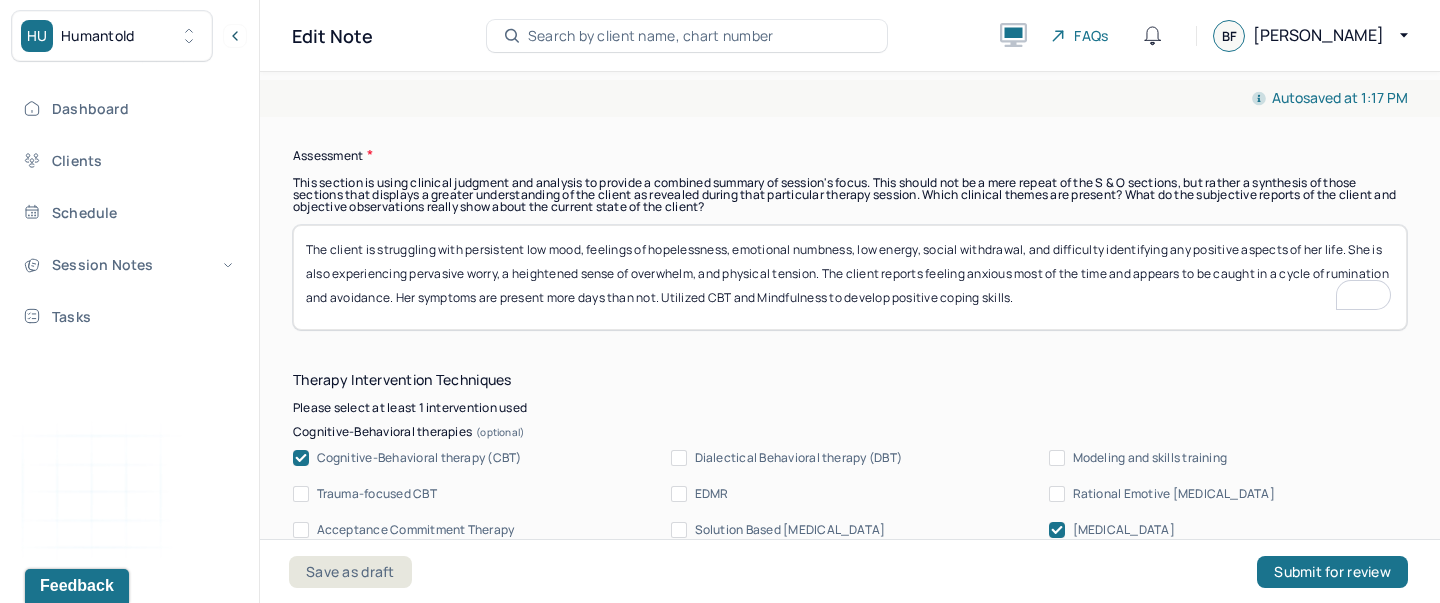 scroll, scrollTop: 1877, scrollLeft: 0, axis: vertical 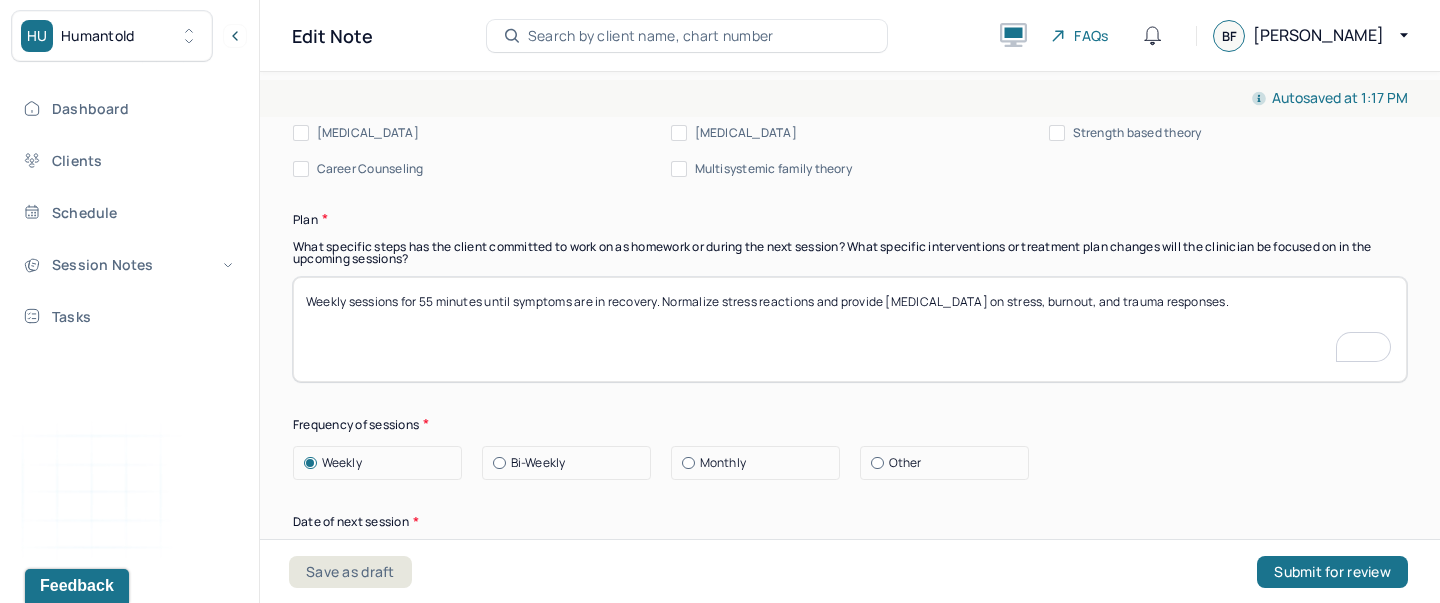 drag, startPoint x: 668, startPoint y: 298, endPoint x: 1064, endPoint y: 316, distance: 396.40887 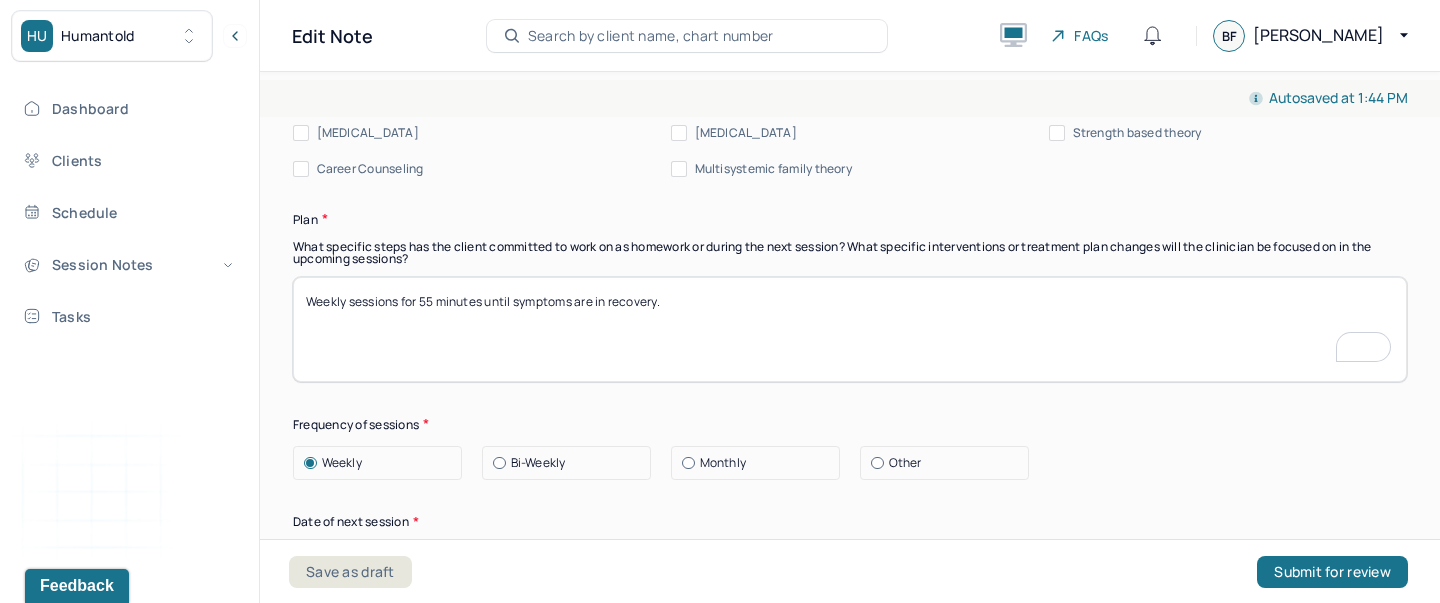 paste on "Continue weekly individual therapy to address emotional distress and explore coping strategies." 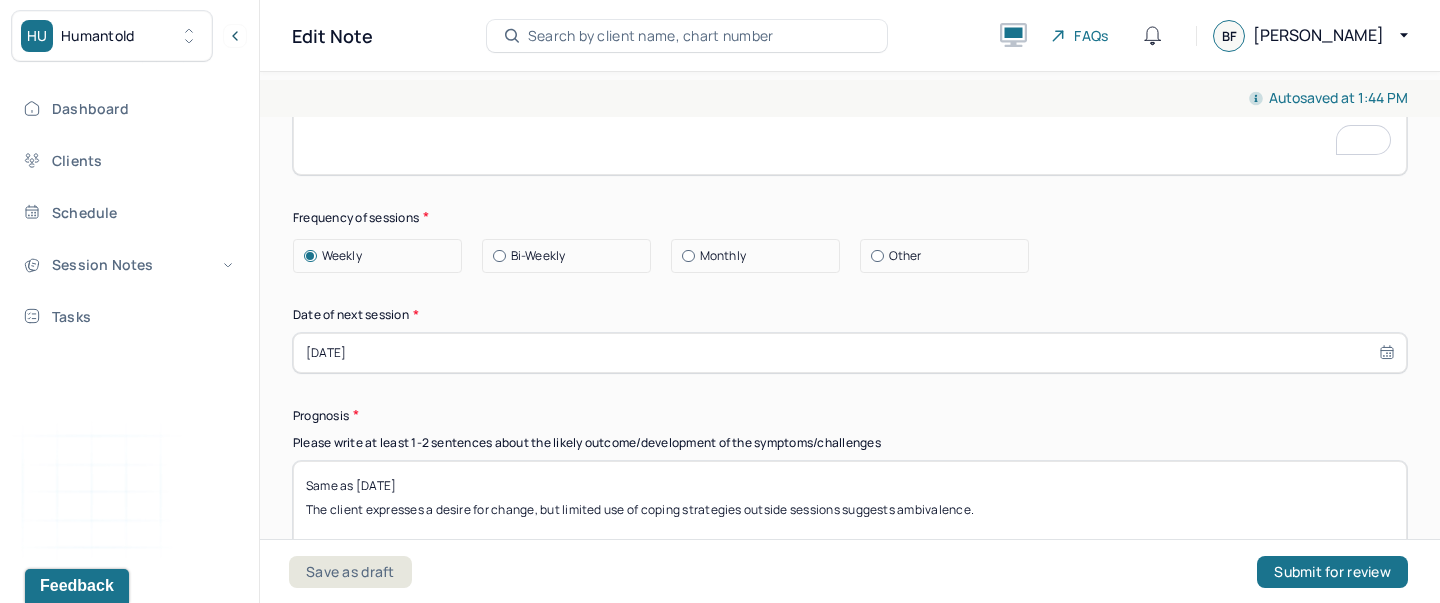 type on "Weekly sessions for 55 minutes until symptoms are in recovery. Continue weekly individual therapy to address emotional distress and explore coping strategies." 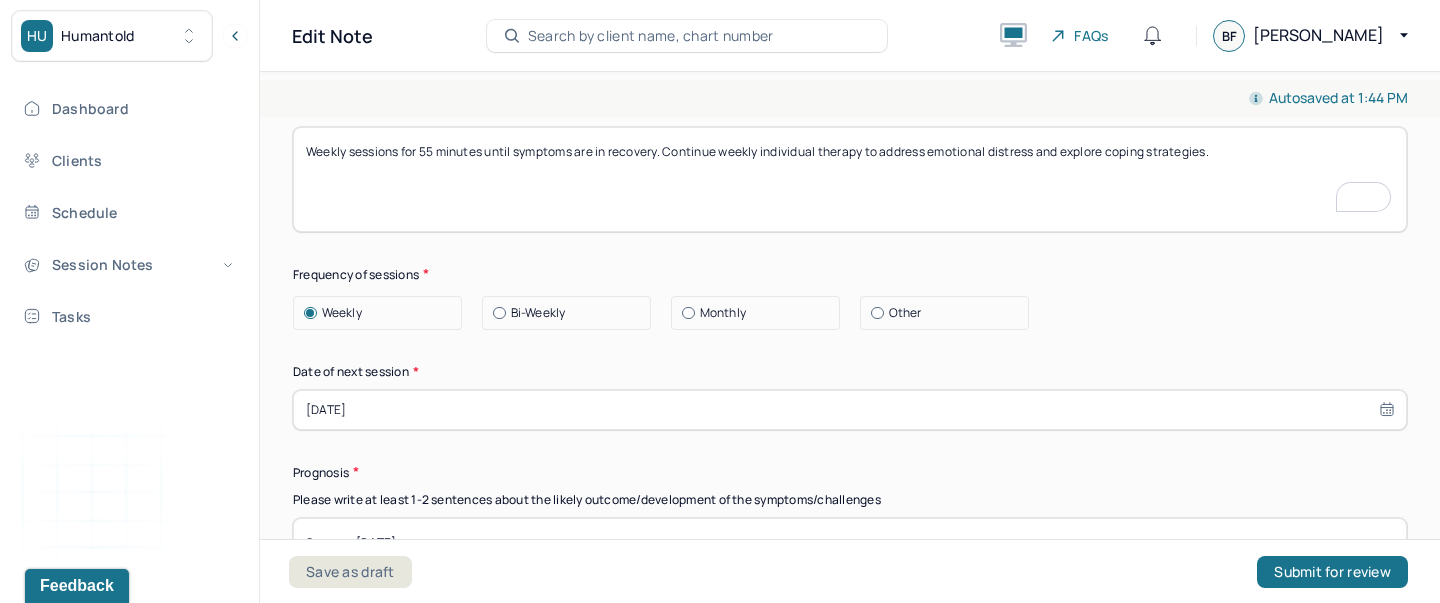 scroll, scrollTop: 2531, scrollLeft: 0, axis: vertical 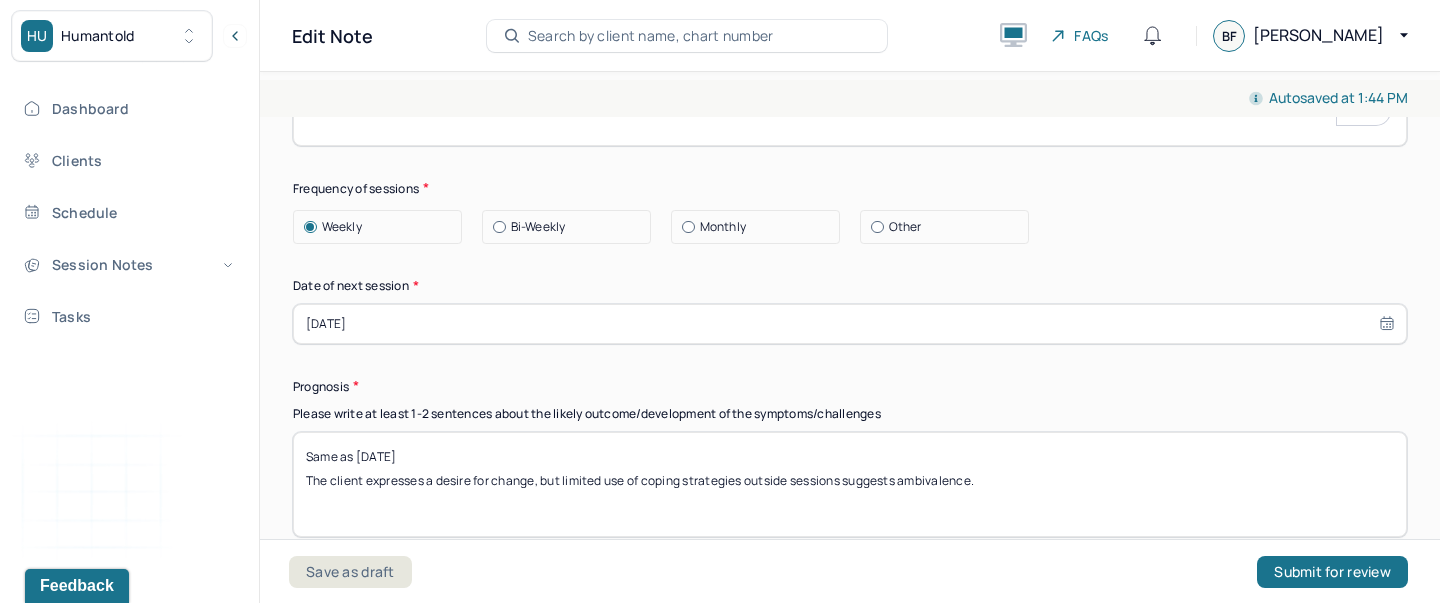 click on "[DATE]" at bounding box center [850, 324] 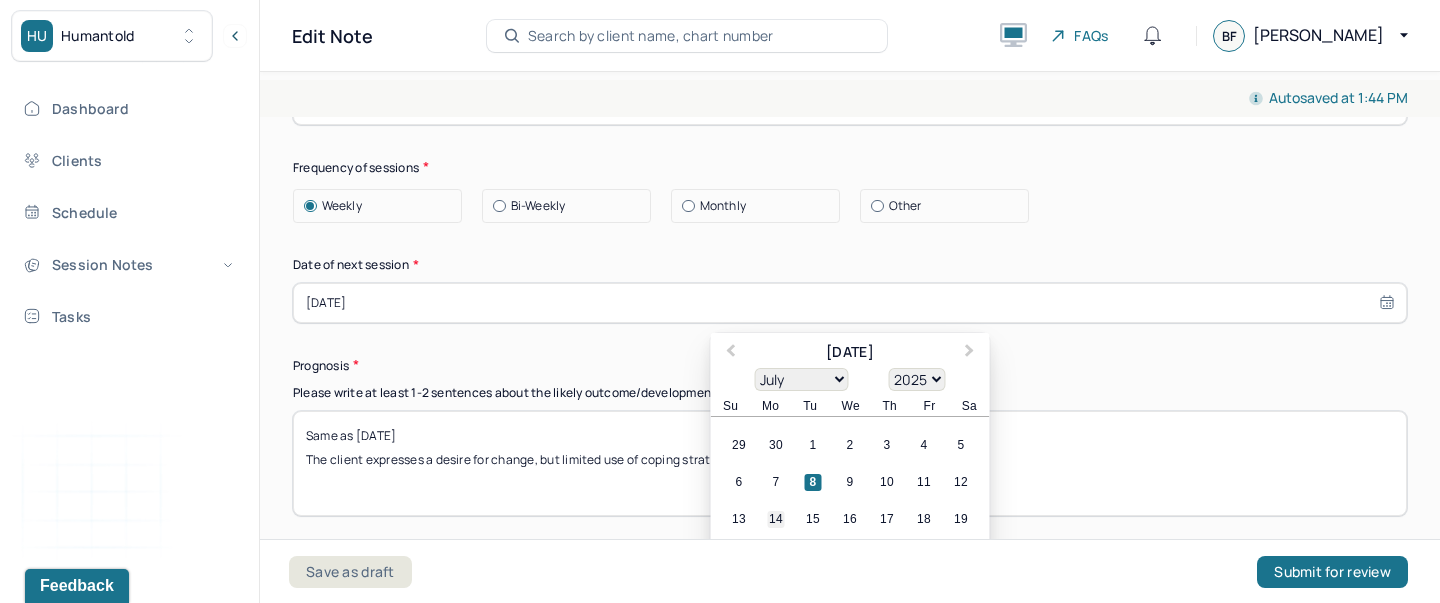 click on "14" at bounding box center [776, 519] 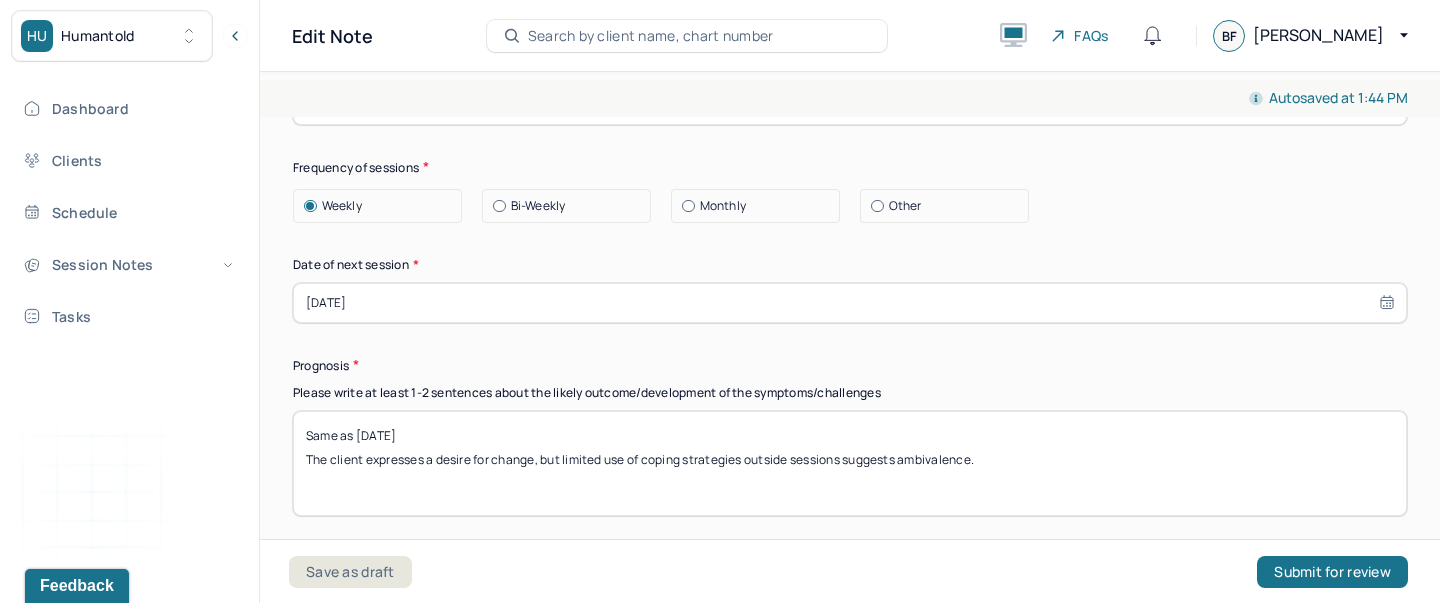 click on "Same as 06/23/2025
The client expresses a desire for change, but limited use of coping strategies outside sessions suggests ambivalence." at bounding box center (850, 463) 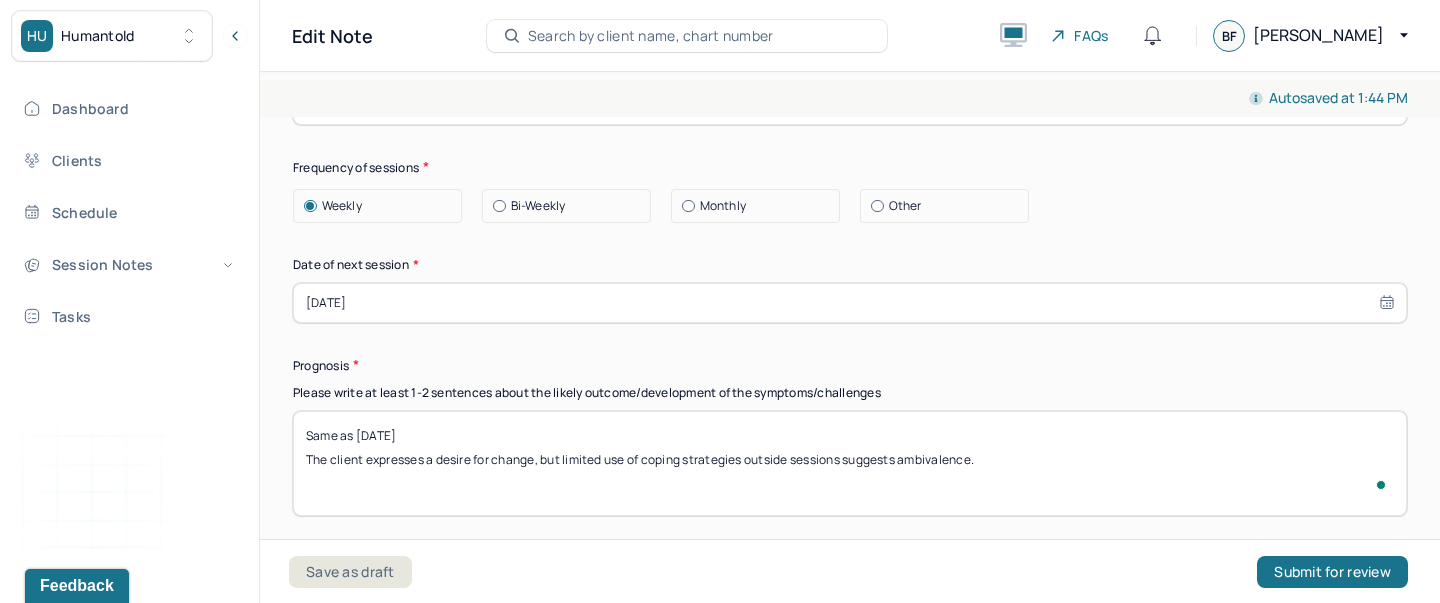 click on "Same as 06/23/2025
The client expresses a desire for change, but limited use of coping strategies outside sessions suggests ambivalence." at bounding box center [850, 463] 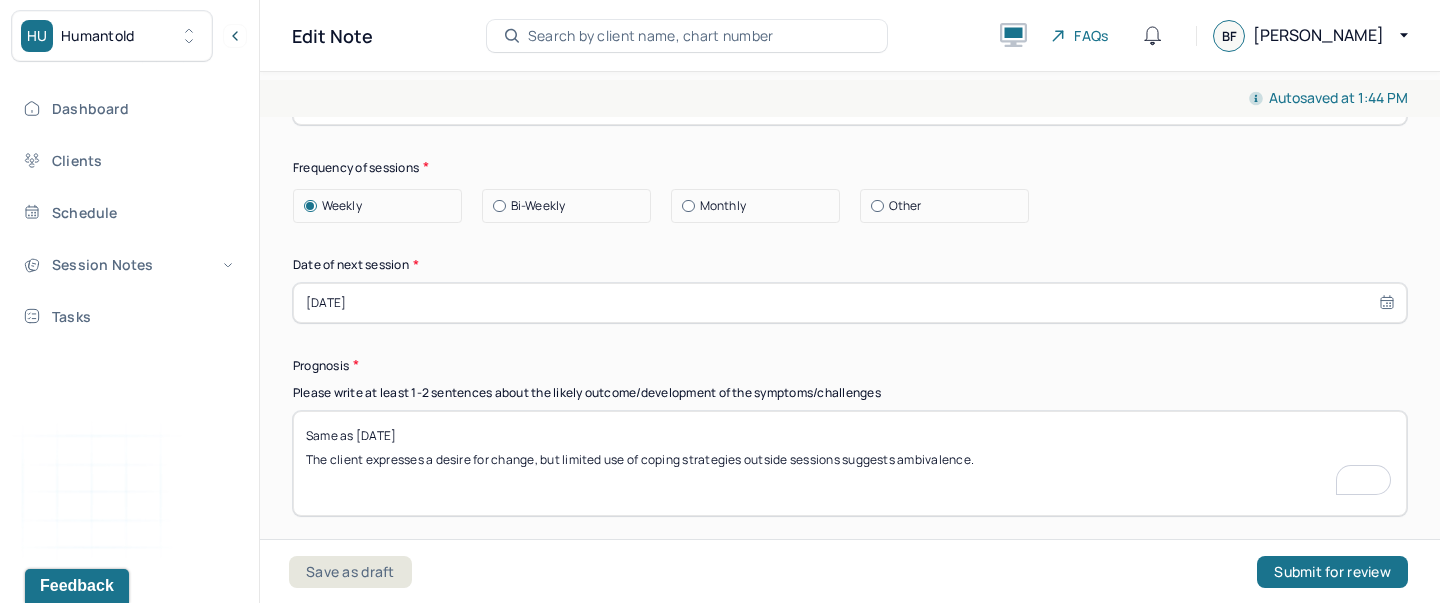 click on "Same as 06/23/2025
The client expresses a desire for change, but limited use of coping strategies outside sessions suggests ambivalence." at bounding box center (850, 463) 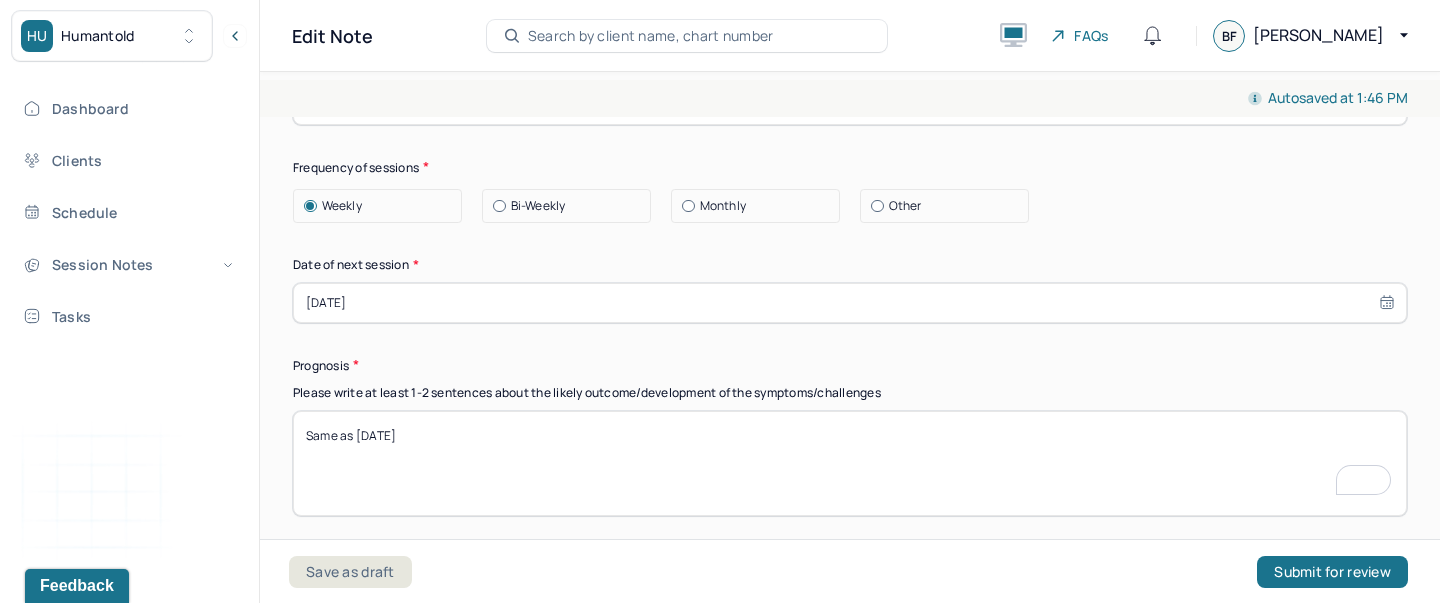 paste on "While the client expresses a wish for things to improve, her limited use of coping strategies outside of sessions may reflect emotional exhaustion or uncertainty about how to begin making changes." 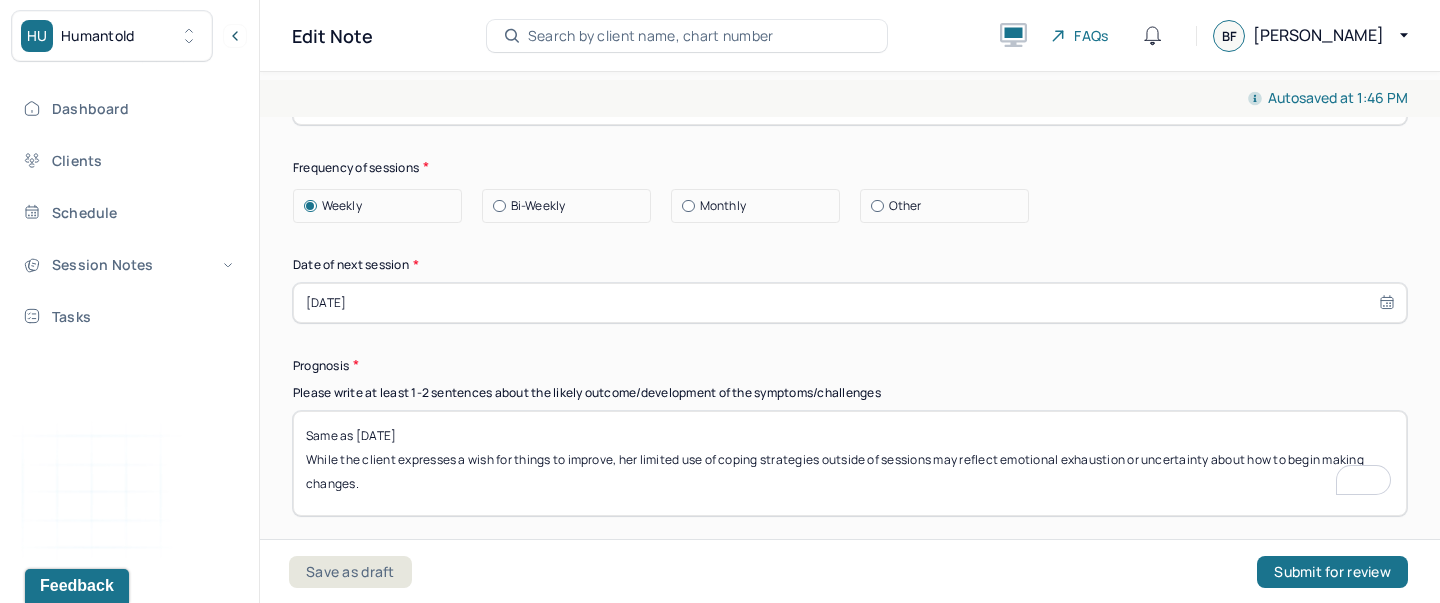 type on "Same as [DATE]
While the client expresses a wish for things to improve, her limited use of coping strategies outside of sessions may reflect emotional exhaustion or uncertainty about how to begin making changes." 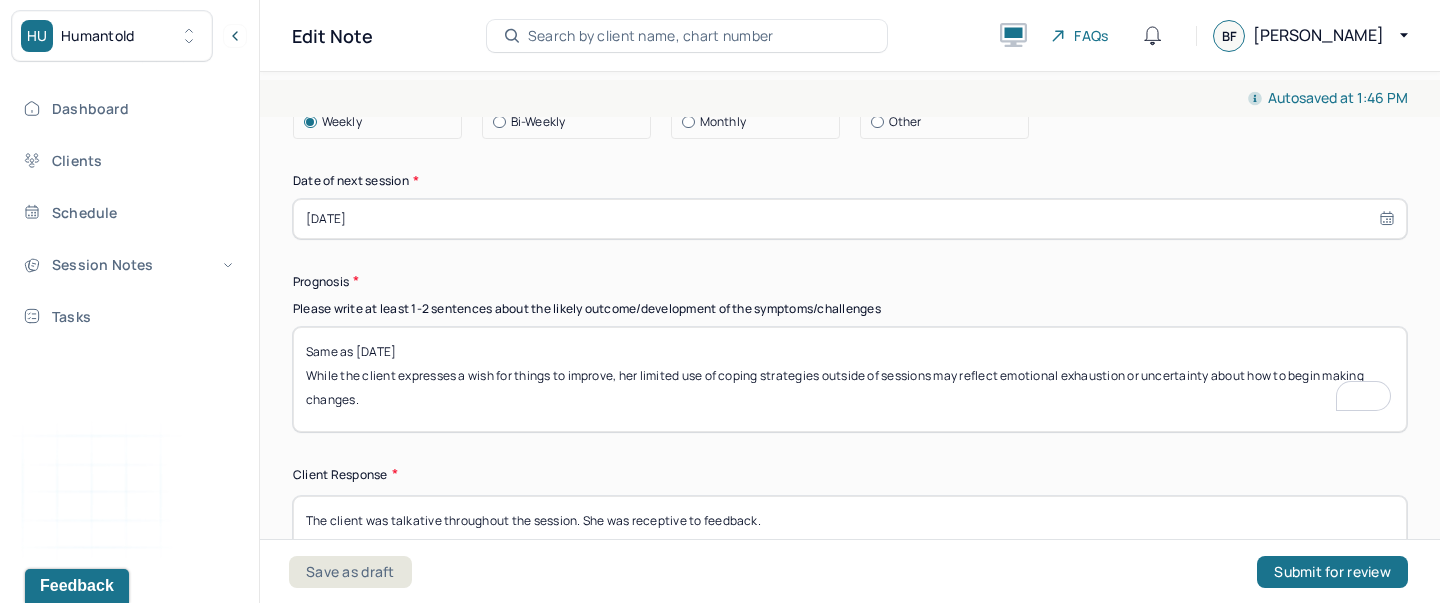 scroll, scrollTop: 2873, scrollLeft: 0, axis: vertical 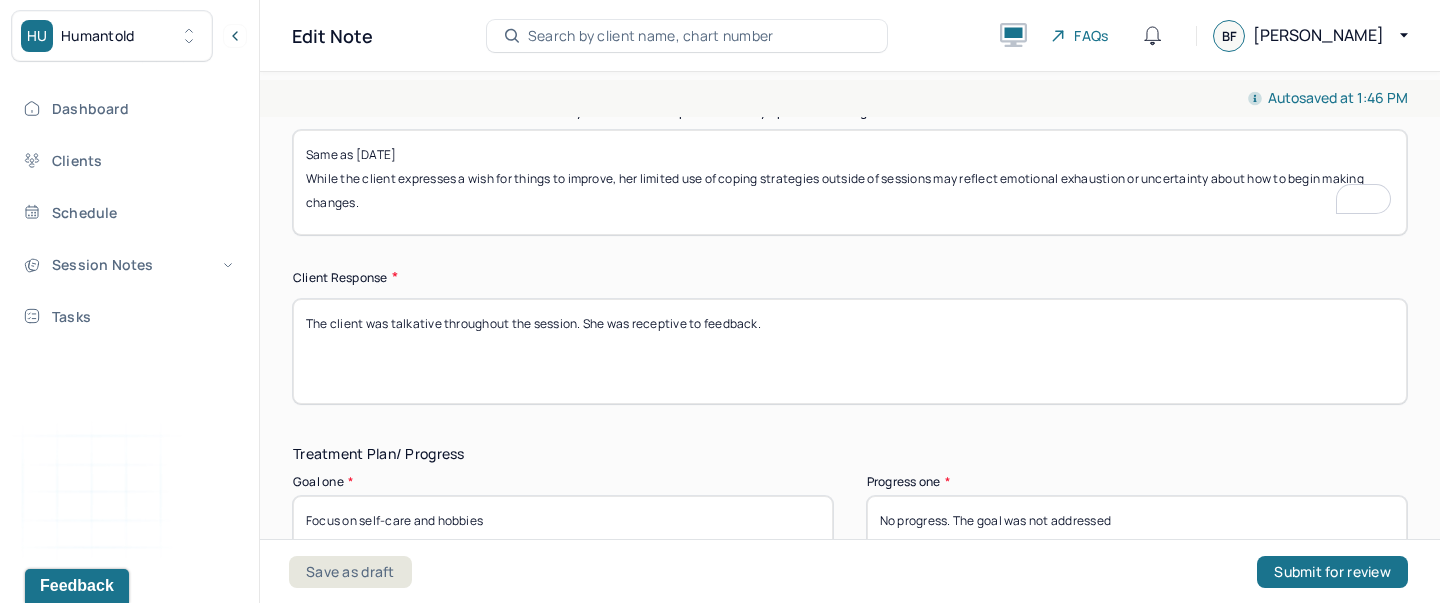 click on "The client was talkative throughout the session. She was receptive to feedback." at bounding box center (850, 351) 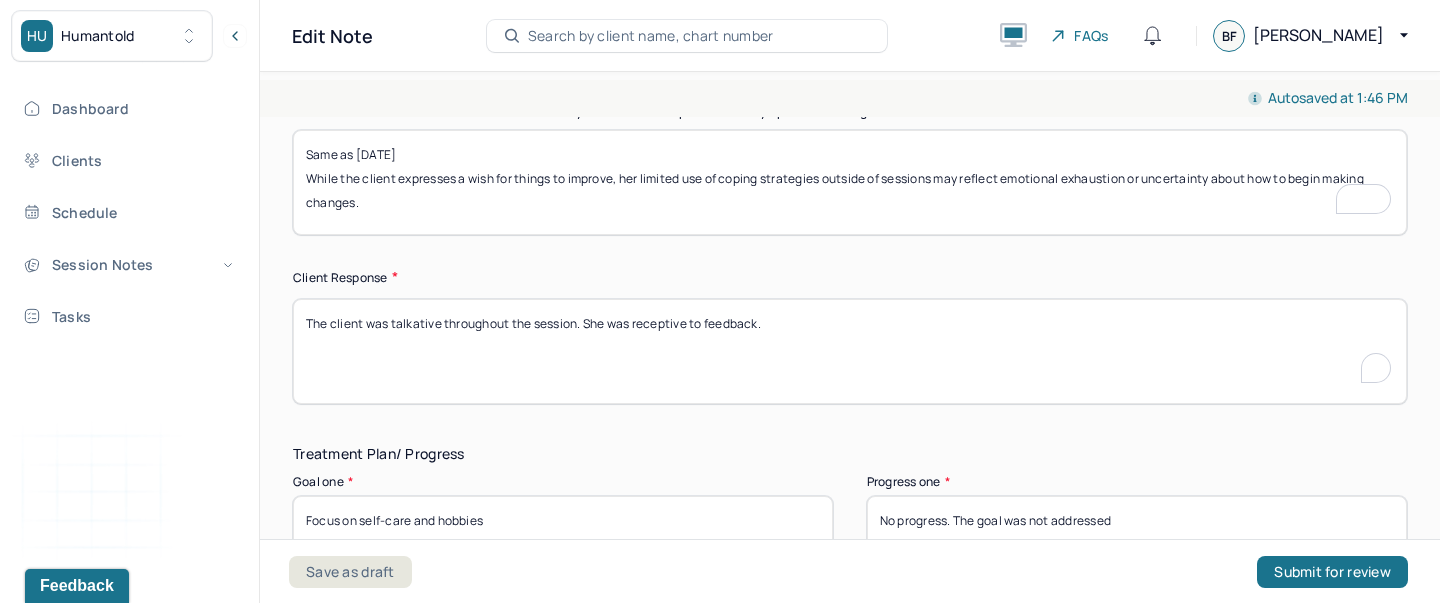 click on "The client was talkative throughout the session. She was receptive to feedback." at bounding box center (850, 351) 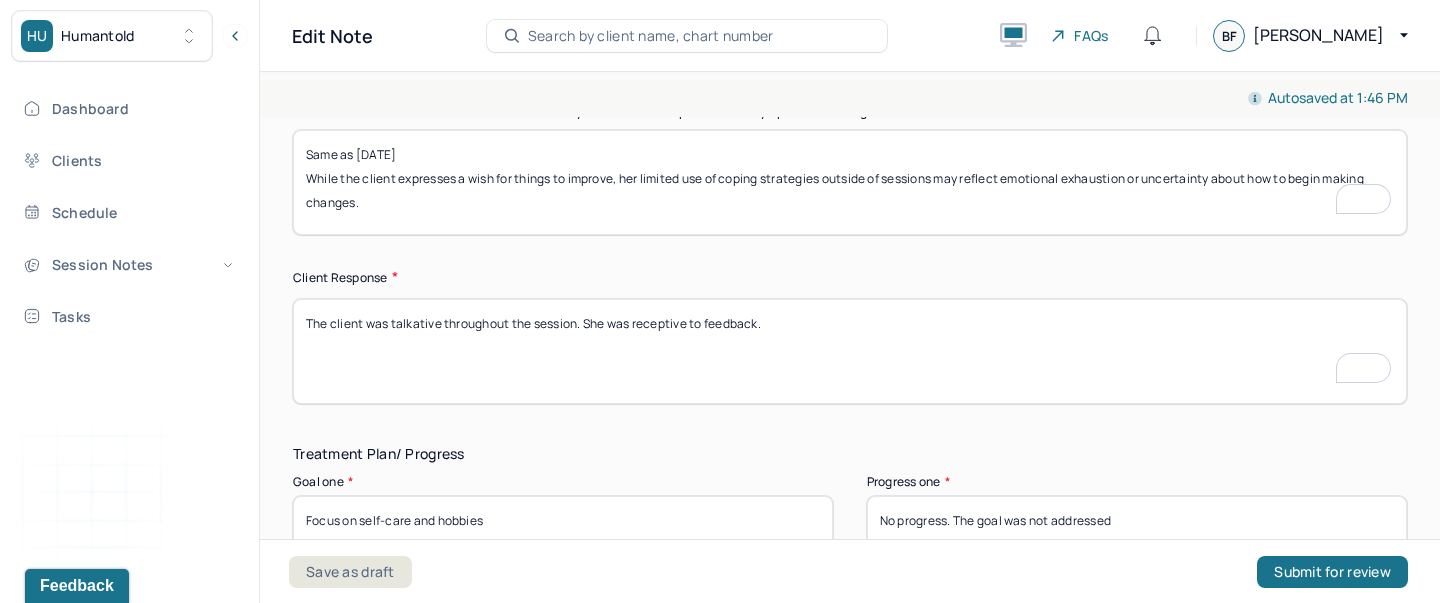 click on "The client was talkative throughout the session. She was receptive to feedback." at bounding box center [850, 351] 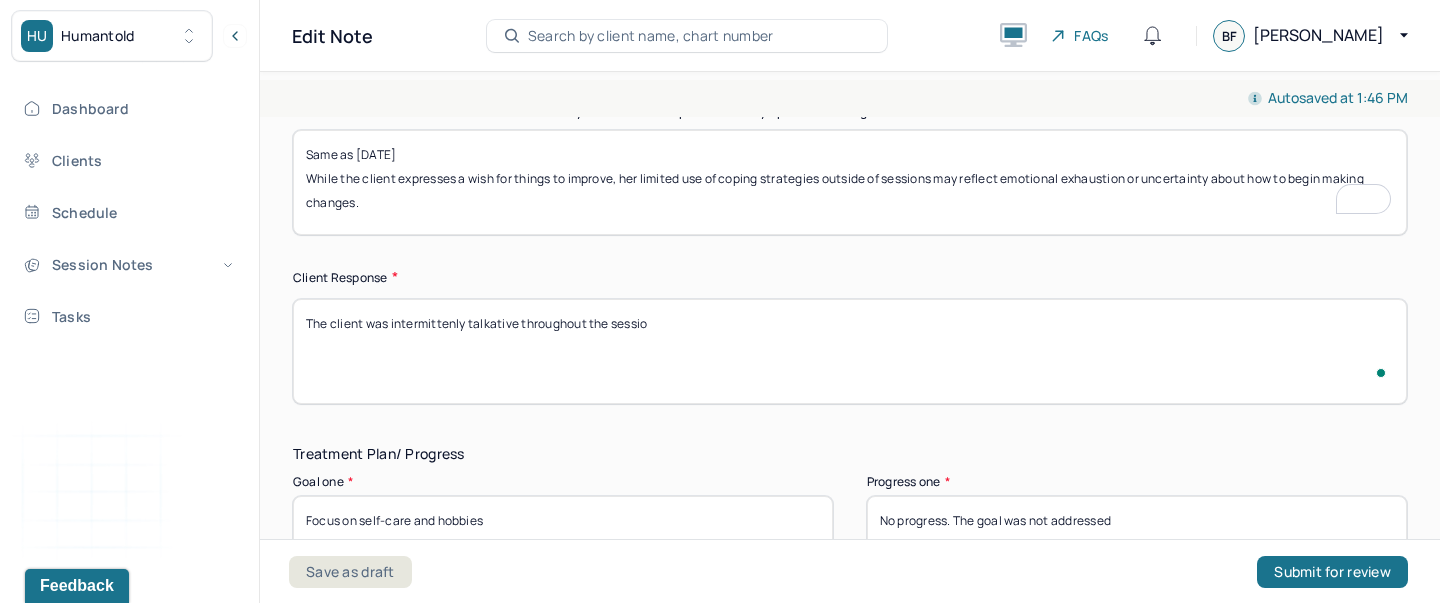 type on "The client was intermittenly talkative throughout the session" 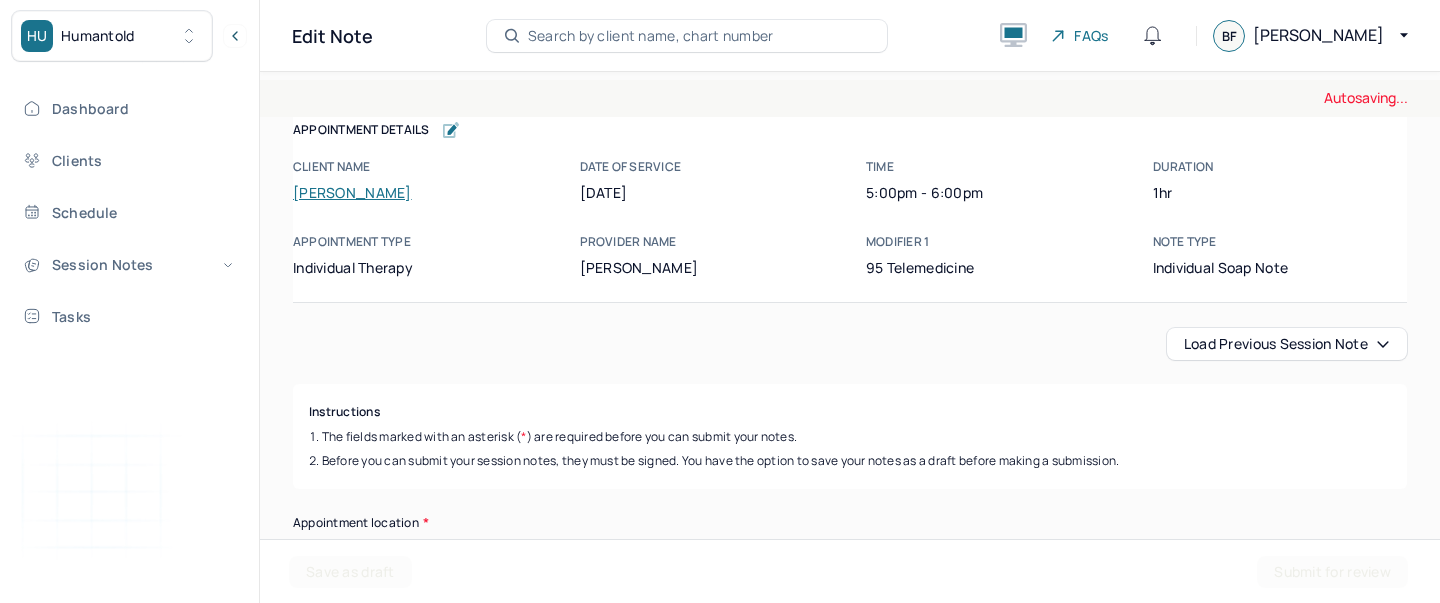 scroll, scrollTop: 0, scrollLeft: 0, axis: both 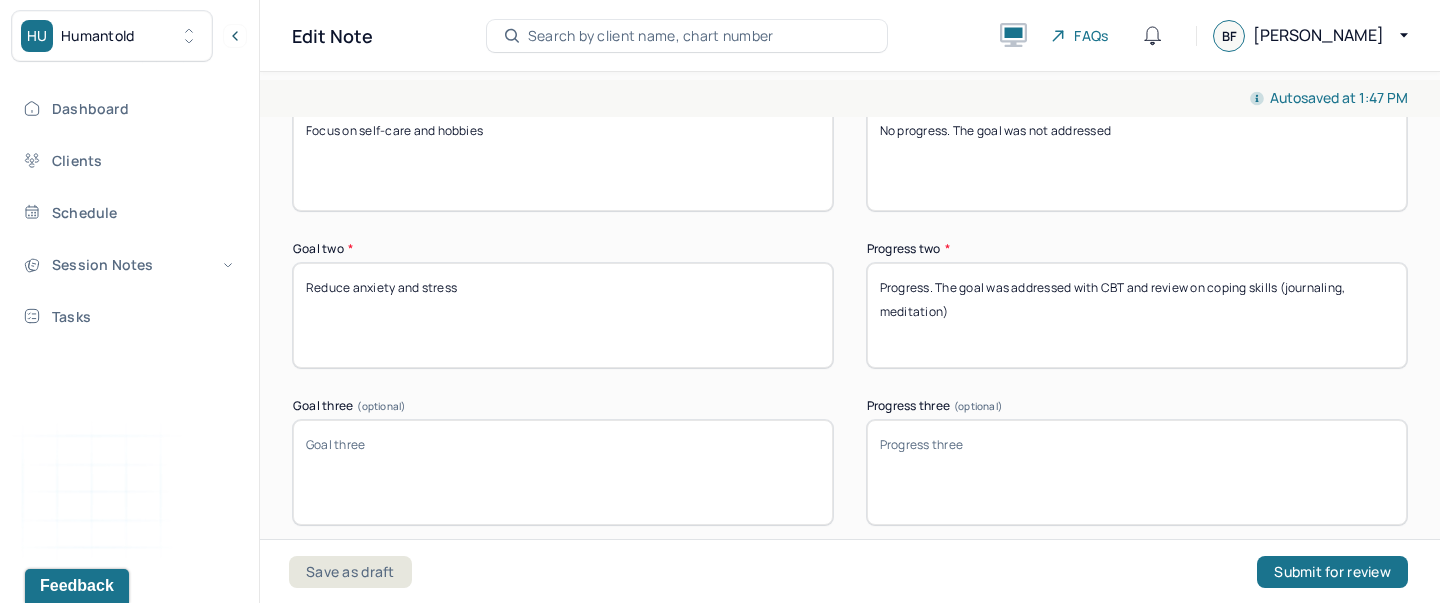 type on "The client was intermittently talkative throughout the session" 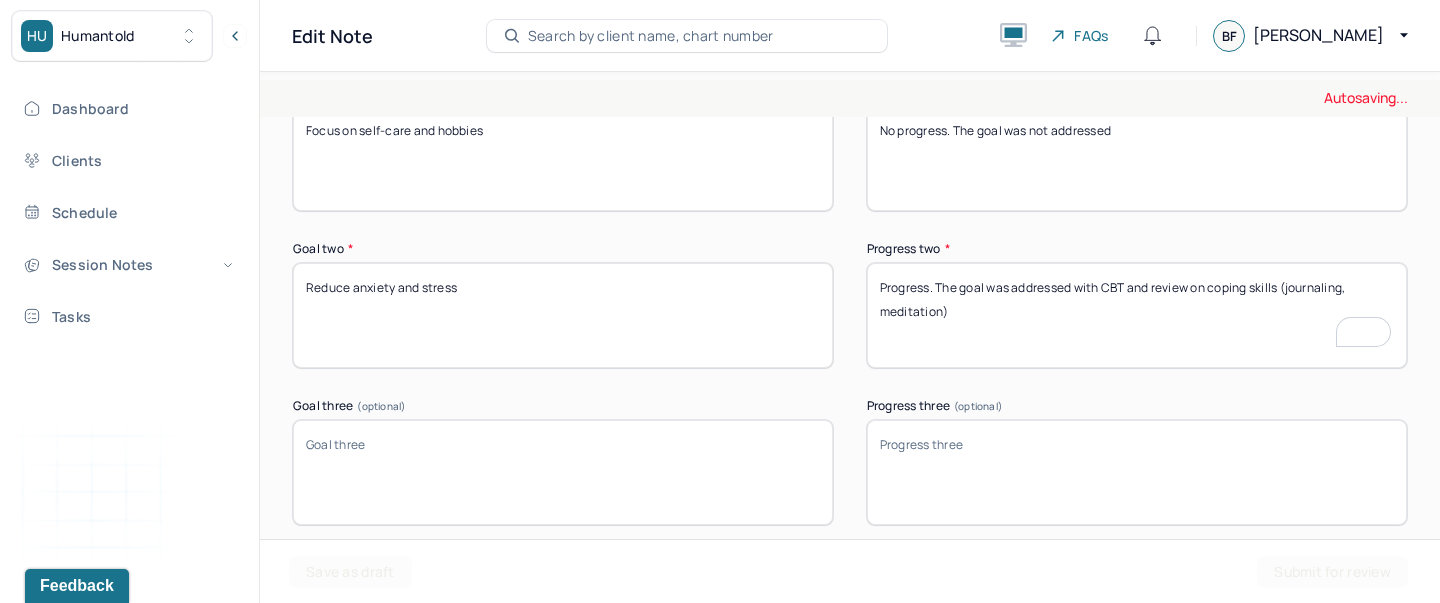 click on "Progress. The goal was addressed with CBT and review on coping skills (journaling, meditation)" at bounding box center [1137, 315] 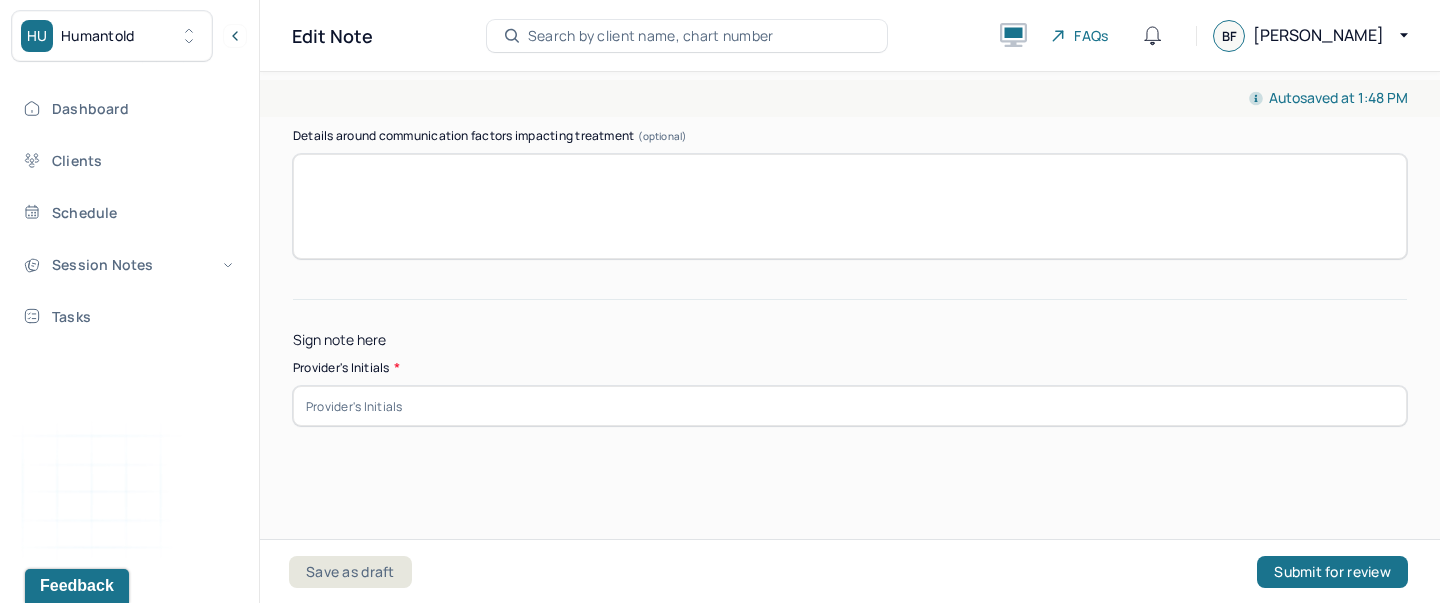 type on "Progress. The goal was addressed with [MEDICAL_DATA] and goal-setting" 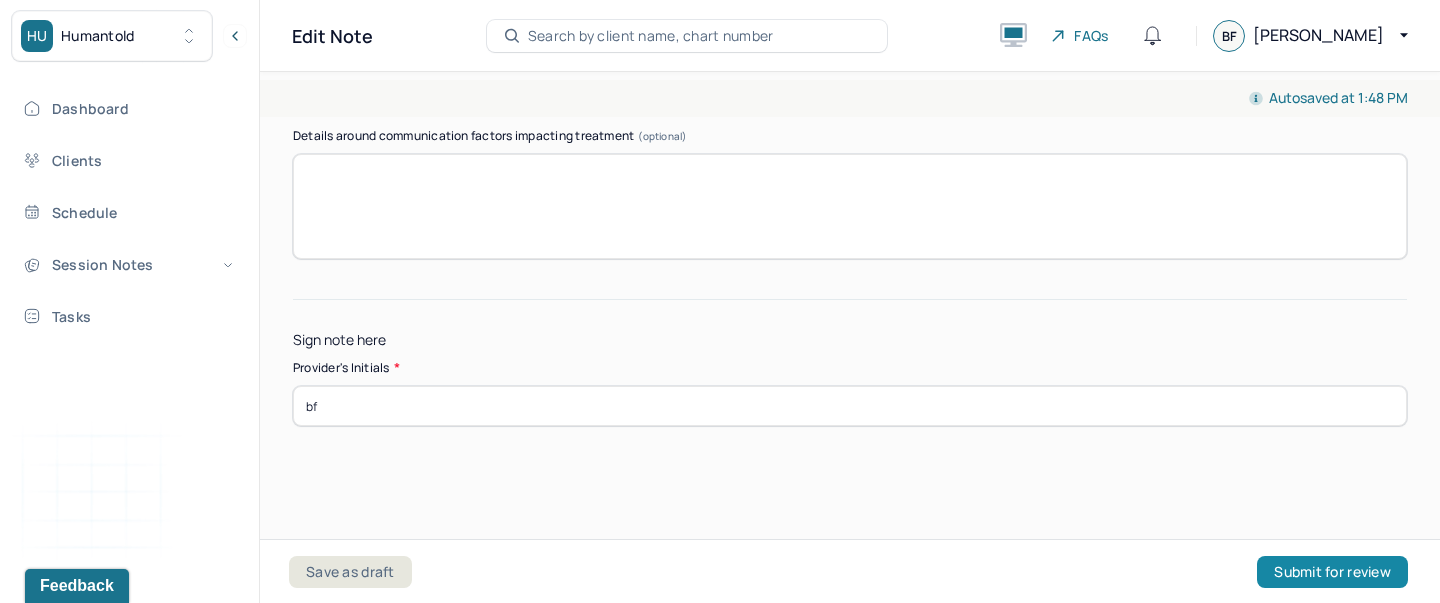 type on "bf" 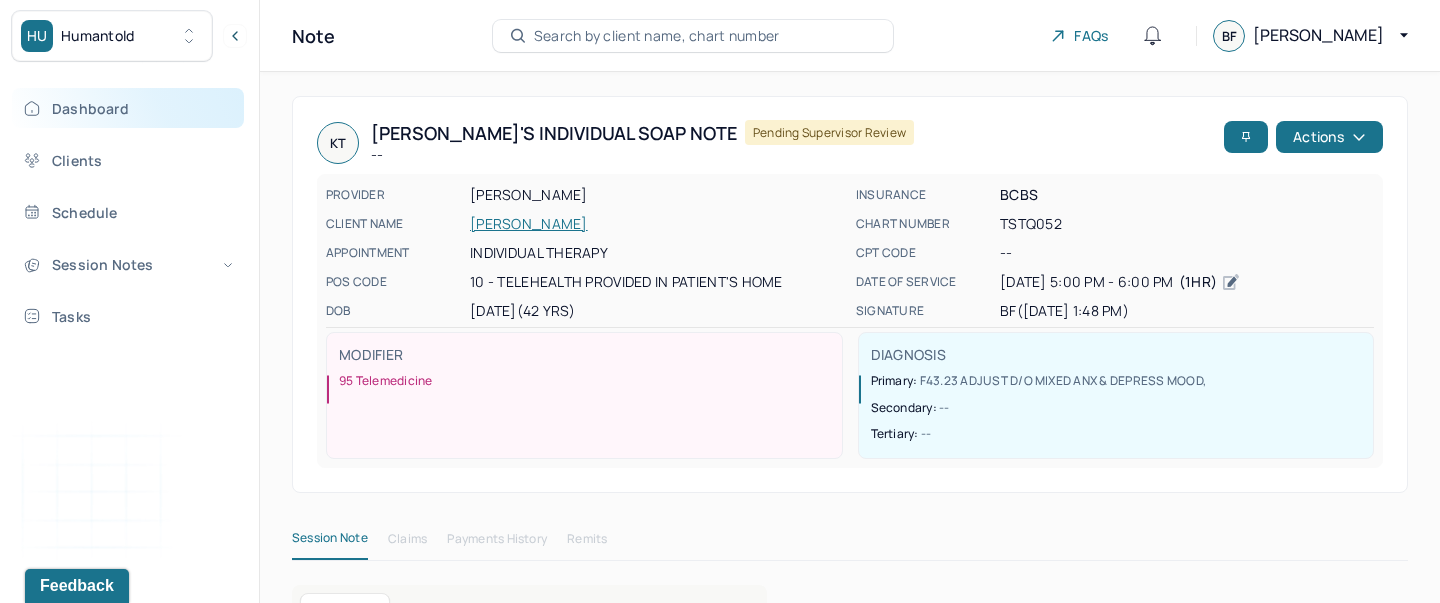 click on "Dashboard" at bounding box center [128, 108] 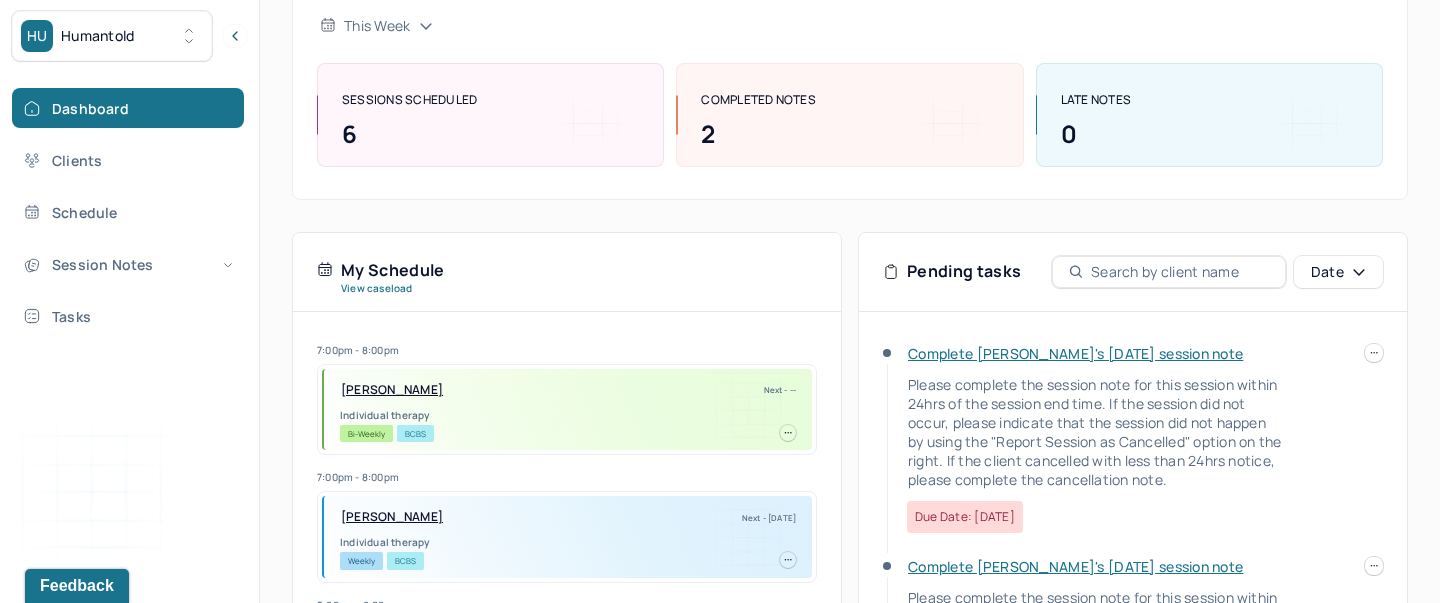 click on "Complete Maria's Mon, 07/07 session note" at bounding box center (1075, 353) 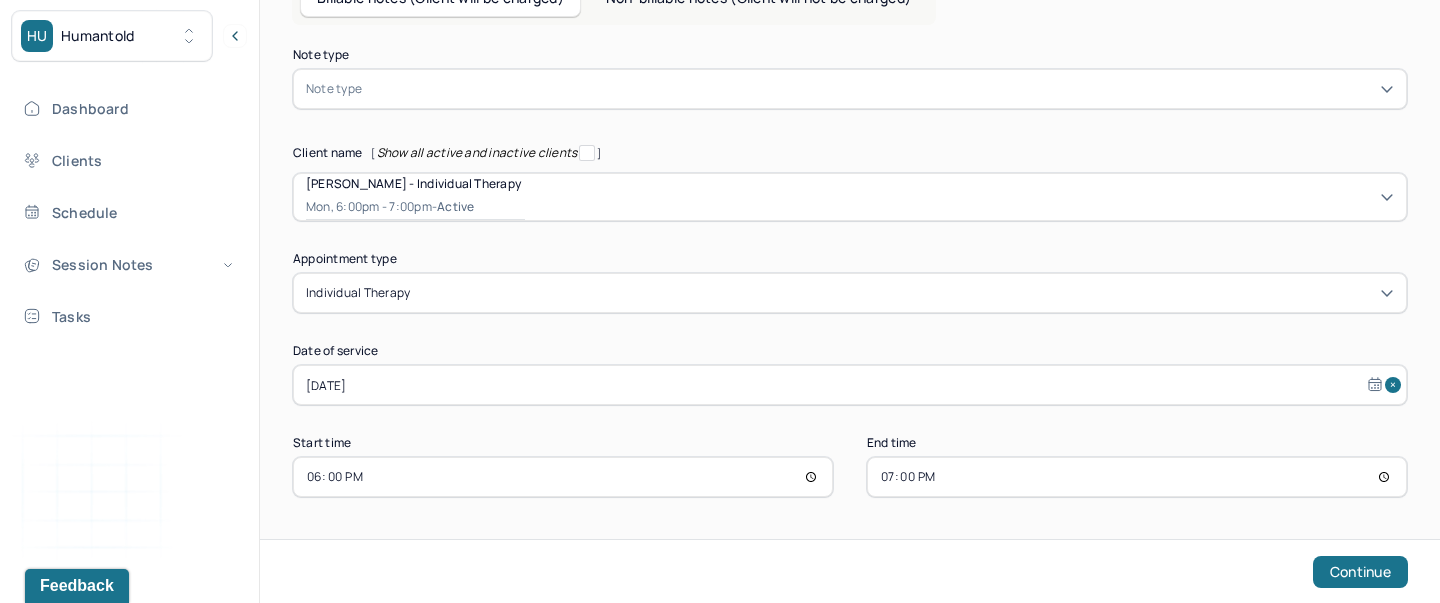 scroll, scrollTop: 124, scrollLeft: 0, axis: vertical 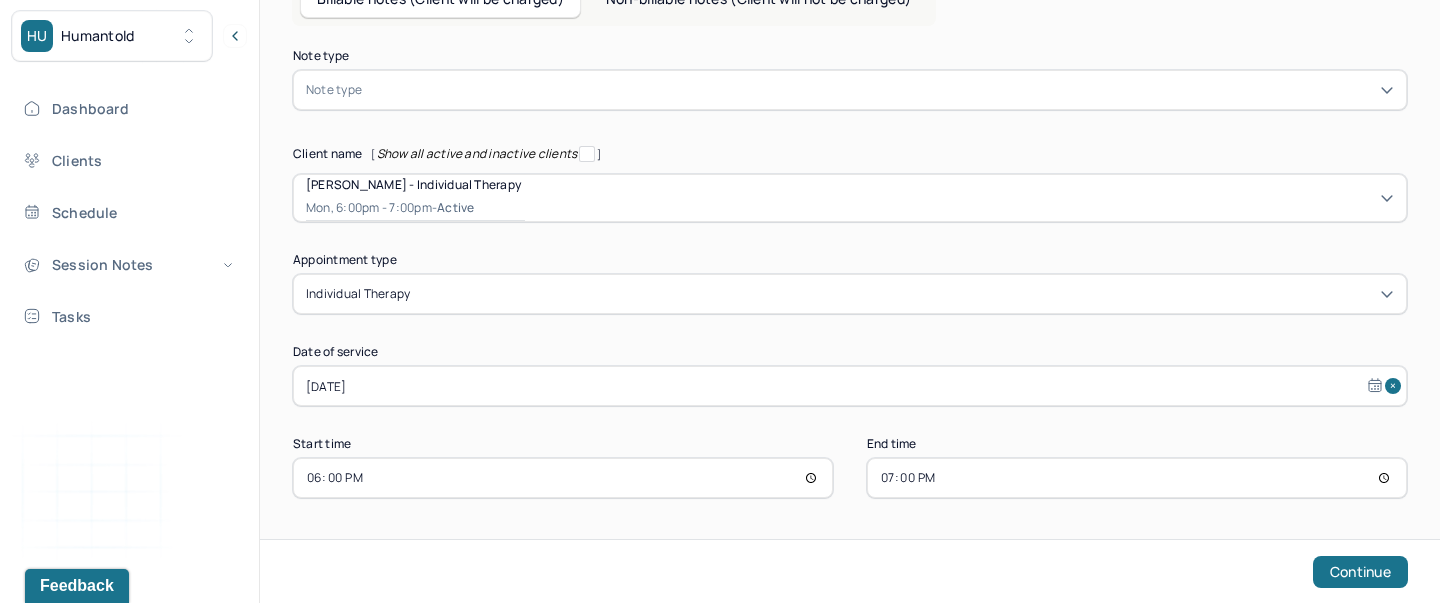 click at bounding box center [880, 90] 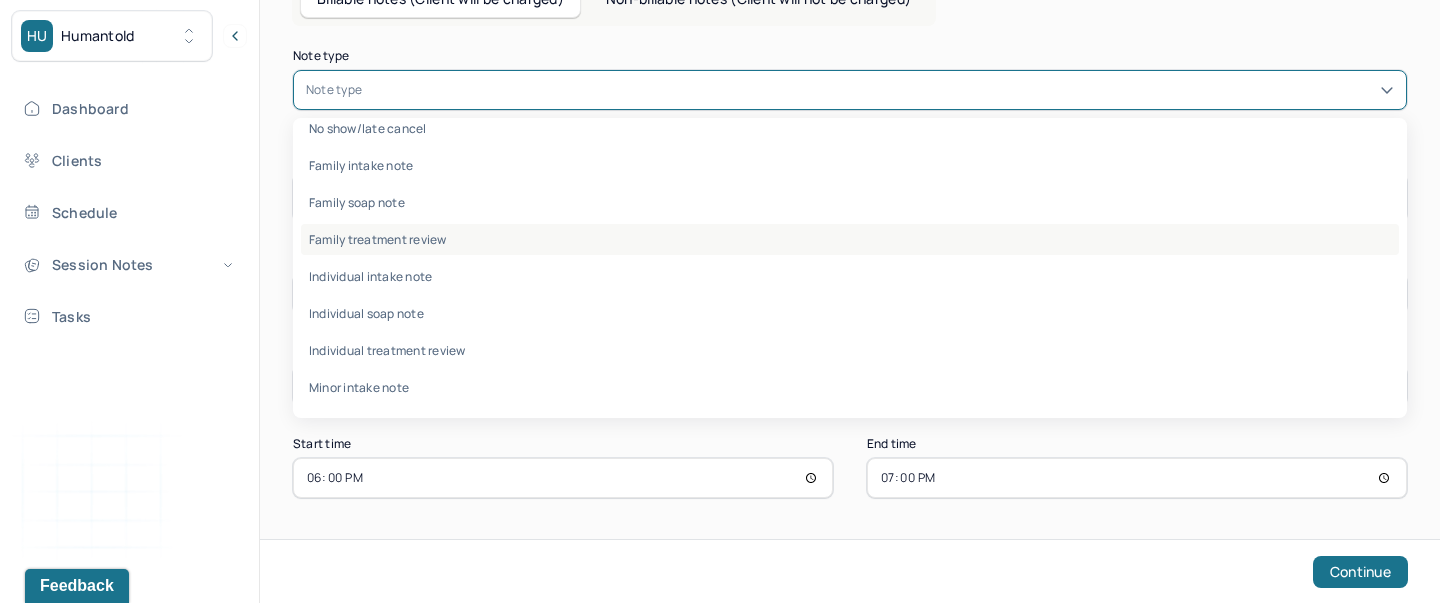scroll, scrollTop: 26, scrollLeft: 0, axis: vertical 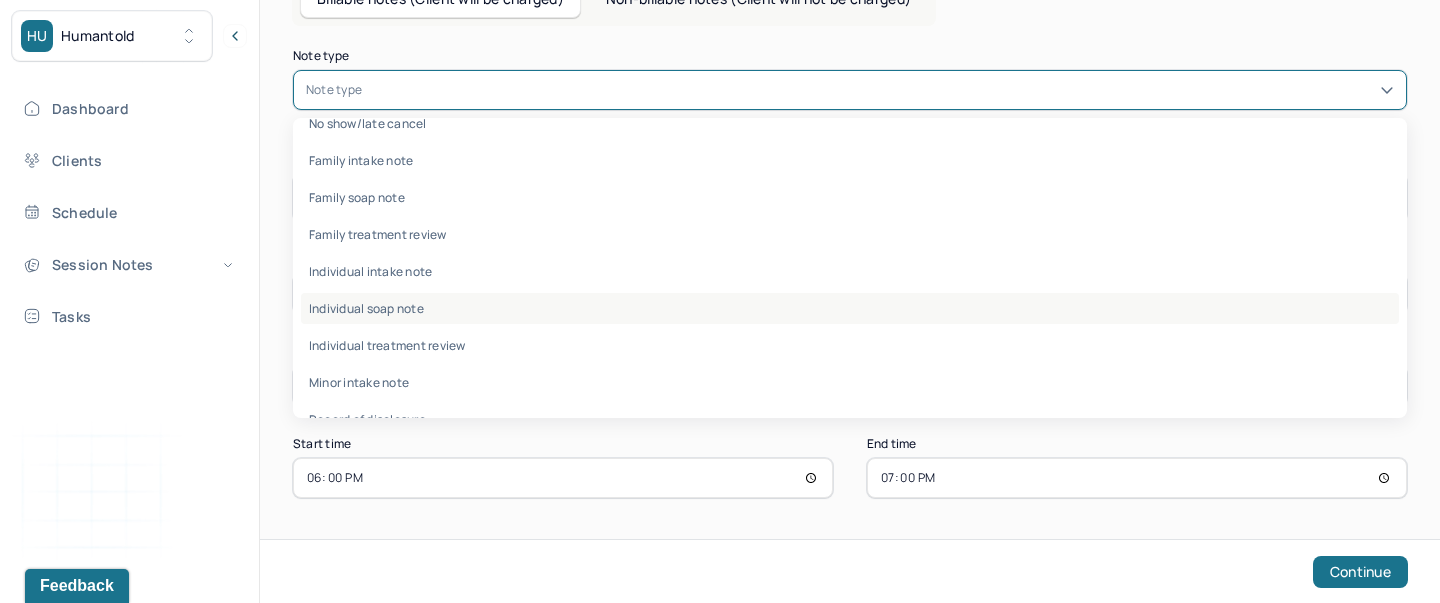 click on "Individual soap note" at bounding box center (850, 308) 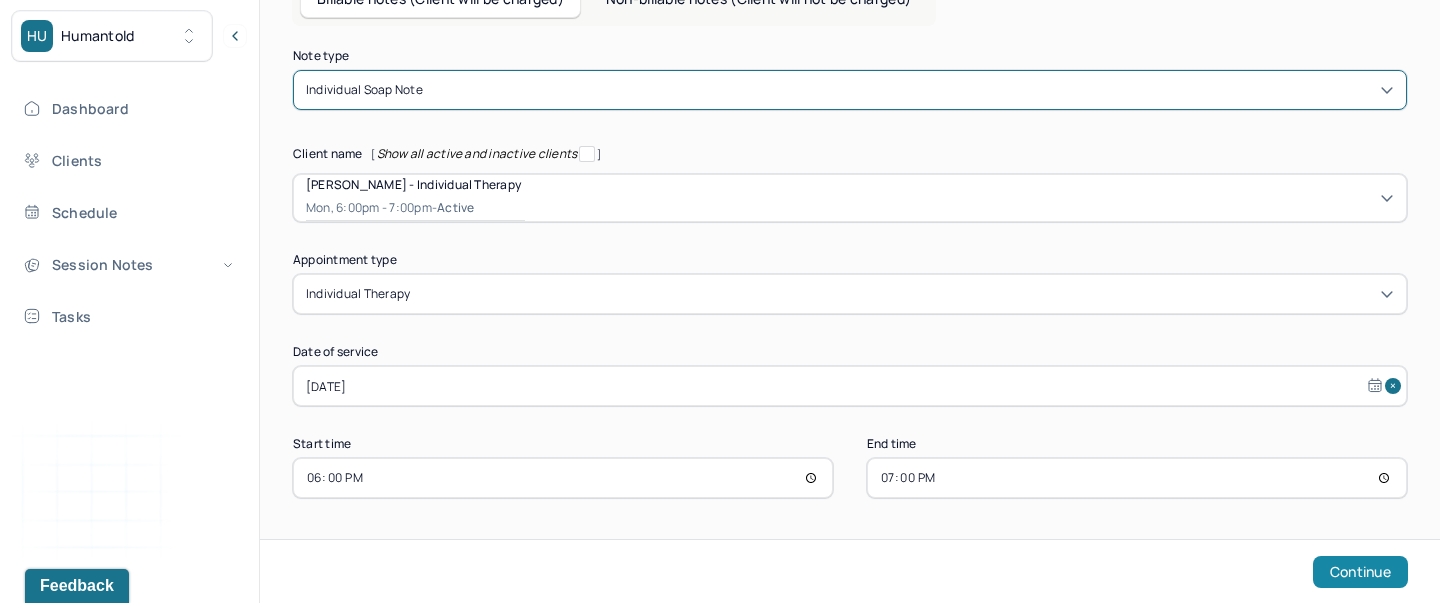 click on "Continue" at bounding box center (1360, 572) 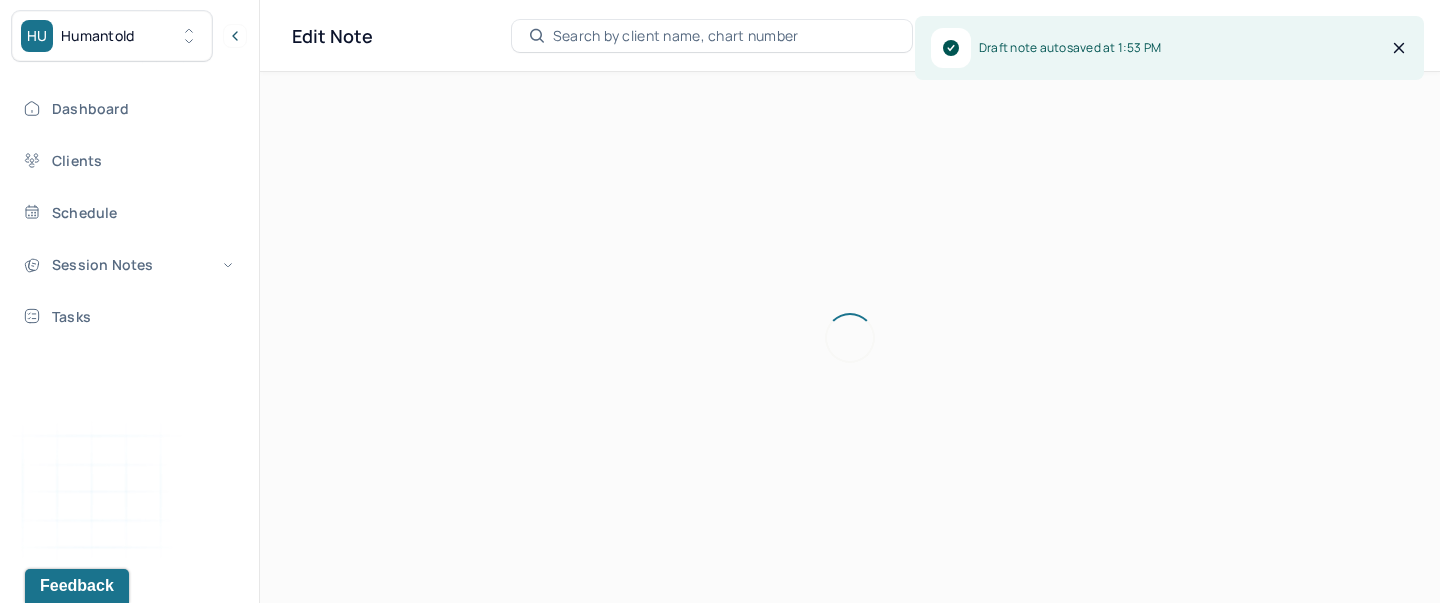 scroll, scrollTop: 0, scrollLeft: 0, axis: both 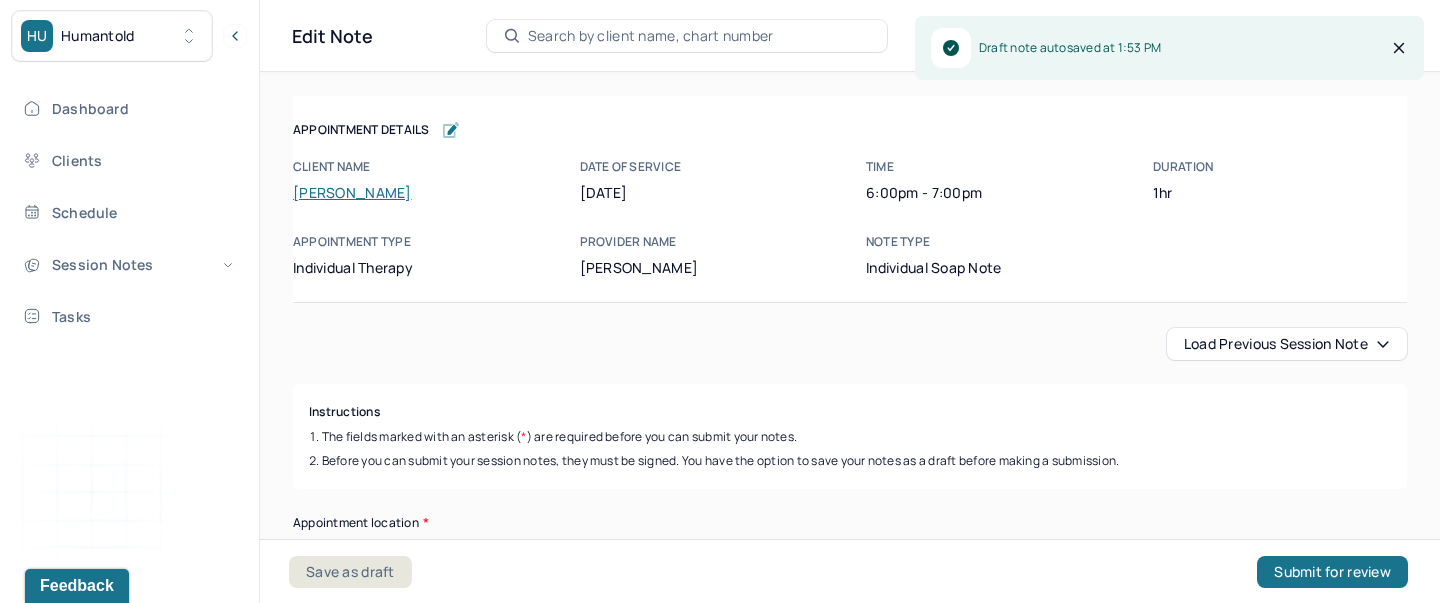 click on "Load previous session note" at bounding box center [1287, 344] 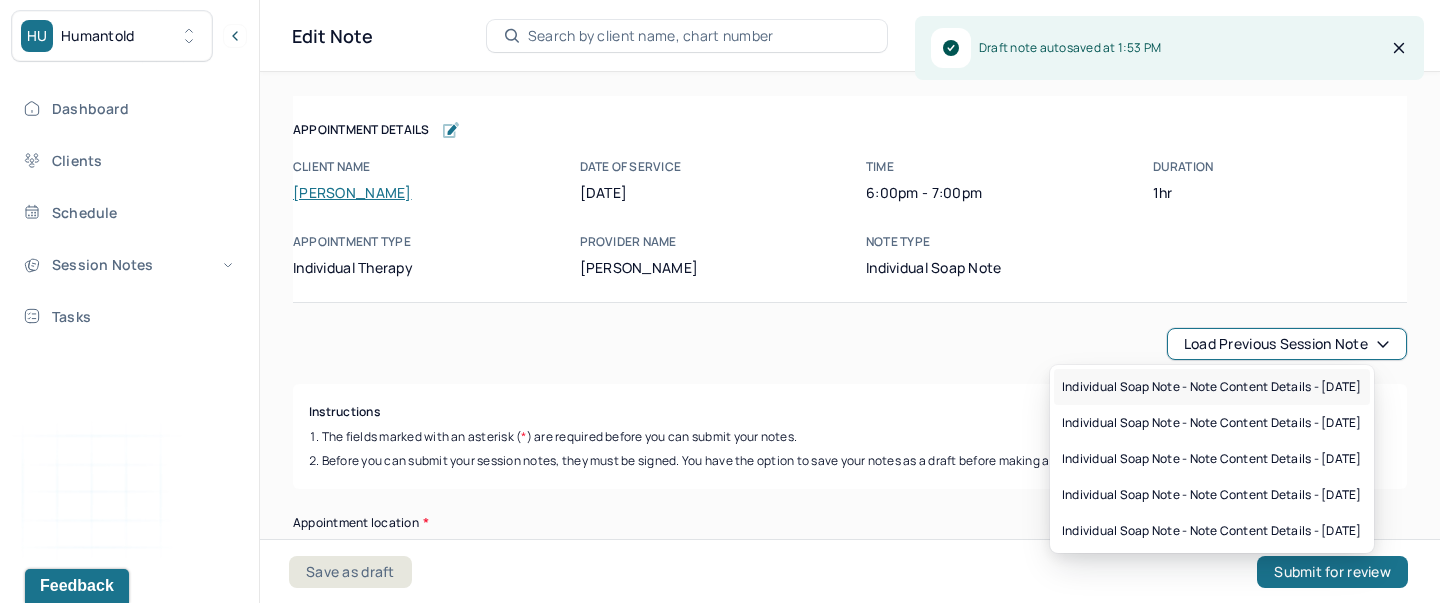 click on "Individual soap note   - Note content Details -   06/23/2025" at bounding box center [1212, 387] 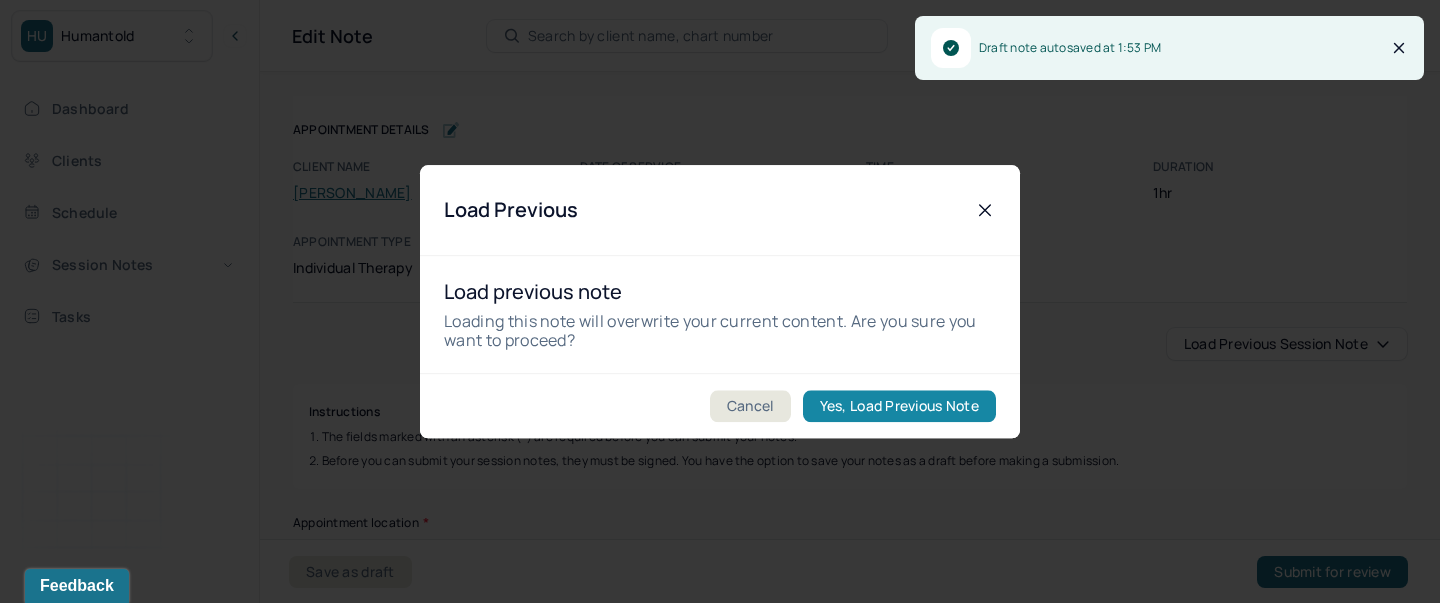click on "Yes, Load Previous Note" at bounding box center (899, 406) 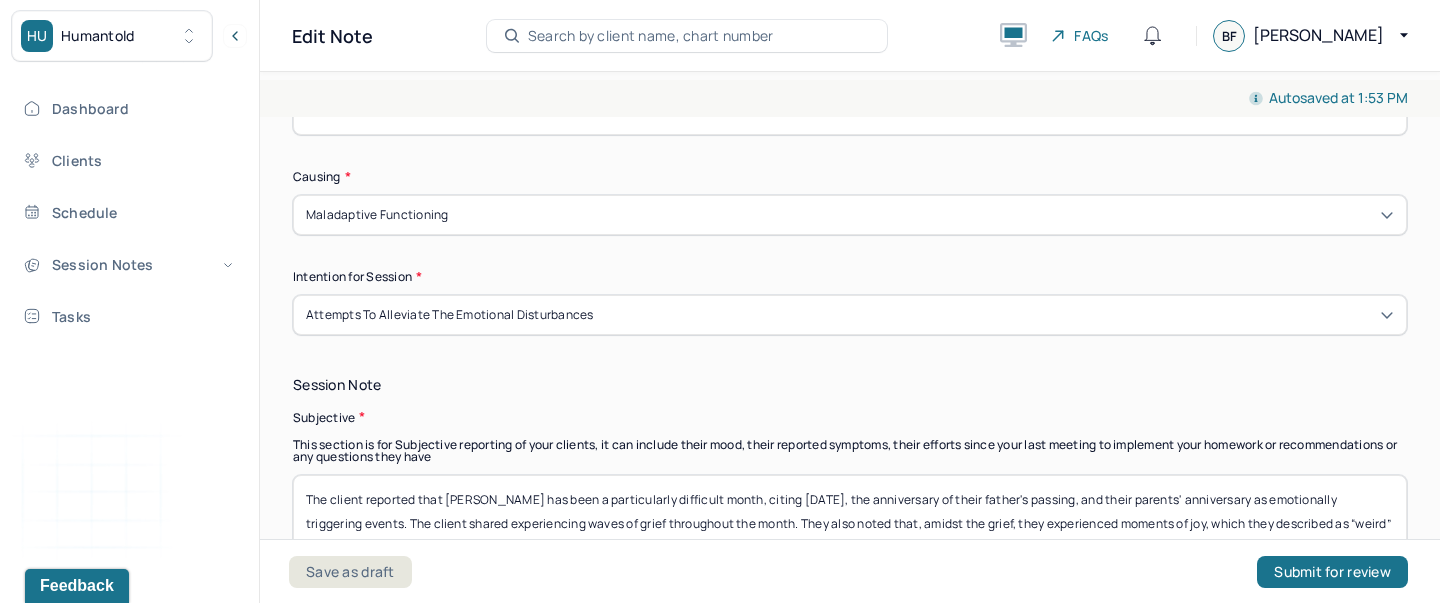 scroll, scrollTop: 1111, scrollLeft: 0, axis: vertical 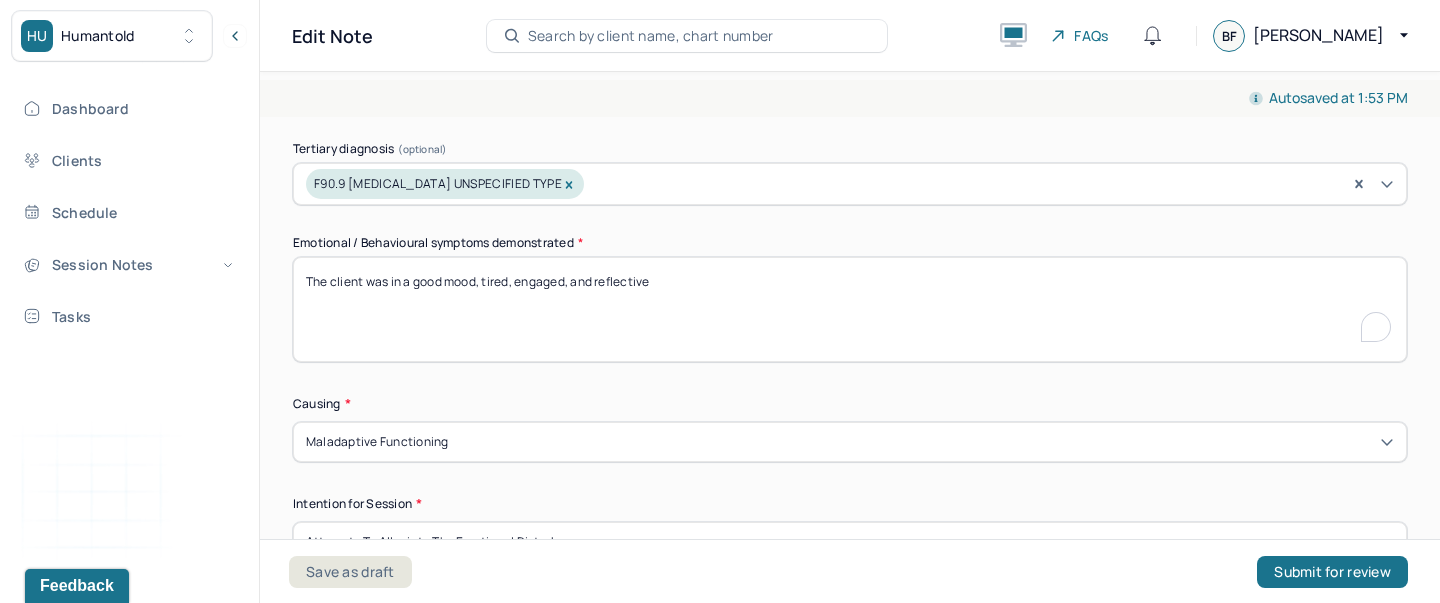 click on "The client was in a good mood, tired, engaged, and reflective" at bounding box center (850, 309) 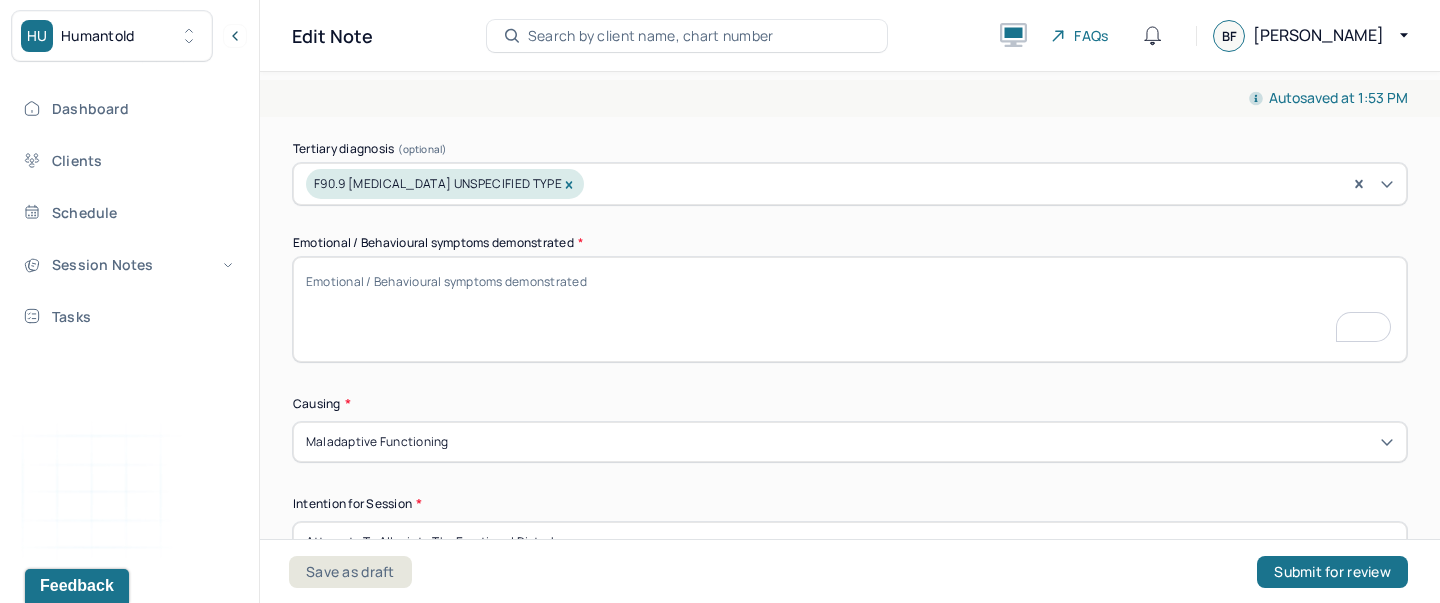 scroll, scrollTop: 921, scrollLeft: 0, axis: vertical 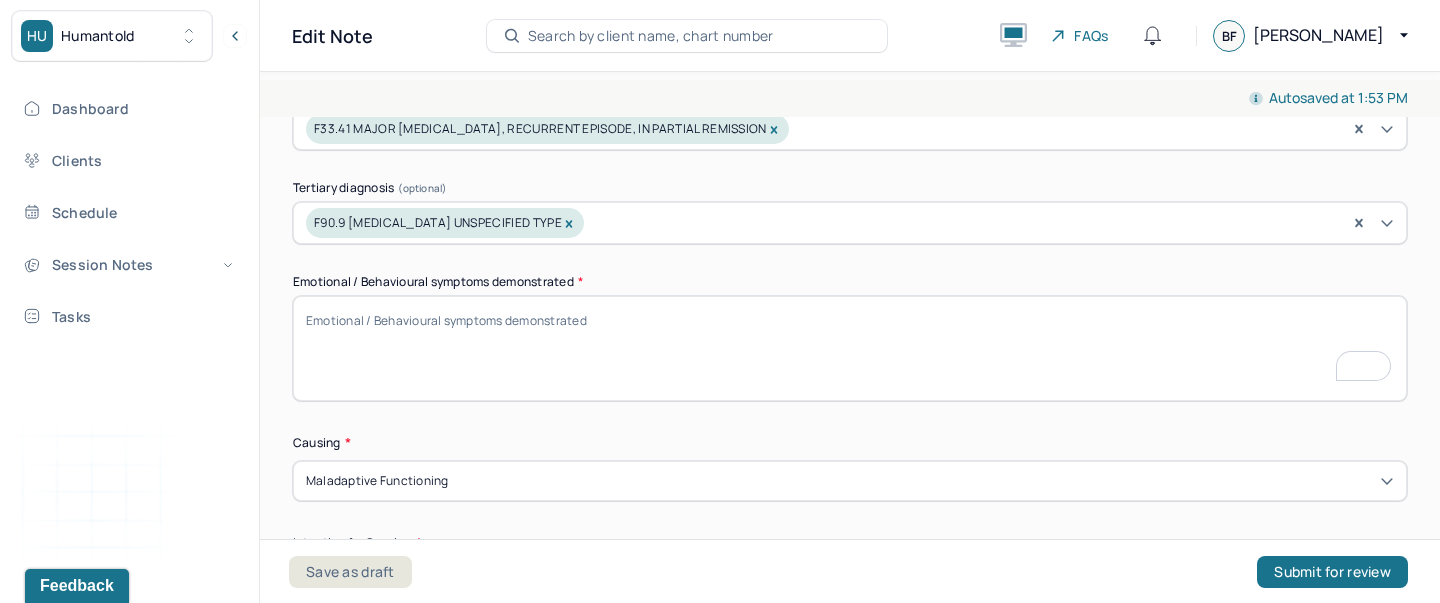 click on "Emotional / Behavioural symptoms demonstrated *" at bounding box center (850, 348) 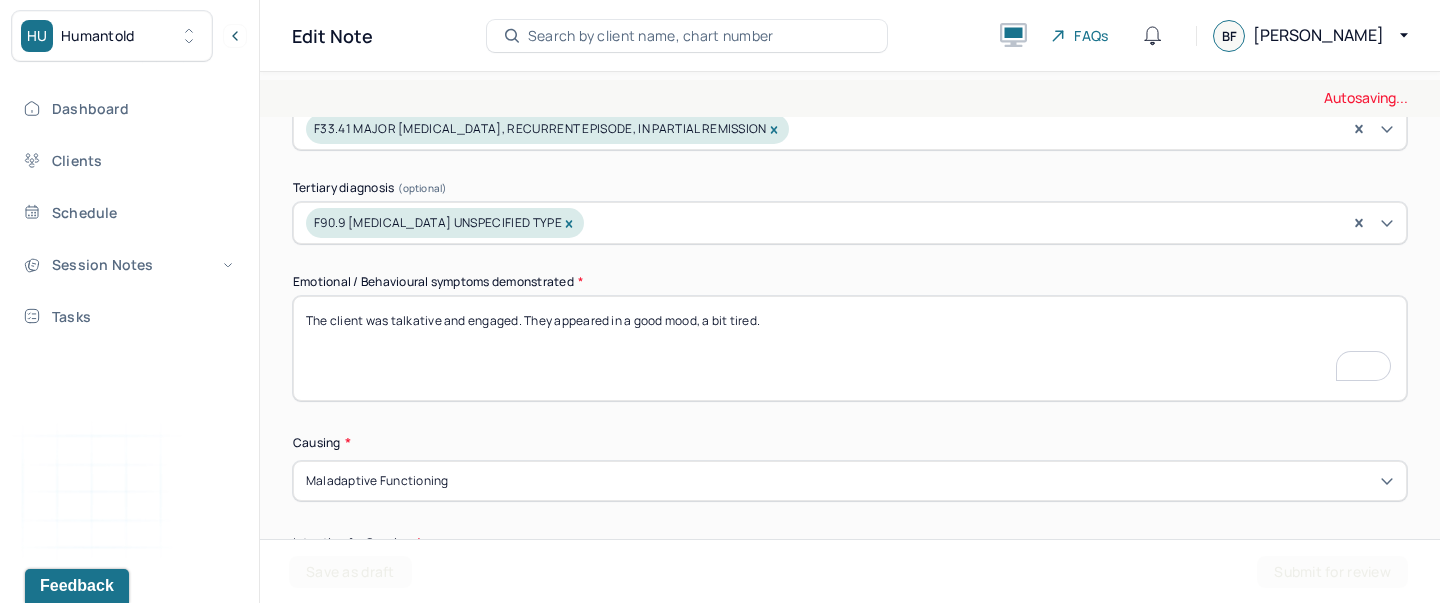 type on "The client was talkative and engaged. They appeared in a good mood, a bit tired." 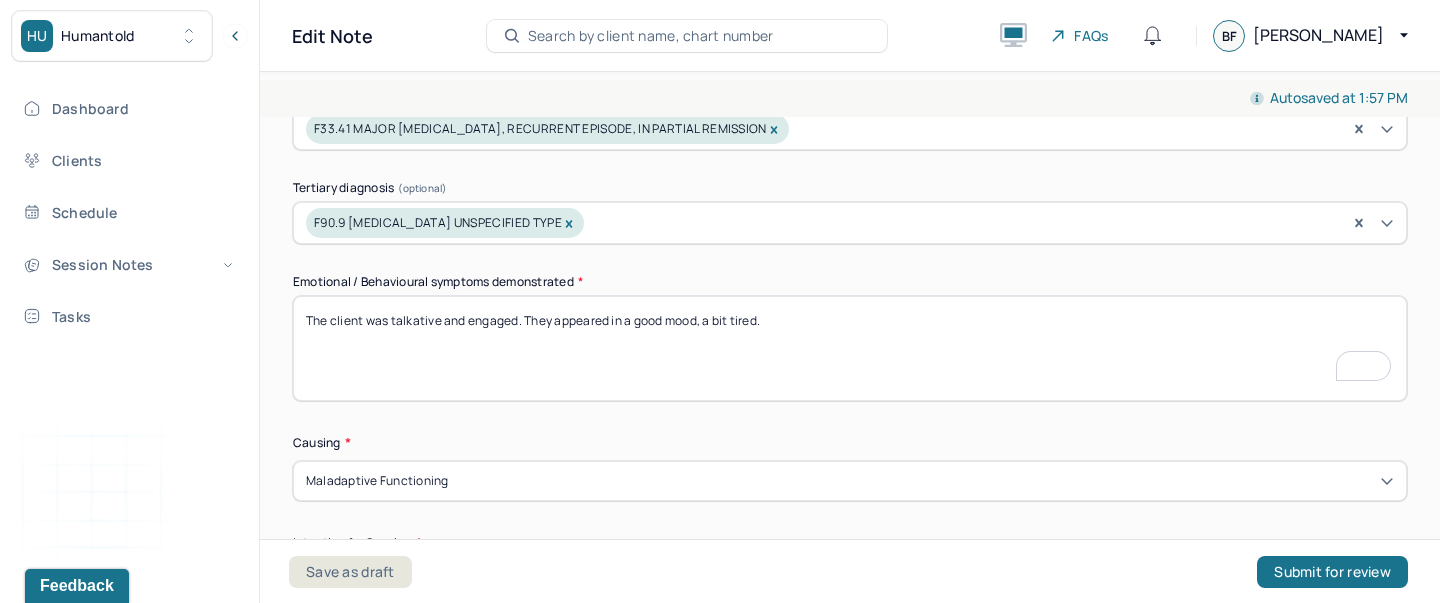 scroll, scrollTop: 961, scrollLeft: 0, axis: vertical 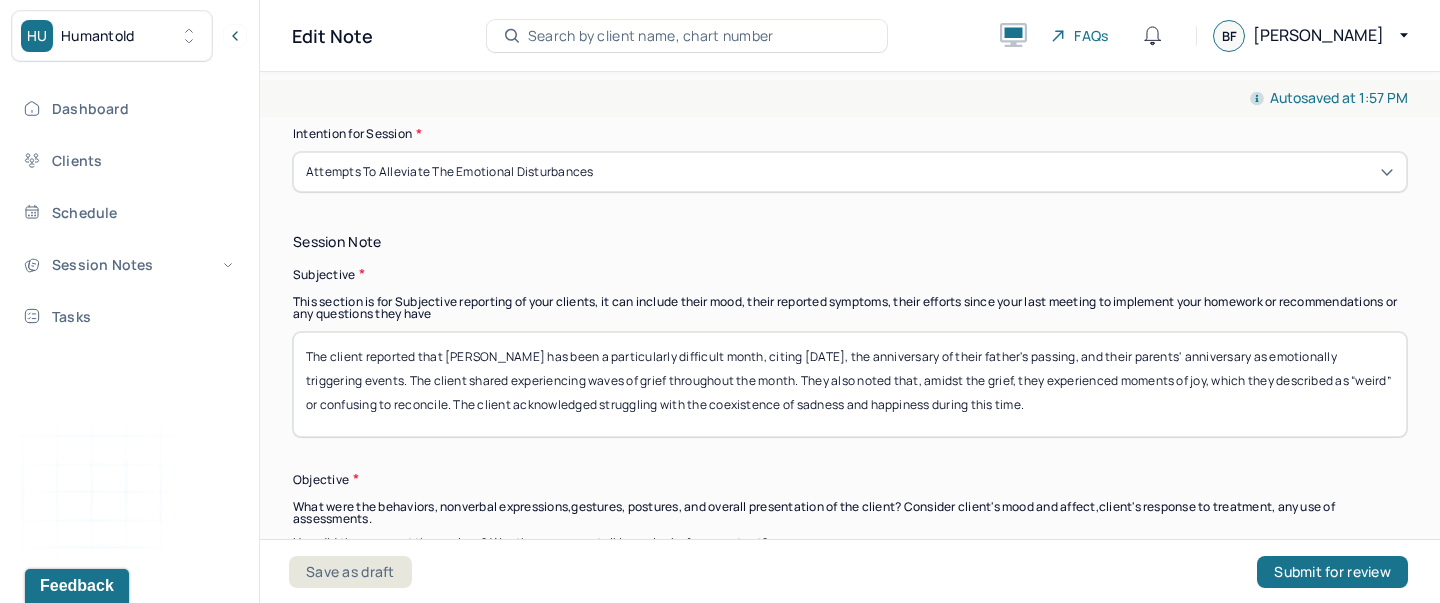 click on "The client reported that [PERSON_NAME] has been a particularly difficult month, citing [DATE], the anniversary of their father's passing, and their parents' anniversary as emotionally triggering events. The client shared experiencing waves of grief throughout the month. They also noted that, amidst the grief, they experienced moments of joy, which they described as “weird” or confusing to reconcile. The client acknowledged struggling with the coexistence of sadness and happiness during this time." at bounding box center [850, 384] 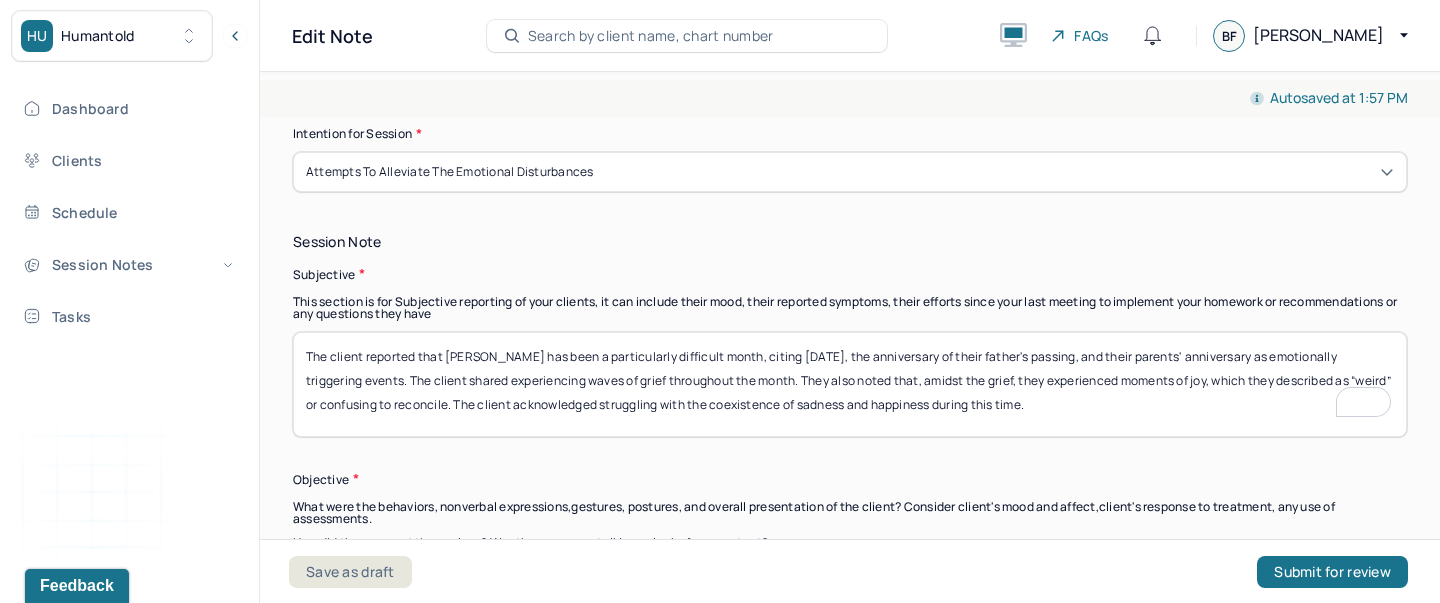 scroll, scrollTop: 1291, scrollLeft: 0, axis: vertical 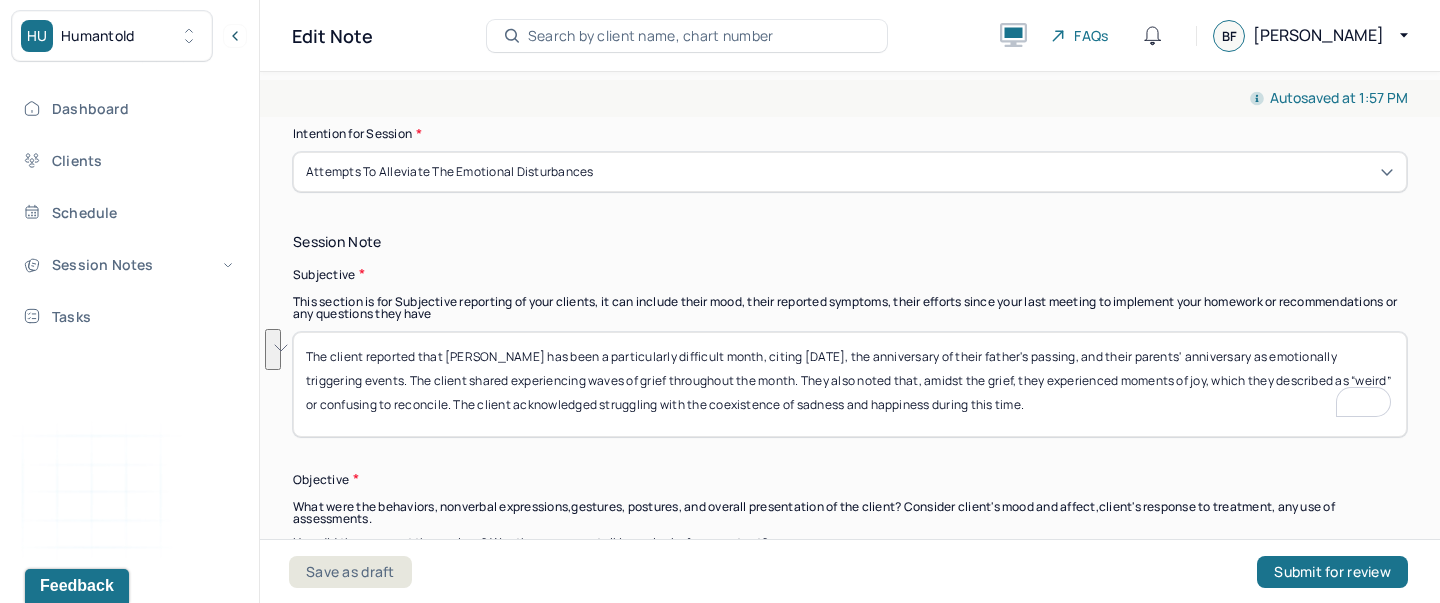 drag, startPoint x: 328, startPoint y: 357, endPoint x: 1049, endPoint y: 398, distance: 722.1648 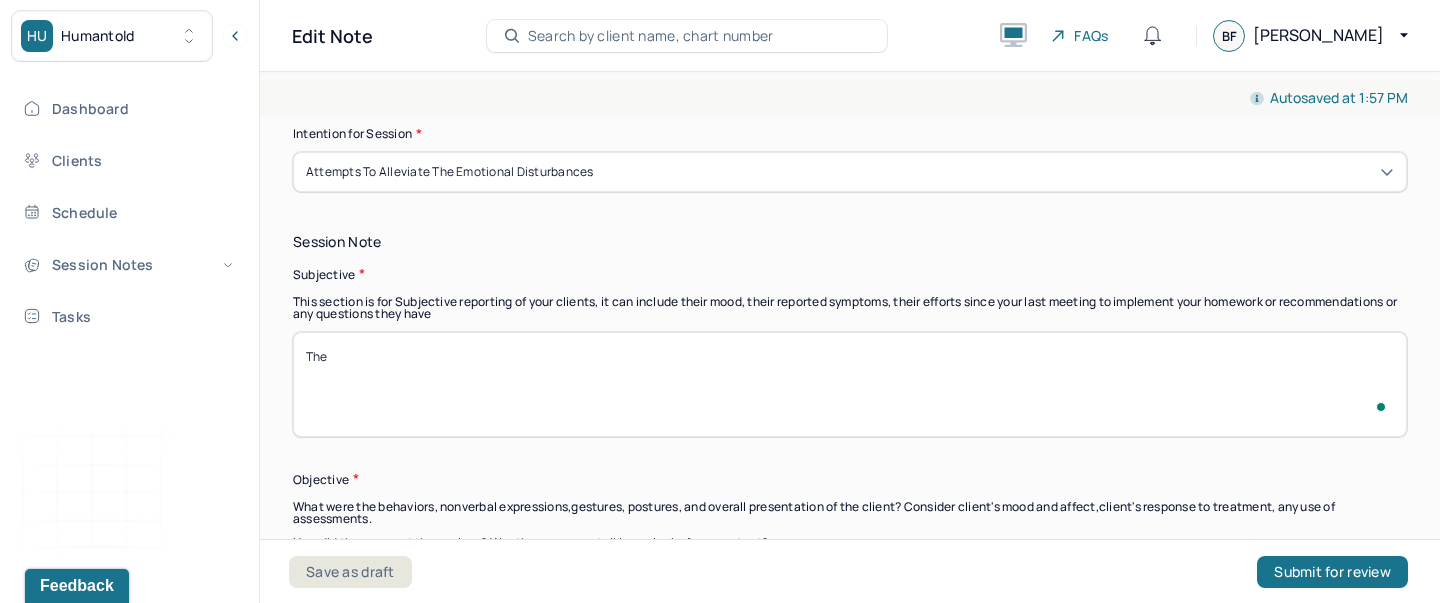 paste on "Client reported being very busy recently, which has contributed to limited downtime for reflection or self-care. They shared watching a TV show centered on grief and expressed that it felt "realistic and relatable"" 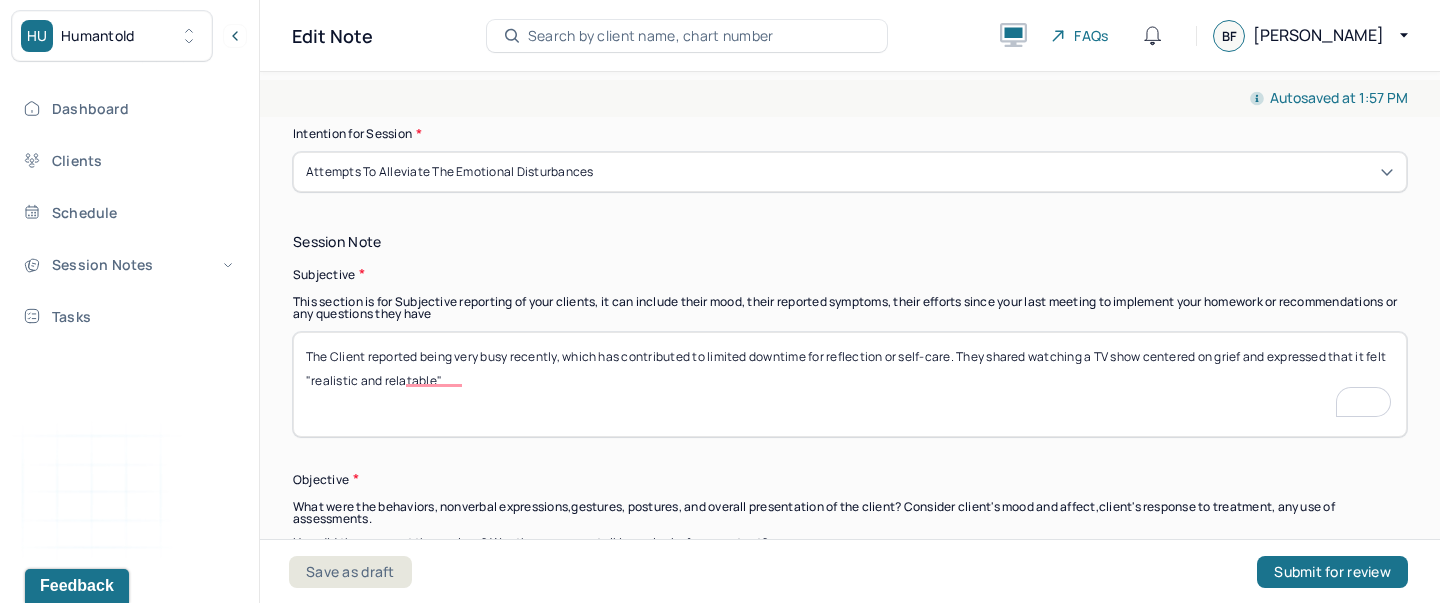 drag, startPoint x: 333, startPoint y: 353, endPoint x: 564, endPoint y: 353, distance: 231 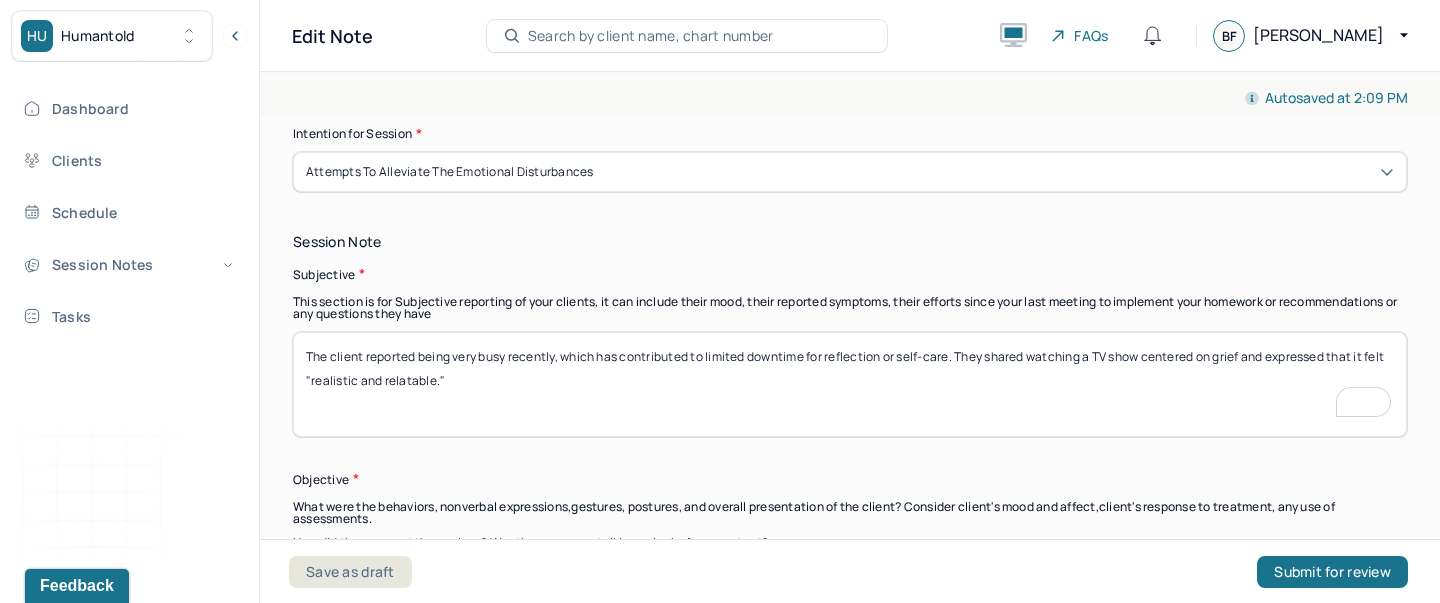click on "The Client reported being very busy recently, which has contributed to limited downtime for reflection or self-care. They shared watching a TV show centered on grief and expressed that it felt "realistic and relatable"" at bounding box center (850, 384) 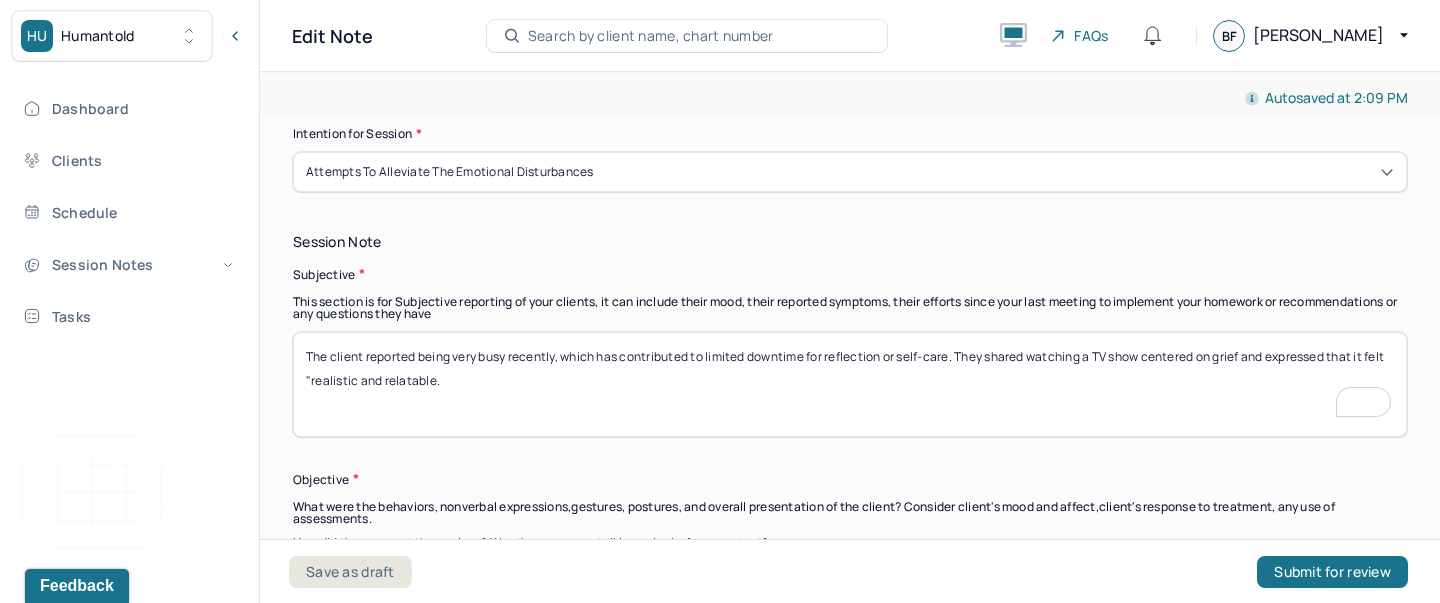 click on "The Client reported being very busy recently, which has contributed to limited downtime for reflection or self-care. They shared watching a TV show centered on grief and expressed that it felt "realistic and relatable"" at bounding box center [850, 384] 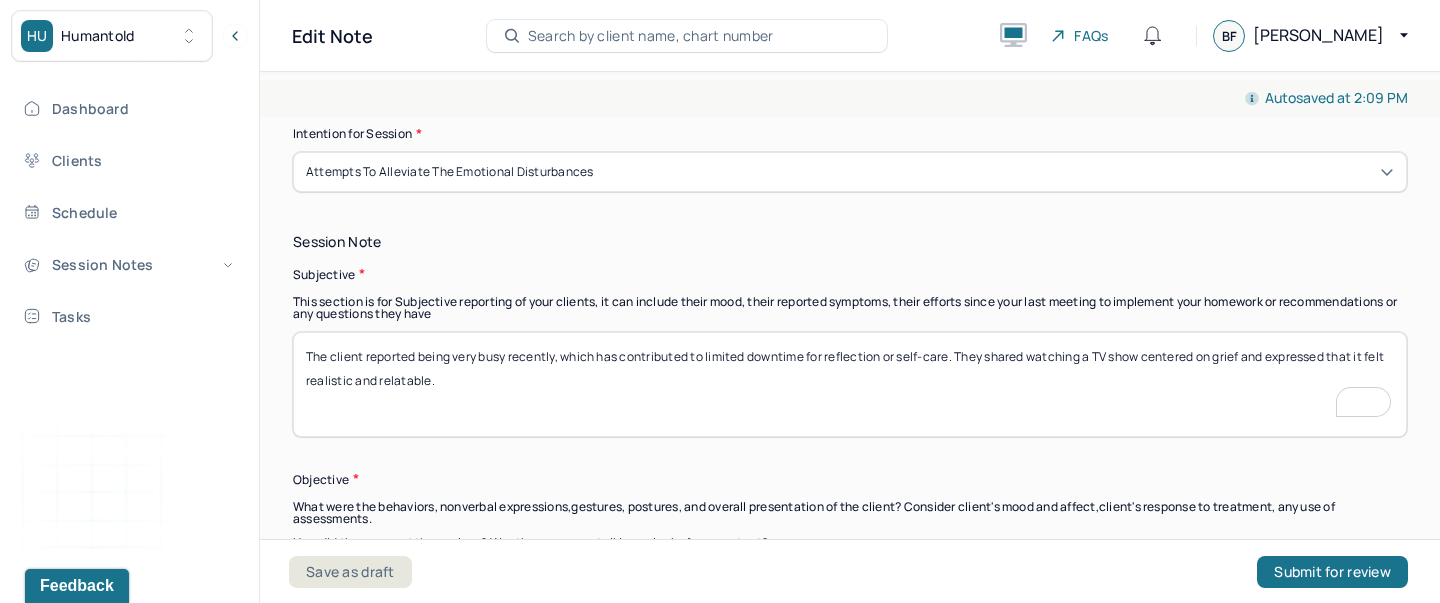 click on "The client reported being very busy recently, which has contributed to limited downtime for reflection or self-care. They shared watching a TV show centered on grief and expressed that it felt ealistic and relatable." at bounding box center [850, 384] 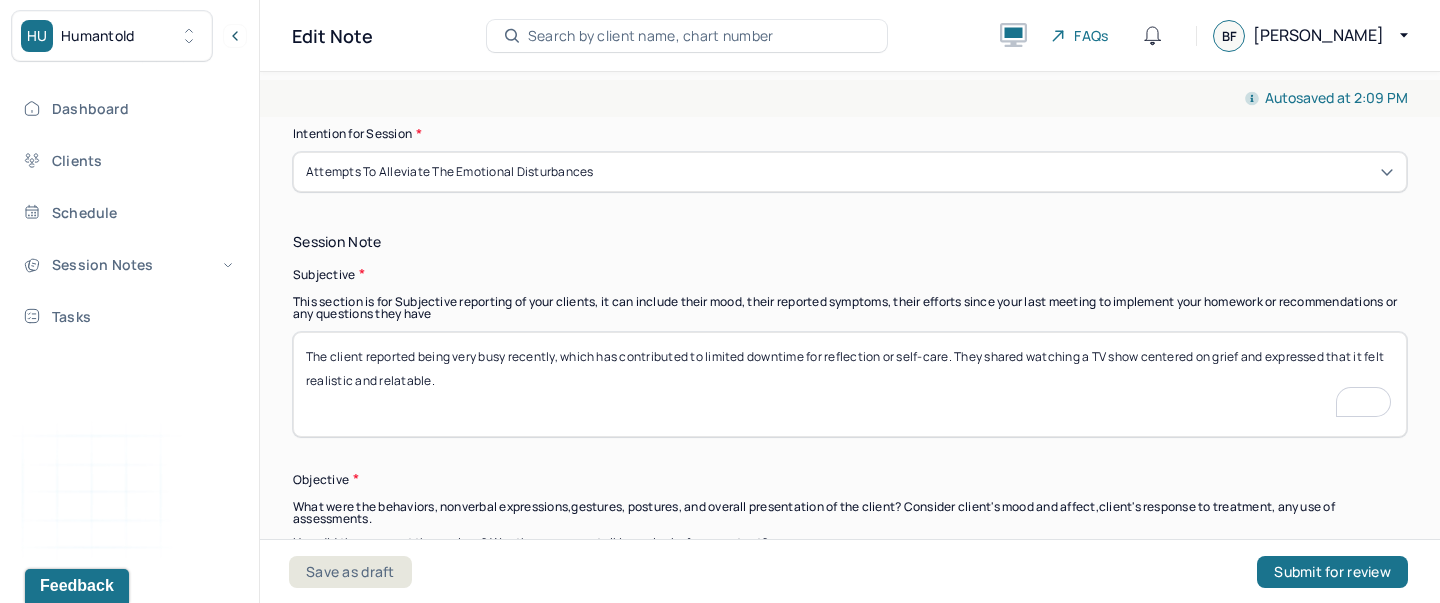 paste on "The client described this as a meaningful experience that resonated with their personal emotions. They also expressed mixed feelings about their job, noting ongoing dissatisfaction but also a sense of current contentment or acceptance of the role for now. The client brought up the idea of dating again but acknowledged hesitation due to unresolved feelings from their last breakup and fear of repeating past experiences." 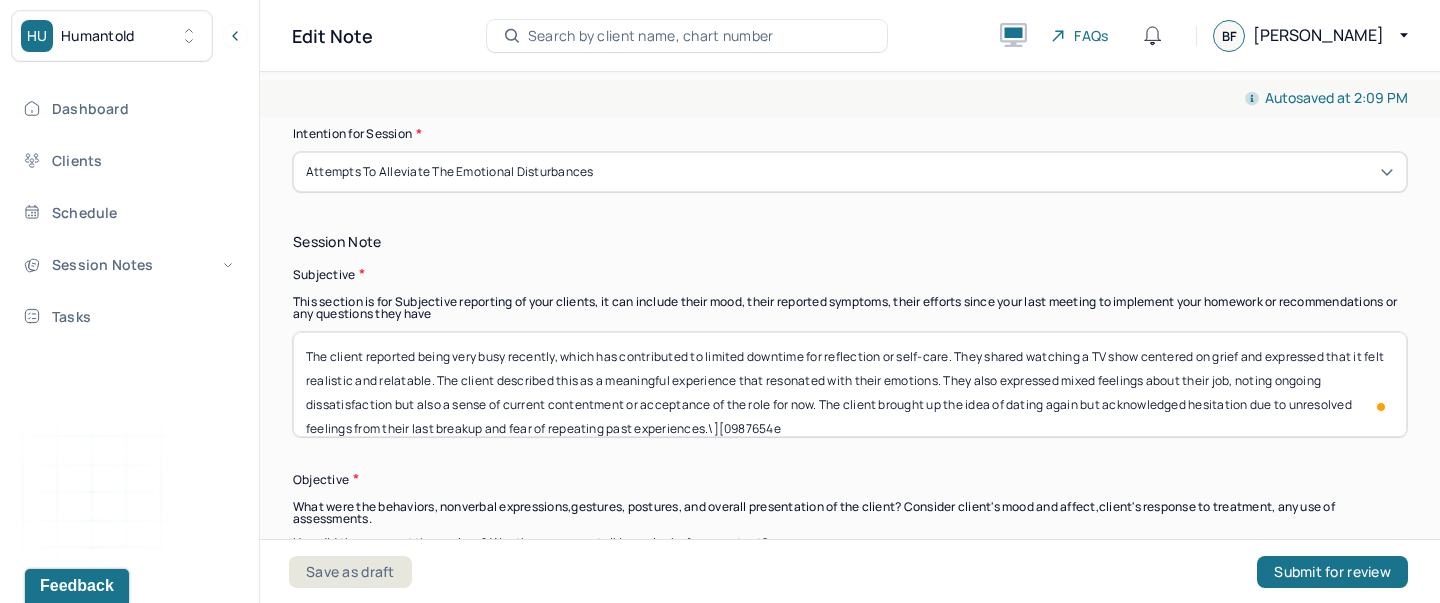 click on "The client reported being very busy recently, which has contributed to limited downtime for reflection or self-care. They shared watching a TV show centered on grief and expressed that it felt realistic and relatable." at bounding box center [850, 384] 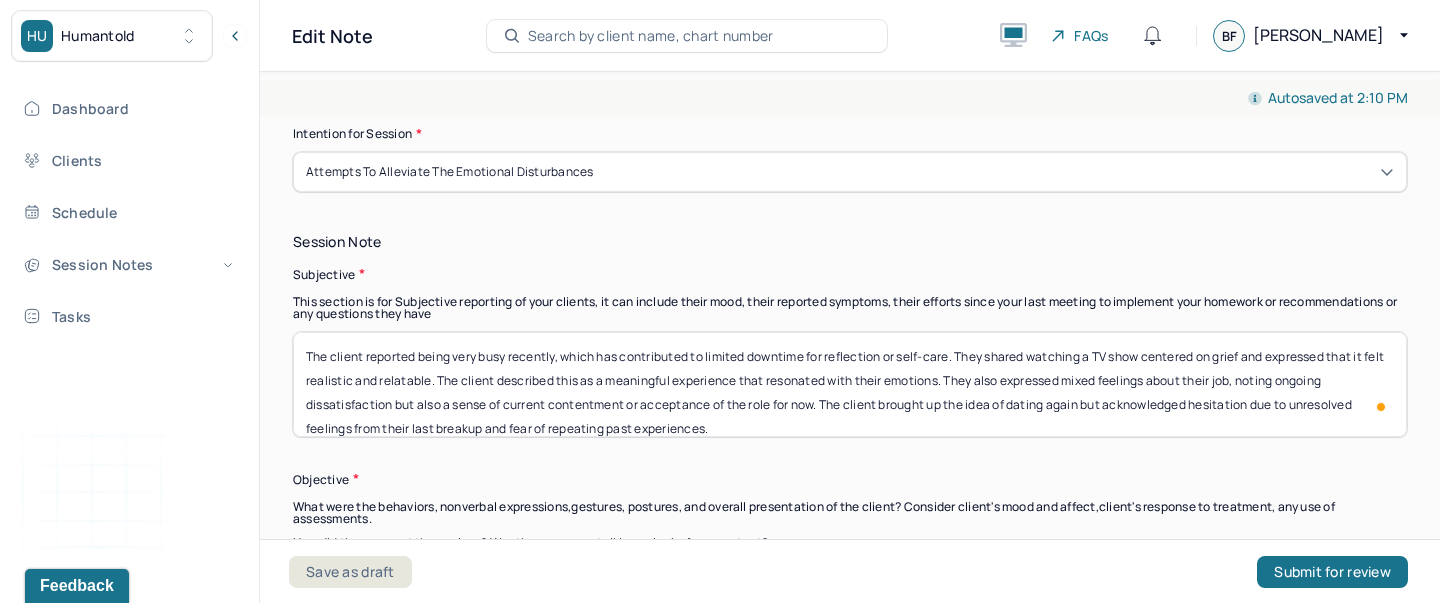 scroll, scrollTop: 16, scrollLeft: 0, axis: vertical 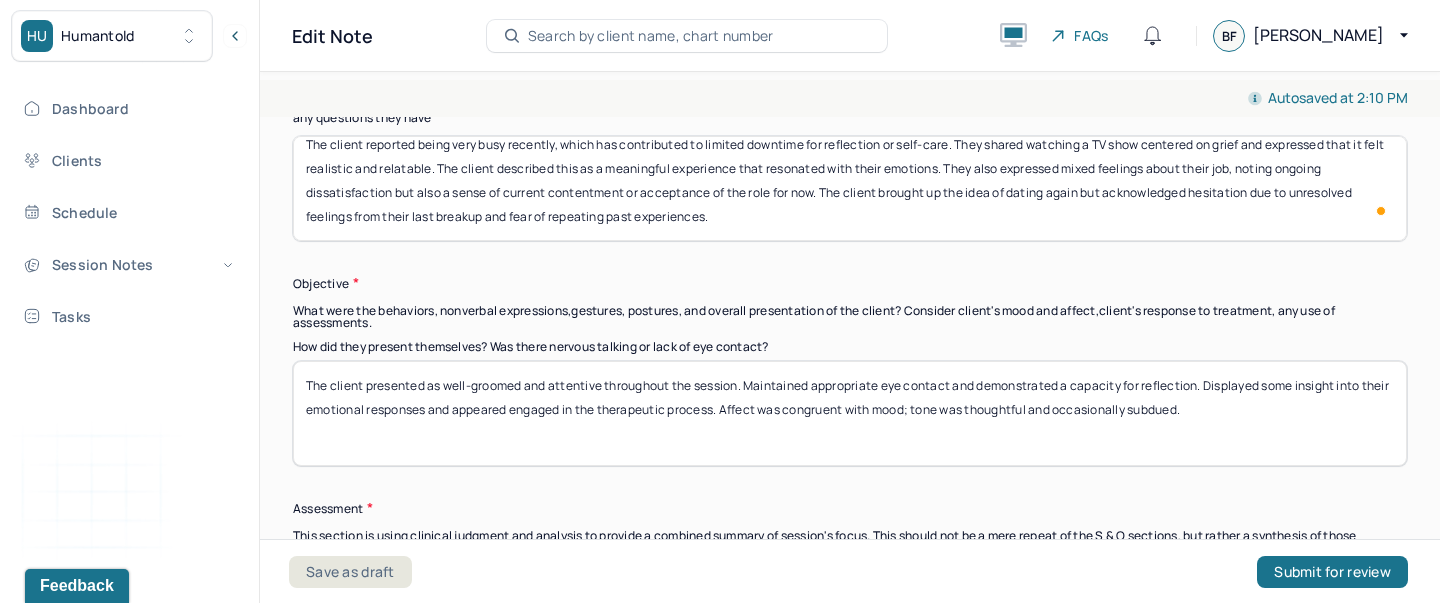 type on "The client reported being very busy recently, which has contributed to limited downtime for reflection or self-care. They shared watching a TV show centered on grief and expressed that it felt realistic and relatable. The client described this as a meaningful experience that resonated with their emotions. They also expressed mixed feelings about their job, noting ongoing dissatisfaction but also a sense of current contentment or acceptance of the role for now. The client brought up the idea of dating again but acknowledged hesitation due to unresolved feelings from their last breakup and fear of repeating past experiences." 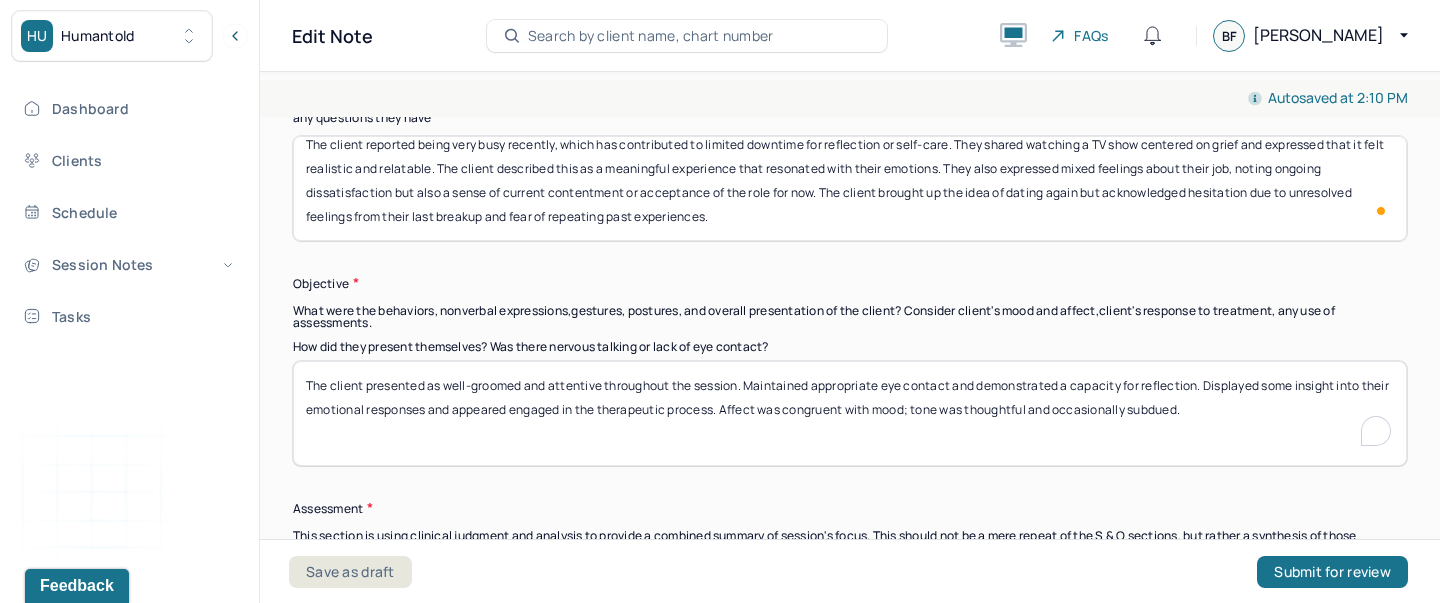 click on "The client presented as well-groomed and attentive throughout the session. Maintained appropriate eye contact and demonstrated a capacity for reflection. Displayed some insight into their emotional responses and appeared engaged in the therapeutic process. Affect was congruent with mood; tone was thoughtful and occasionally subdued." at bounding box center (850, 413) 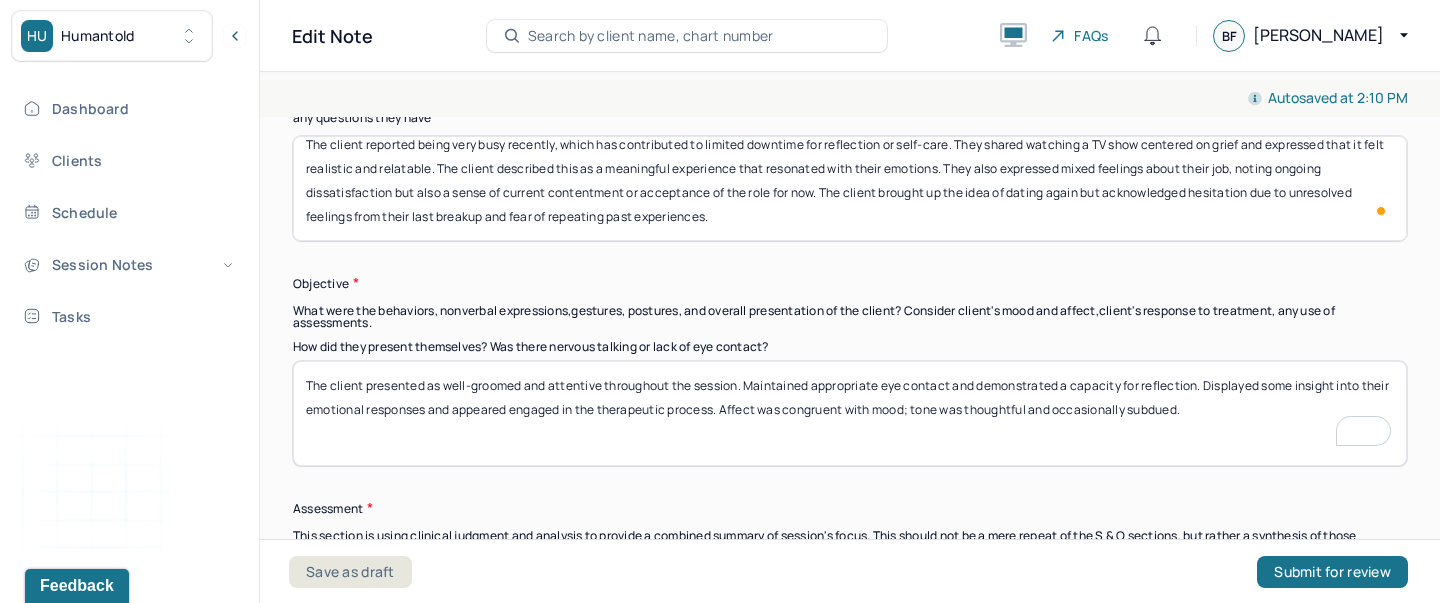click on "The client presented as well-groomed and attentive throughout the session. Maintained appropriate eye contact and demonstrated a capacity for reflection. Displayed some insight into their emotional responses and appeared engaged in the therapeutic process. Affect was congruent with mood; tone was thoughtful and occasionally subdued." at bounding box center [850, 413] 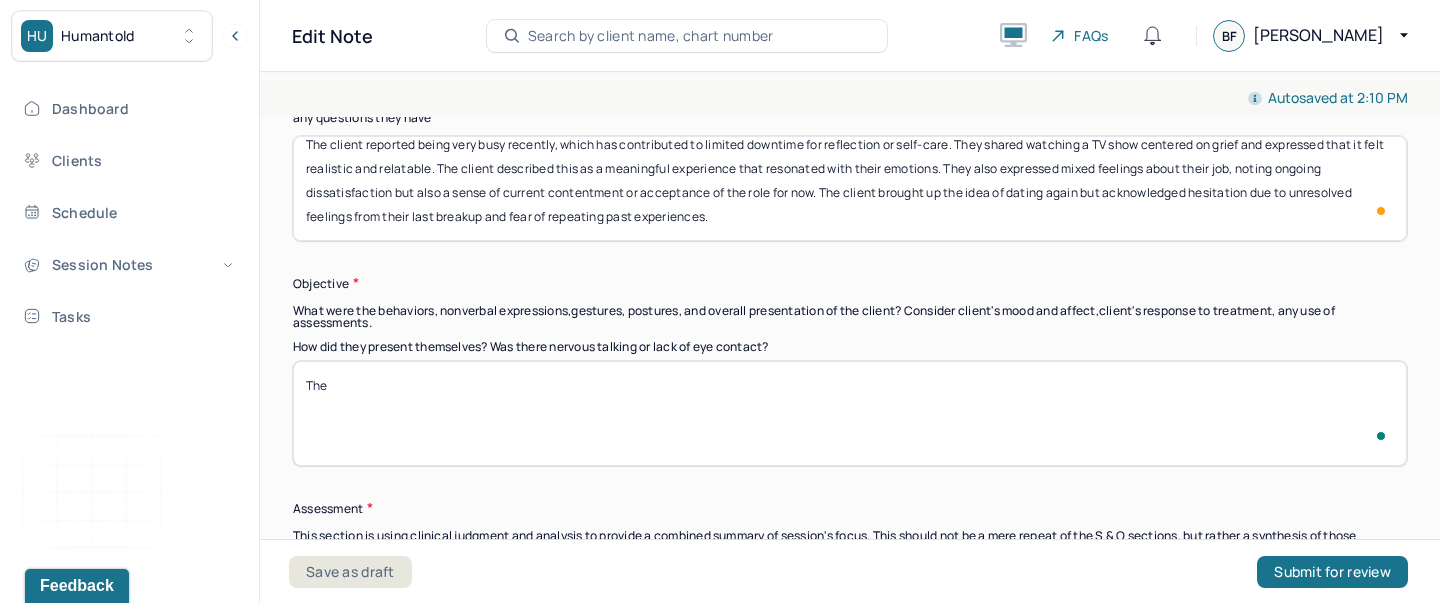 paste on "Client appeared engaged and thoughtful during the session. Their affect was appropriate to content, with moments of introspection and emotional insight when discussing grief and relationships." 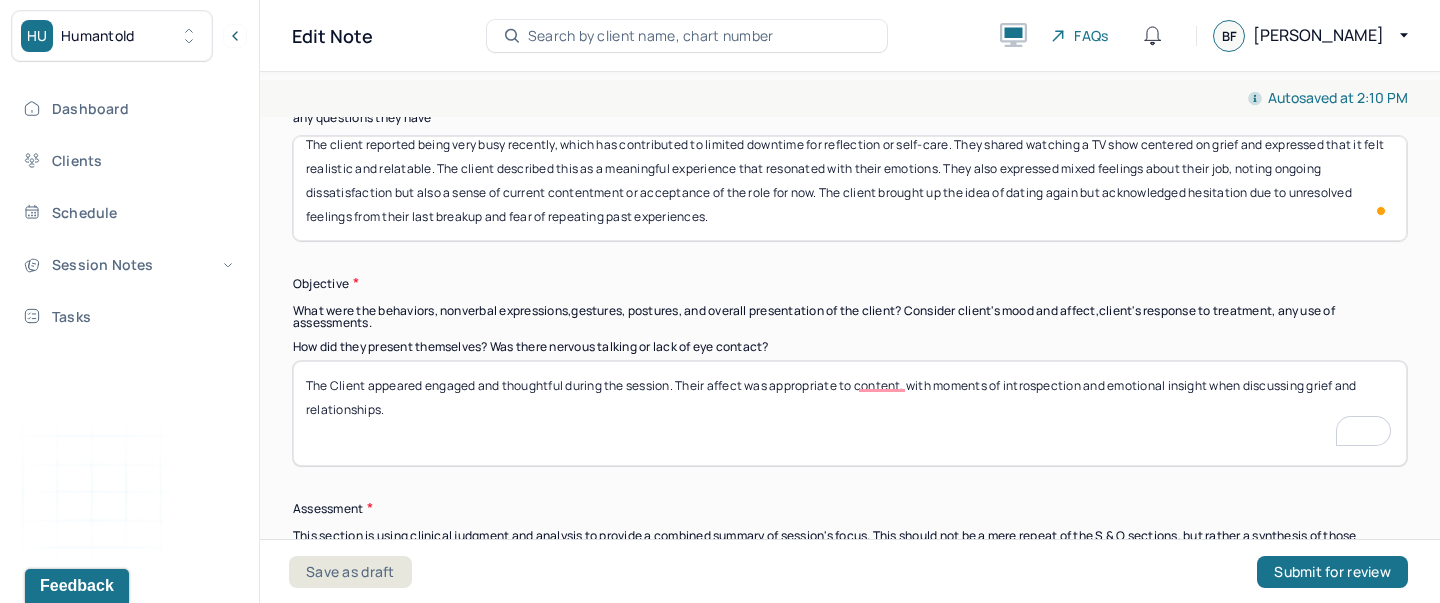 click on "The Client appeared engaged and thoughtful during the session. Their affect was appropriate to content, with moments of introspection and emotional insight when discussing grief and relationships." at bounding box center (850, 413) 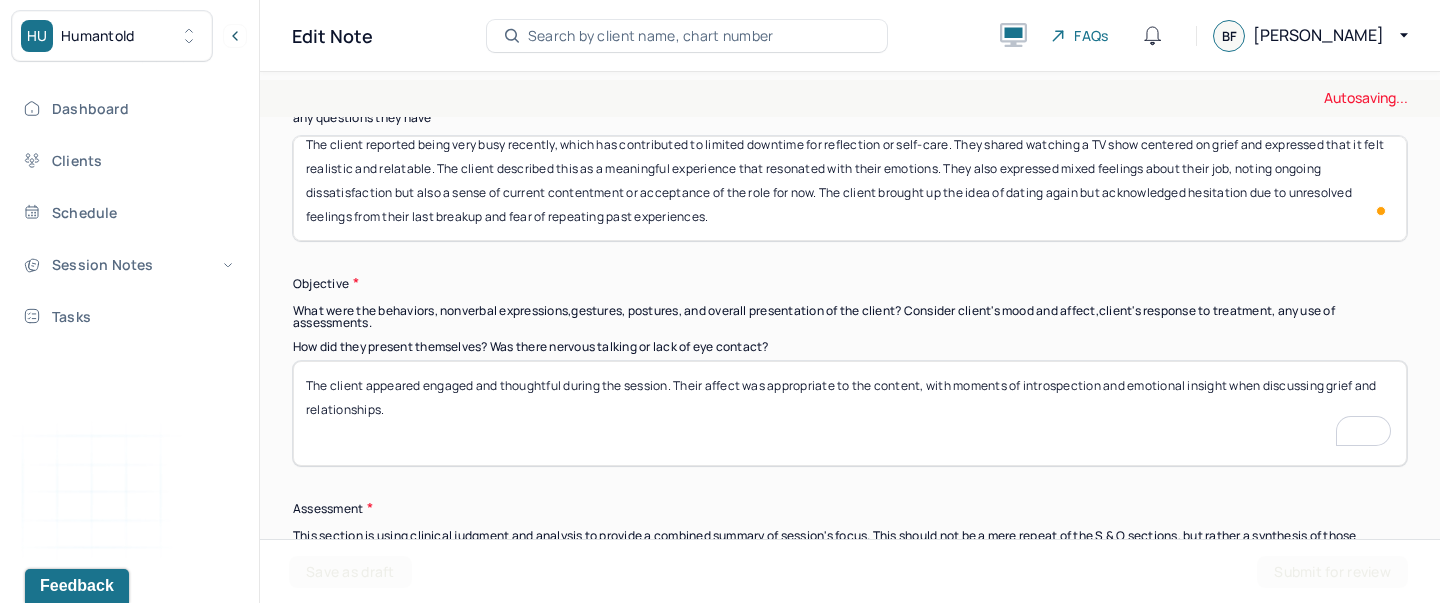 click on "The client appeared engaged and thoughtful during the session. Their affect was appropriate to the content, with moments of introspection and emotional insight when discussing grief and relationships." at bounding box center (850, 413) 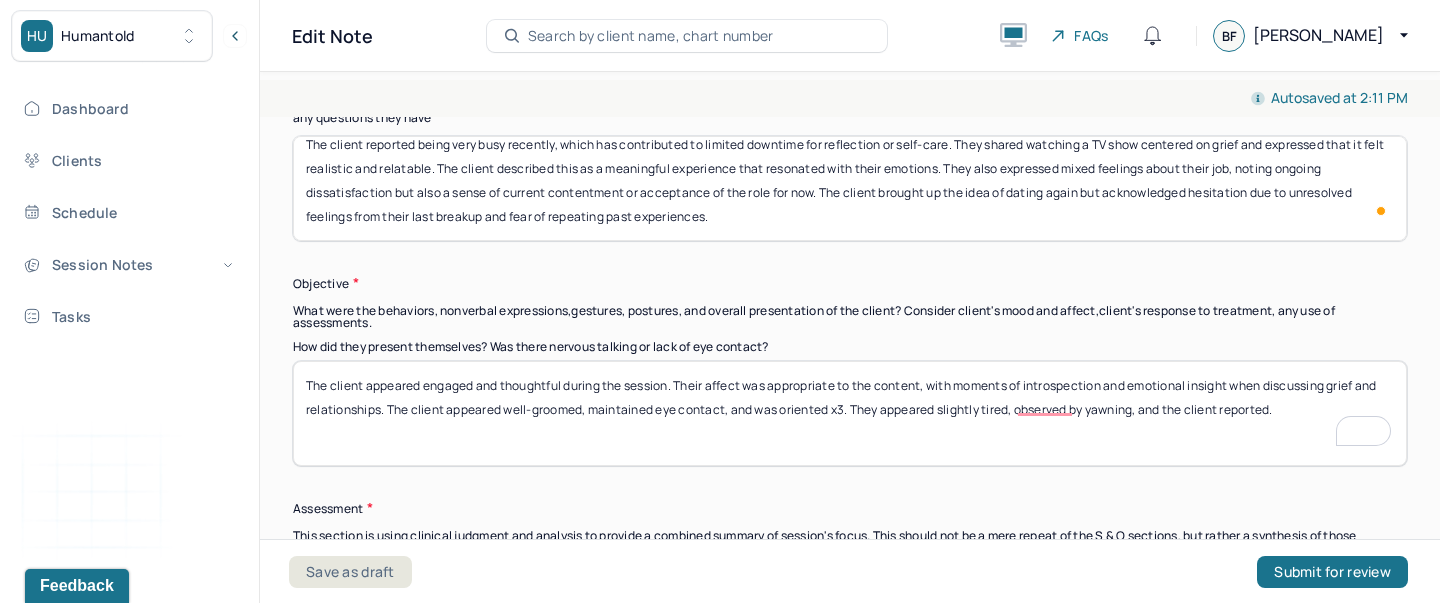click on "The client appeared engaged and thoughtful during the session. Their affect was appropriate to the content, with moments of introspection and emotional insight when discussing grief and relationships. The client appeared well-groomed, maintained eye contact, and was oriented x3. They appeared slightly tired observed by yawning and client reported." at bounding box center [850, 413] 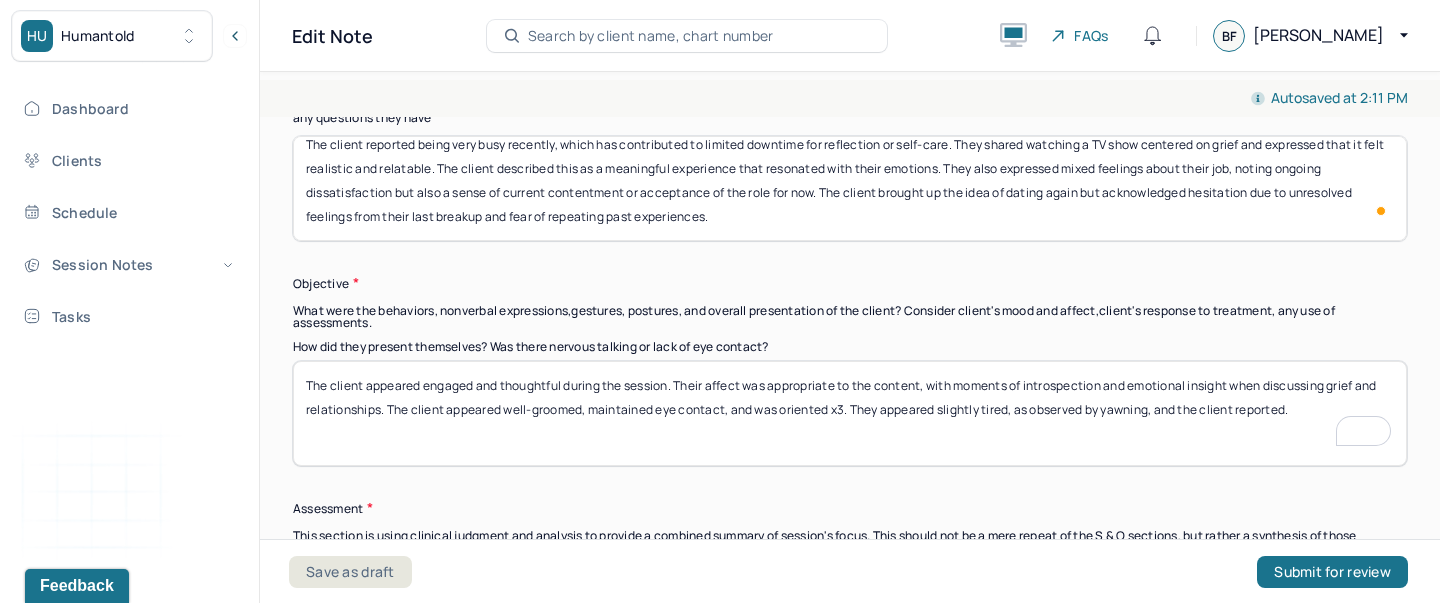 scroll, scrollTop: 1406, scrollLeft: 0, axis: vertical 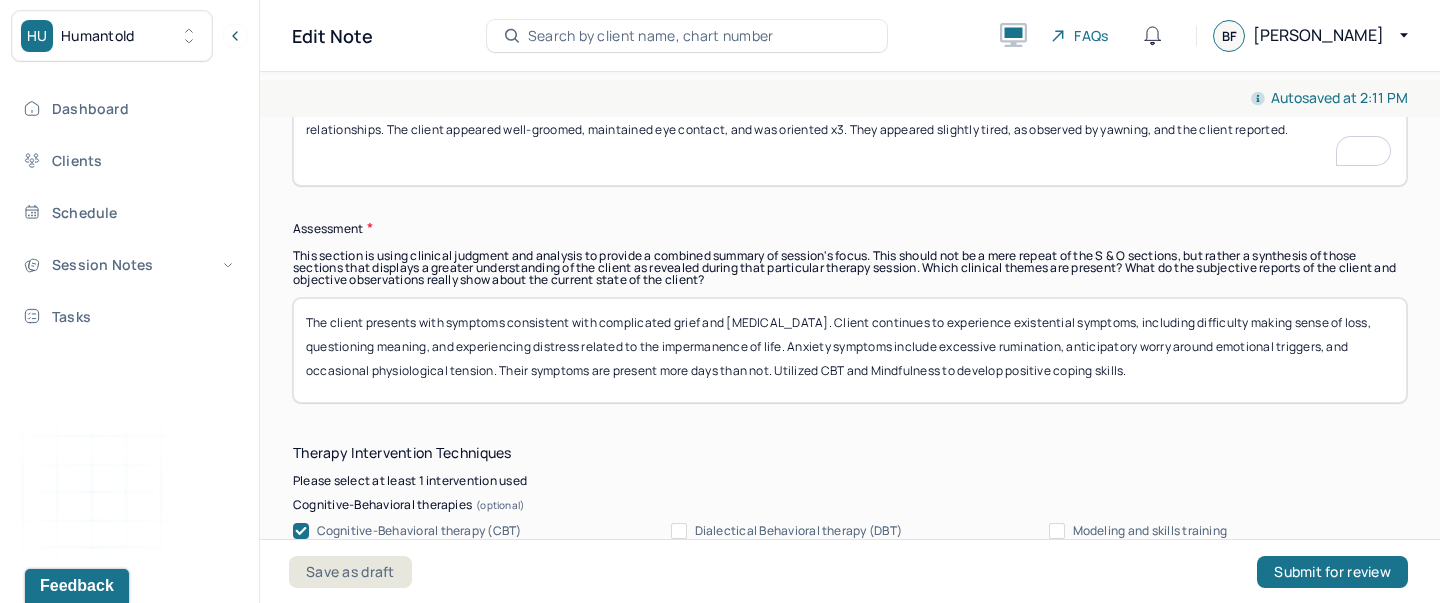 type on "The client appeared engaged and thoughtful during the session. Their affect was appropriate to the content, with moments of introspection and emotional insight when discussing grief and relationships. The client appeared well-groomed, maintained eye contact, and was oriented x3. They appeared slightly tired, as observed by yawning, and the client reported." 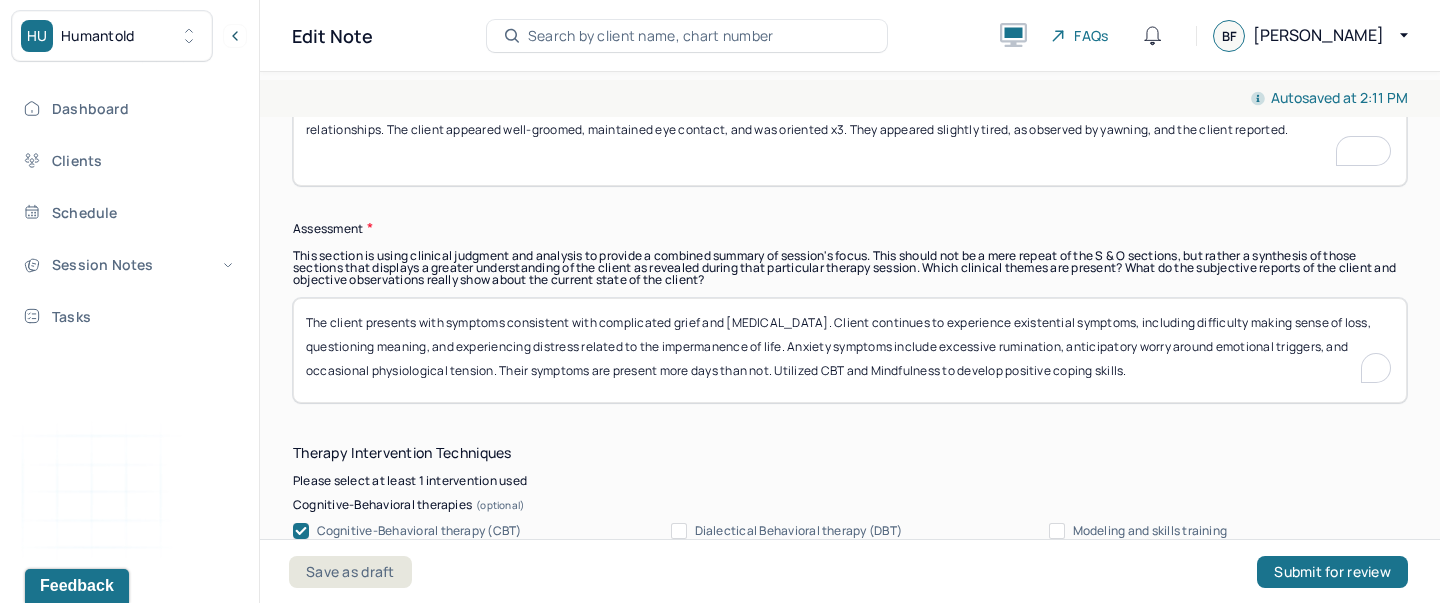 click on "The client presents with symptoms consistent with complicated grief and generalized anxiety. Client continues to experience existential symptoms, including difficulty making sense of loss, questioning meaning, and experiencing distress related to the impermanence of life. Anxiety symptoms include excessive rumination, anticipatory worry around emotional triggers, and occasional physiological tension. Their symptoms are present more days than not. Utilized CBT and Mindfulness to develop positive coping skills." at bounding box center (850, 350) 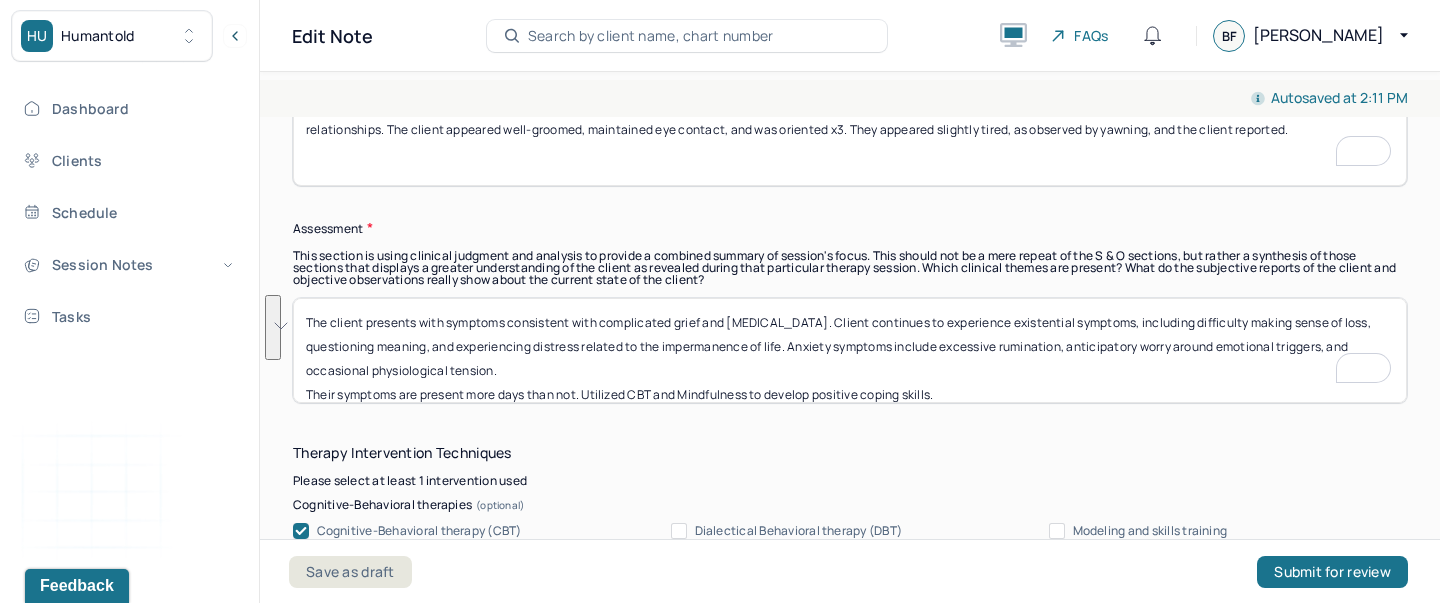 drag, startPoint x: 510, startPoint y: 368, endPoint x: 264, endPoint y: 313, distance: 252.0734 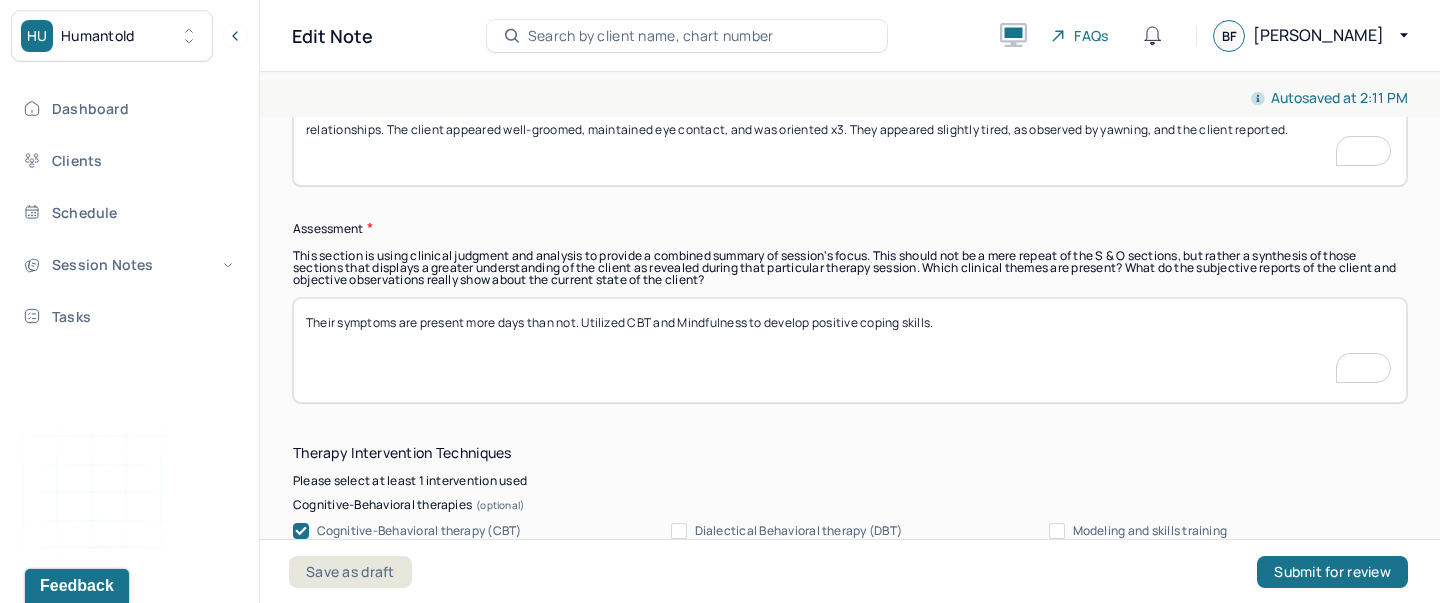 type on "Their symptoms are present more days than not. Utilized CBT and Mindfulness to develop positive coping skills." 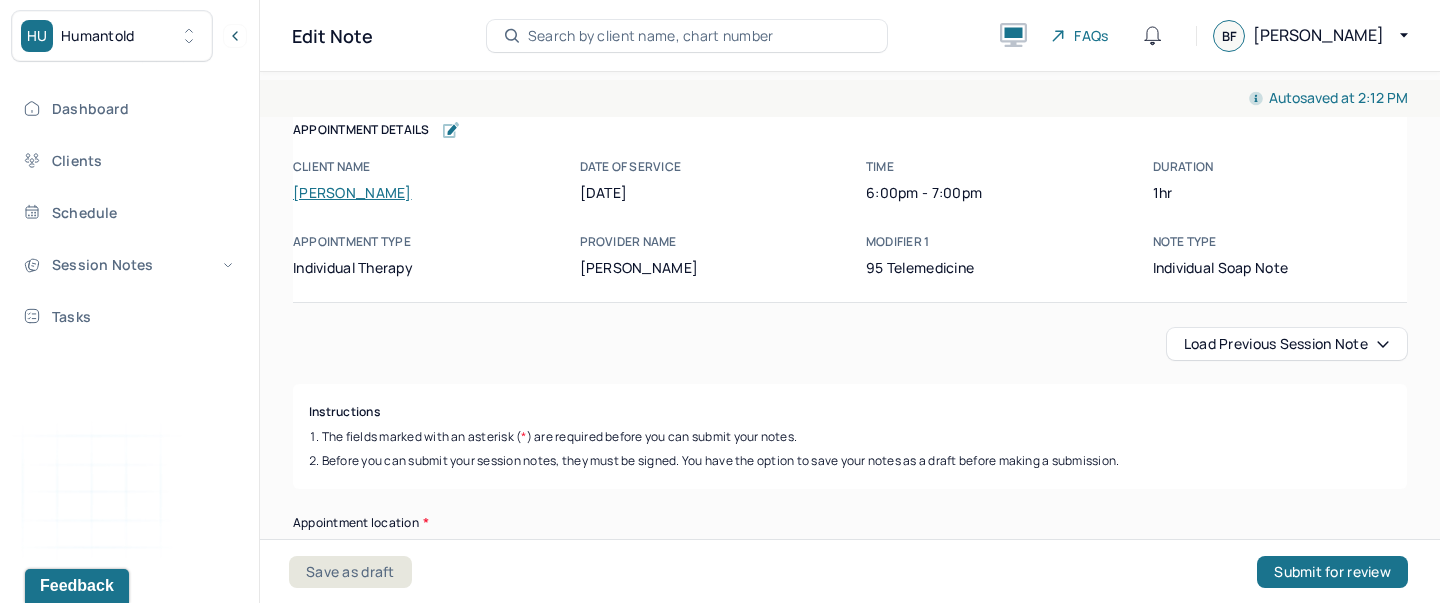 scroll, scrollTop: 0, scrollLeft: 0, axis: both 